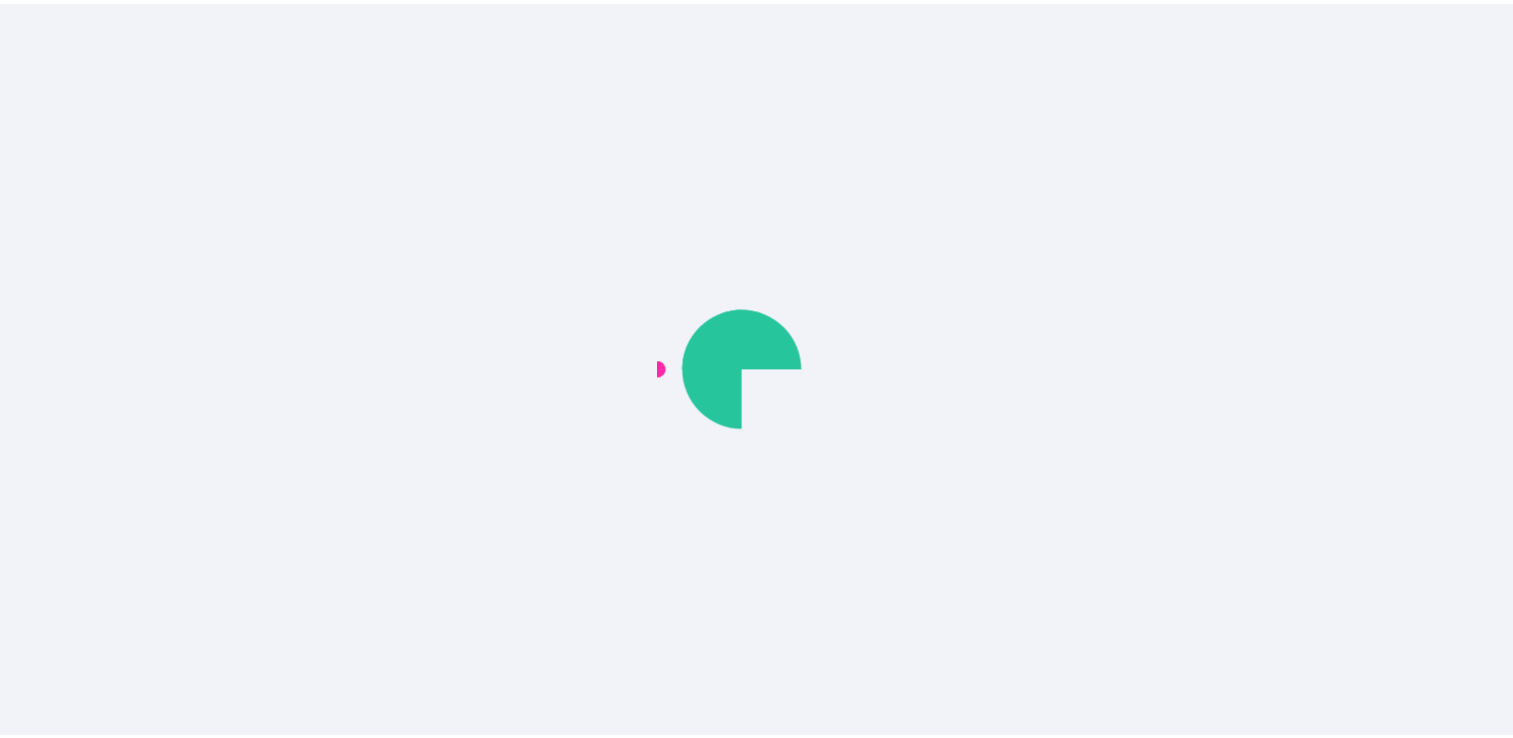 scroll, scrollTop: 0, scrollLeft: 0, axis: both 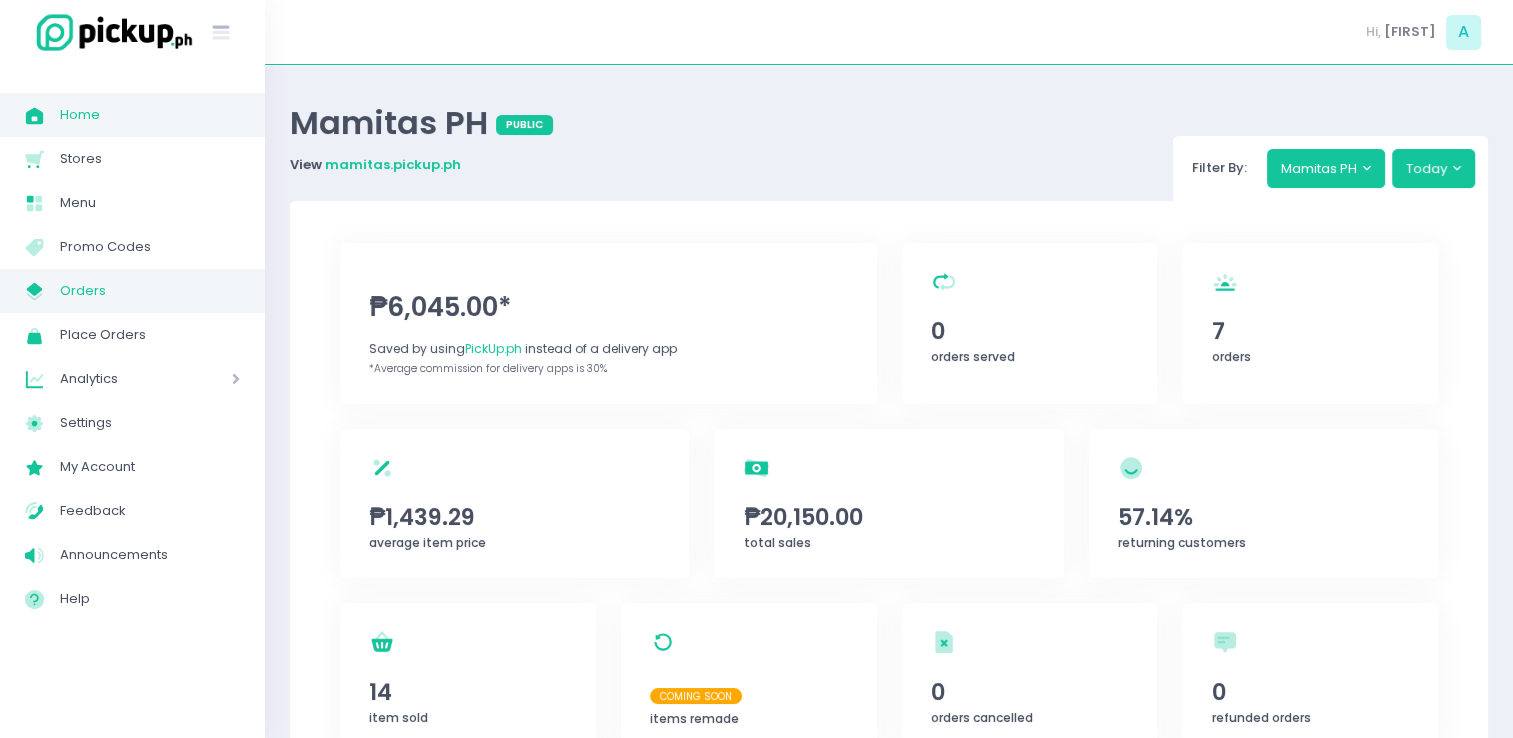 click on "Orders" at bounding box center (150, 291) 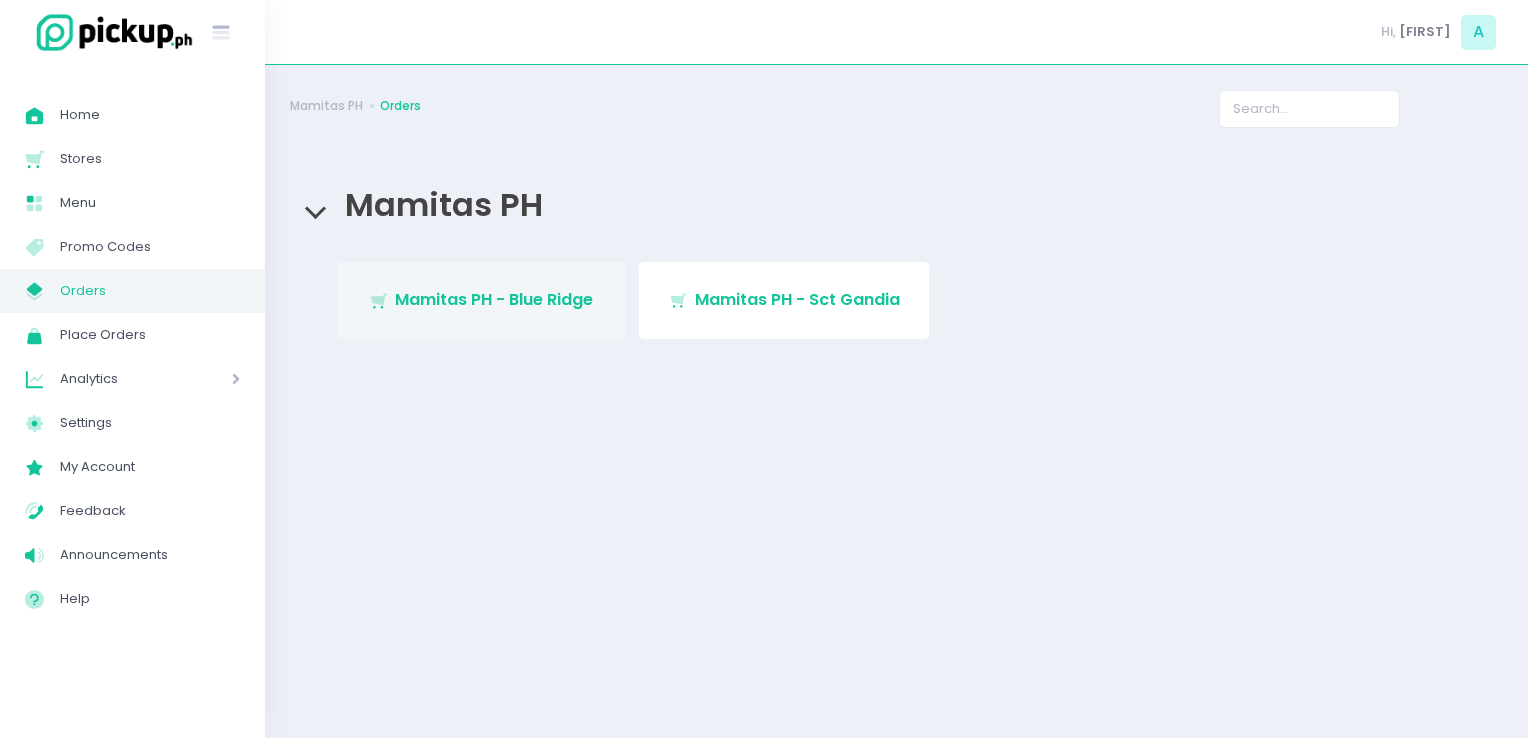 click on "Stockholm-icons / Shopping / Cart1 Created with Sketch. Mamitas PH - Blue Ridge" at bounding box center (482, 300) 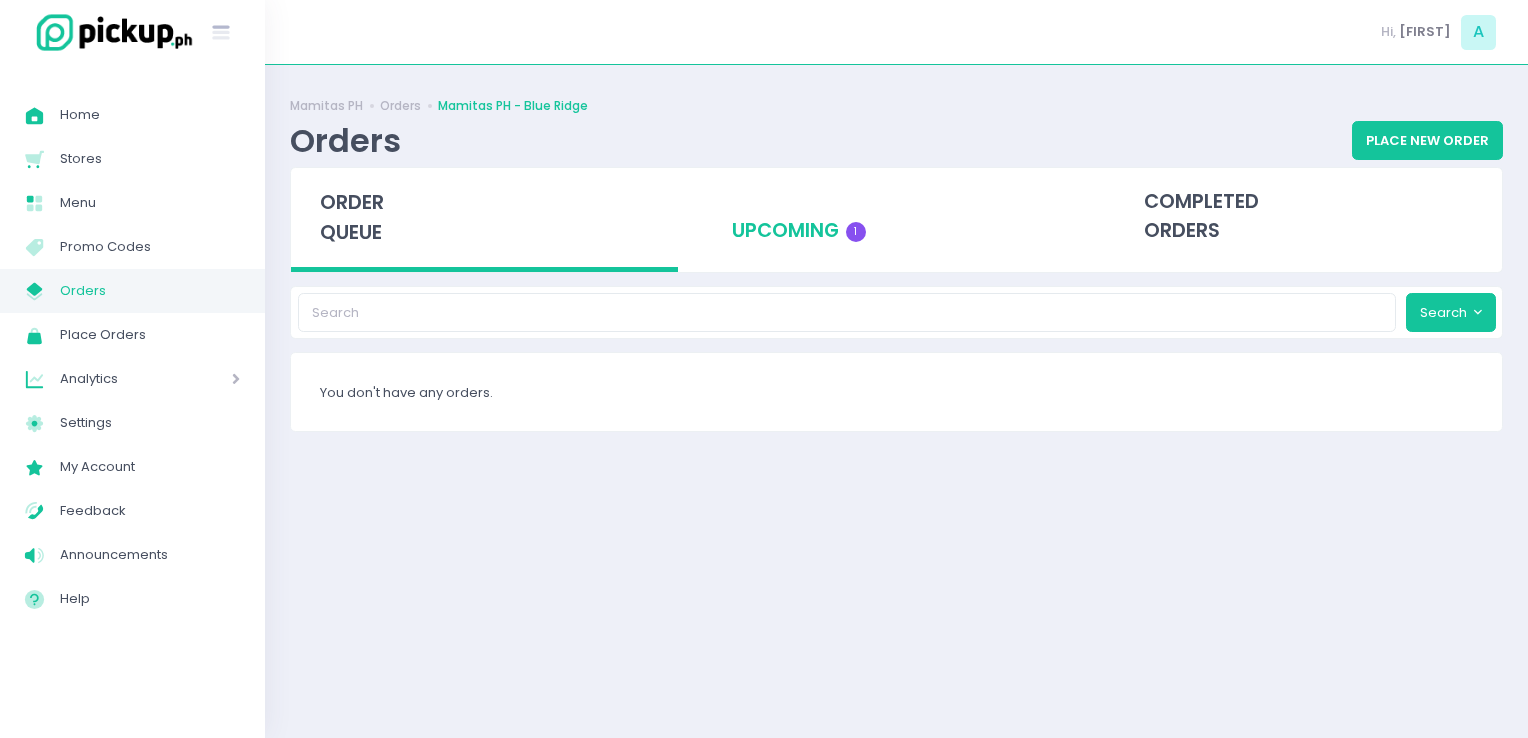 click on "upcoming 1" at bounding box center (896, 217) 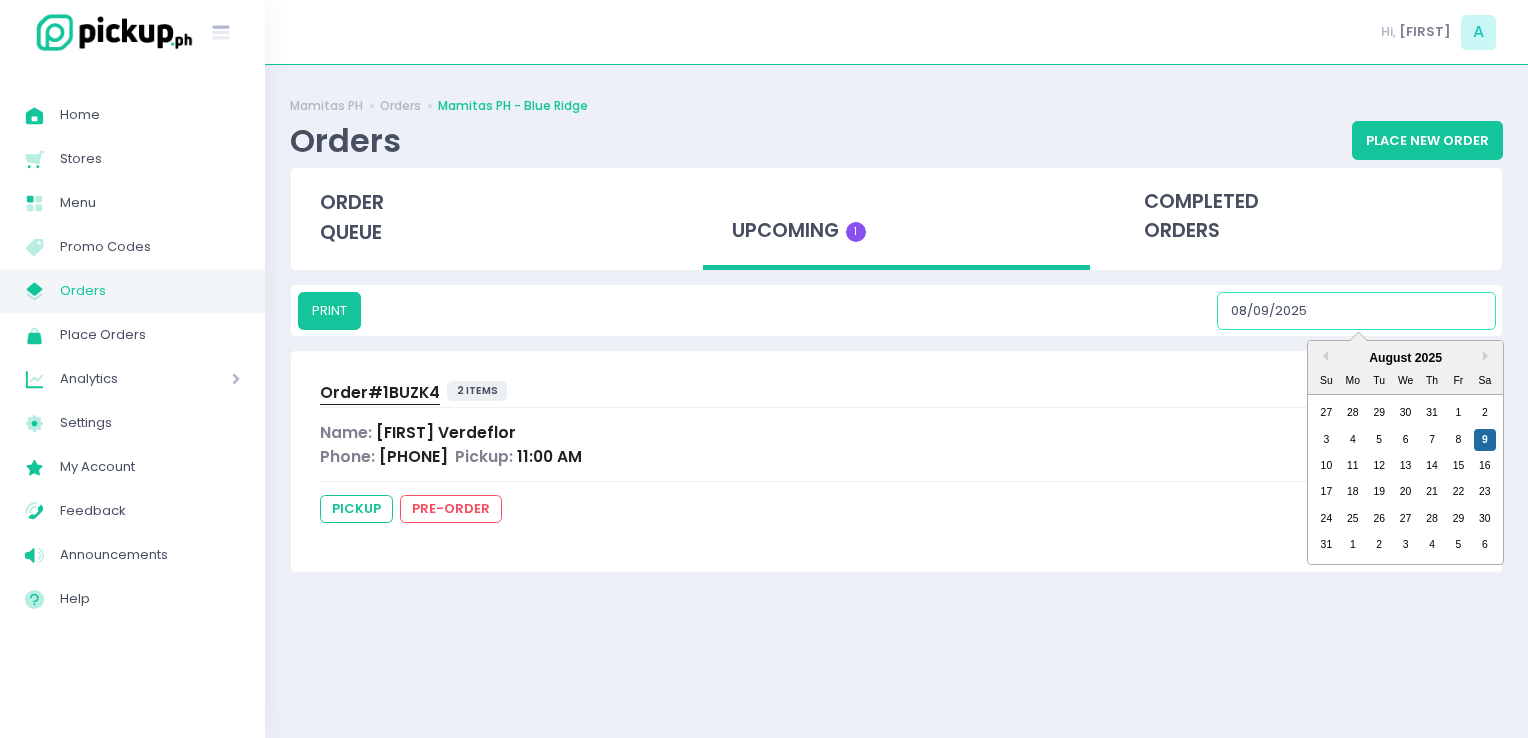 click on "08/09/2025" at bounding box center [1356, 311] 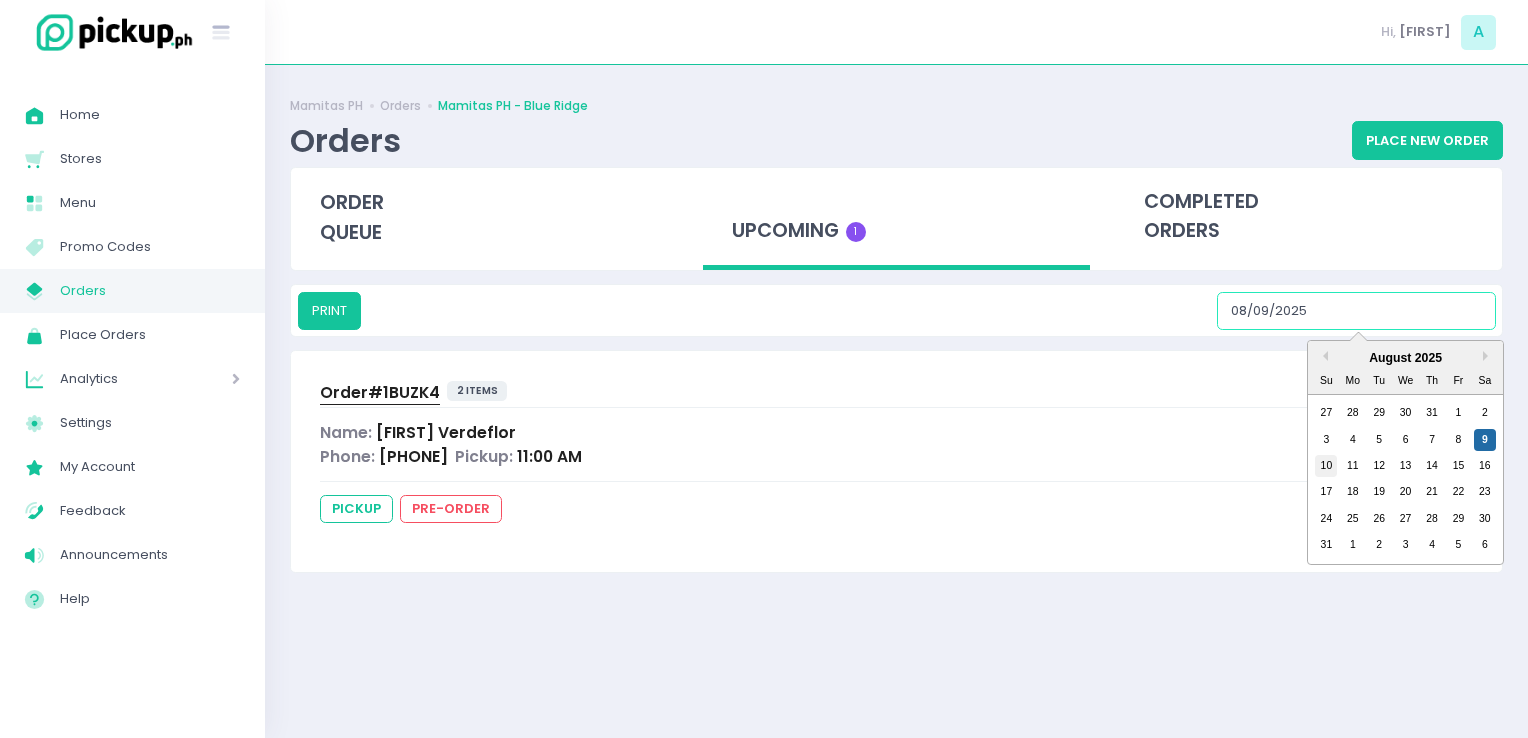 click on "10" at bounding box center (1326, 466) 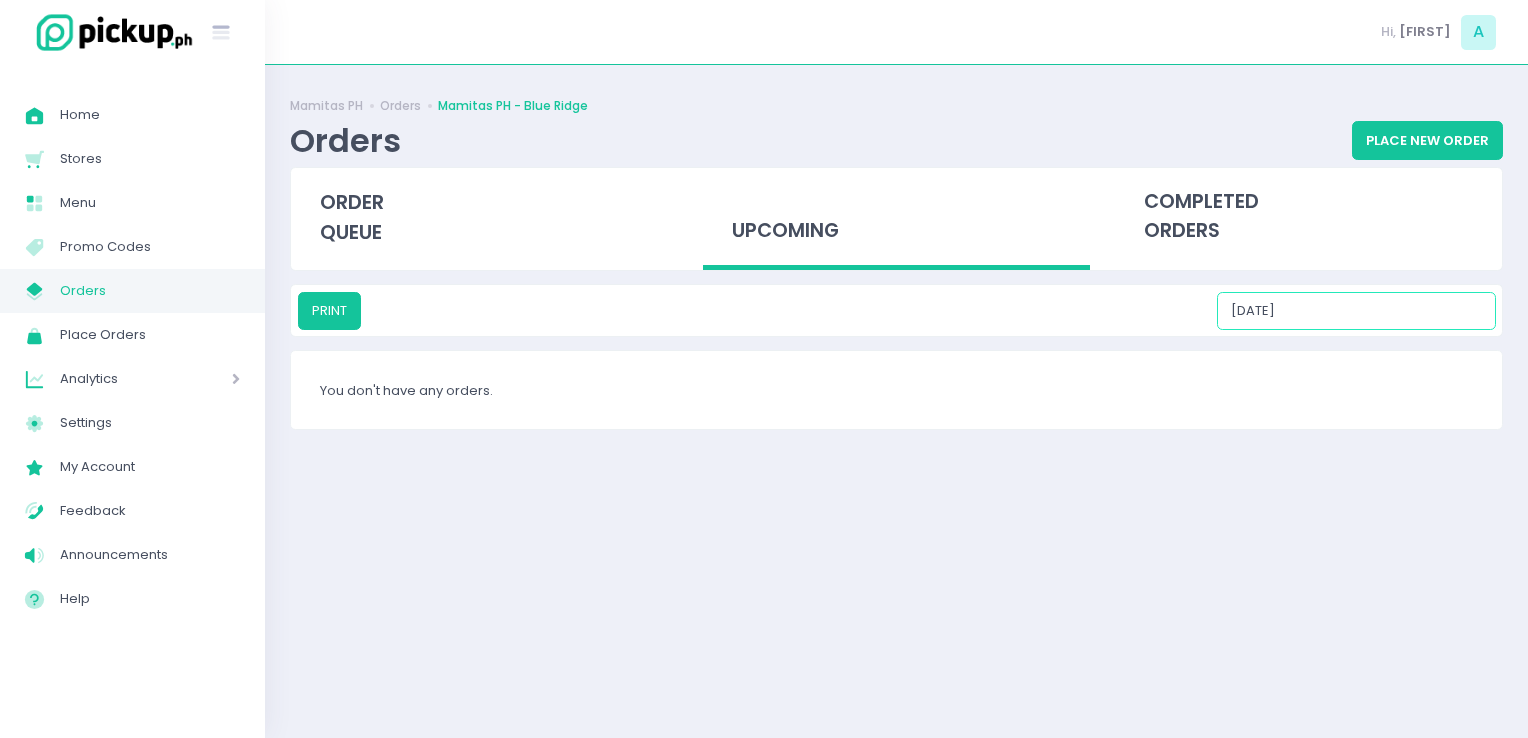 click on "08/10/2025" at bounding box center [1356, 311] 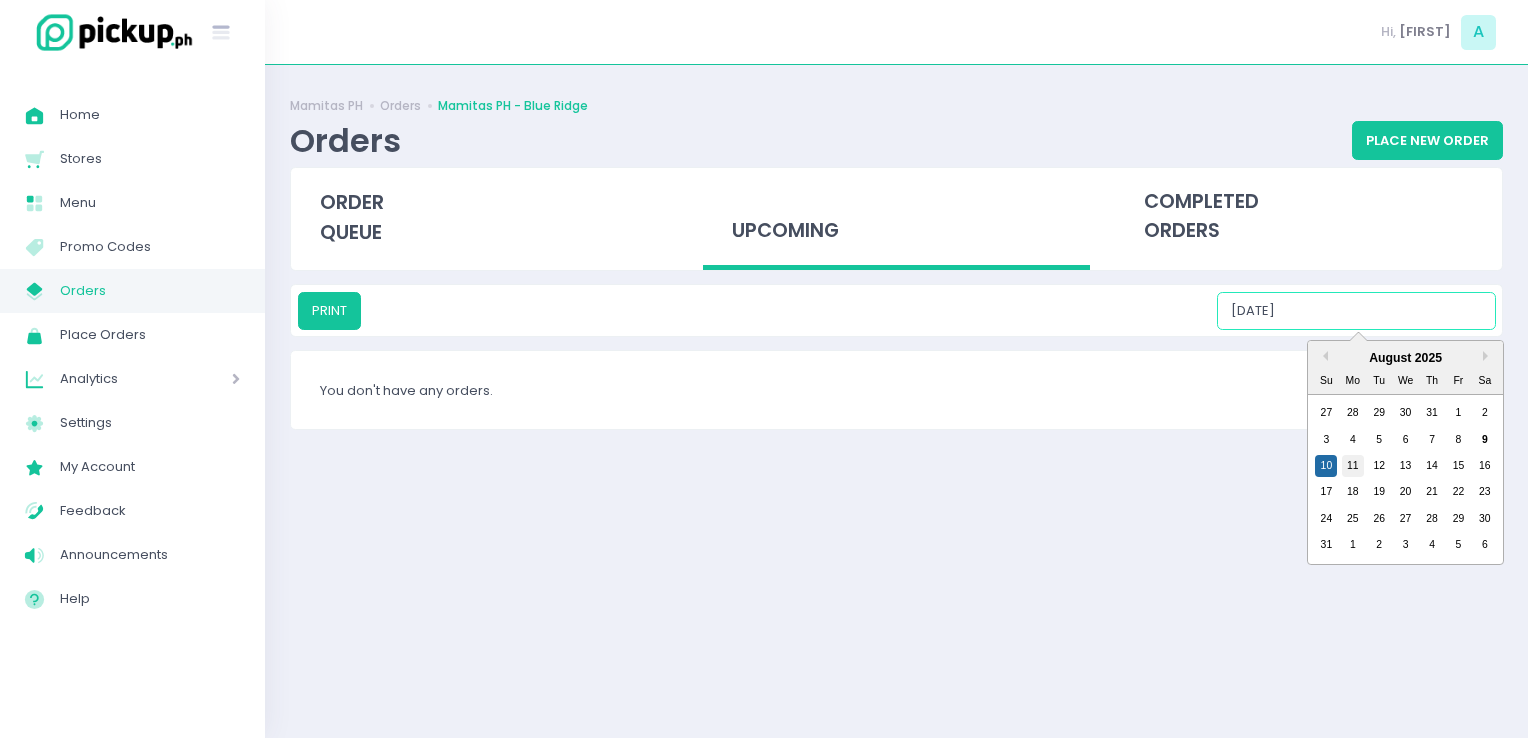 click on "11" at bounding box center [1353, 466] 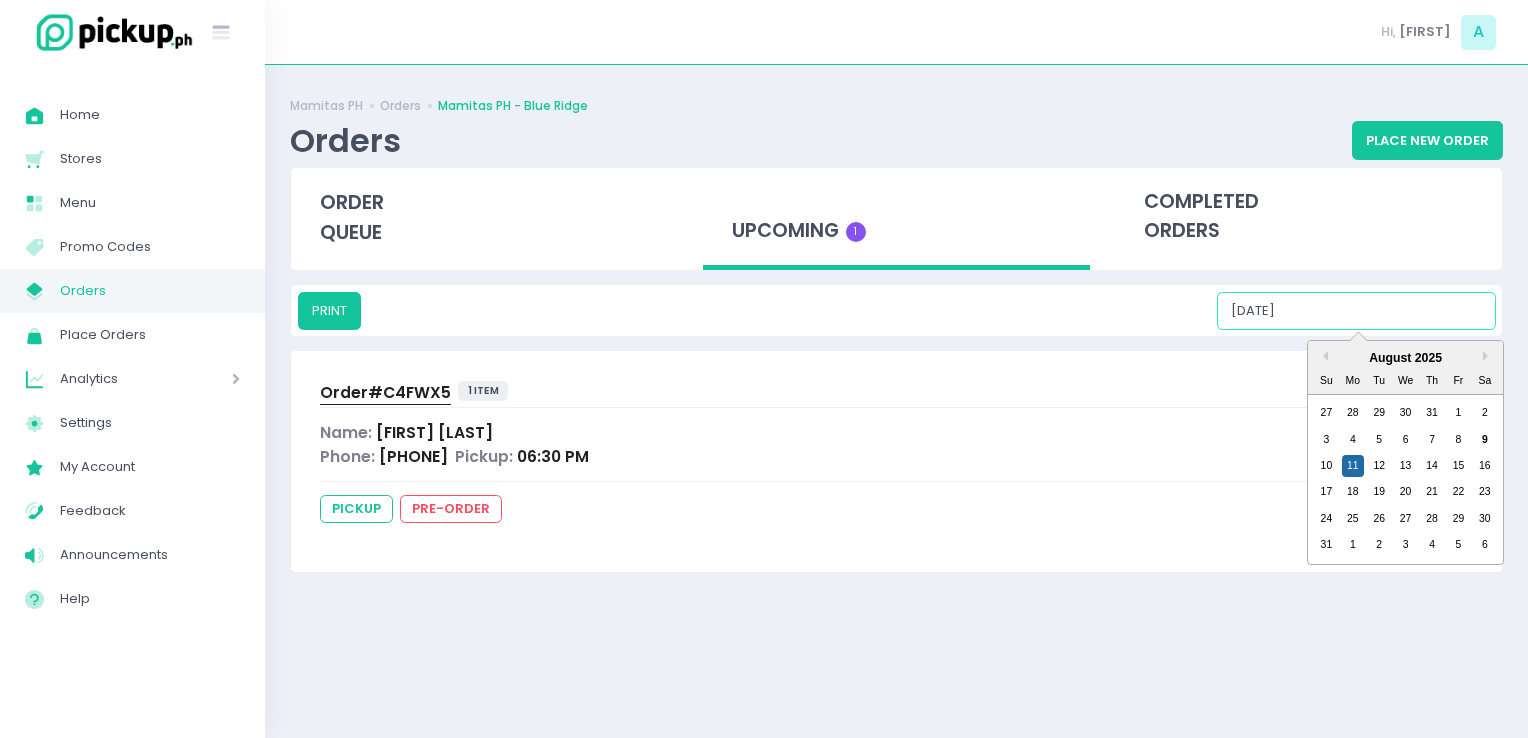 click on "08/11/2025" at bounding box center [1356, 311] 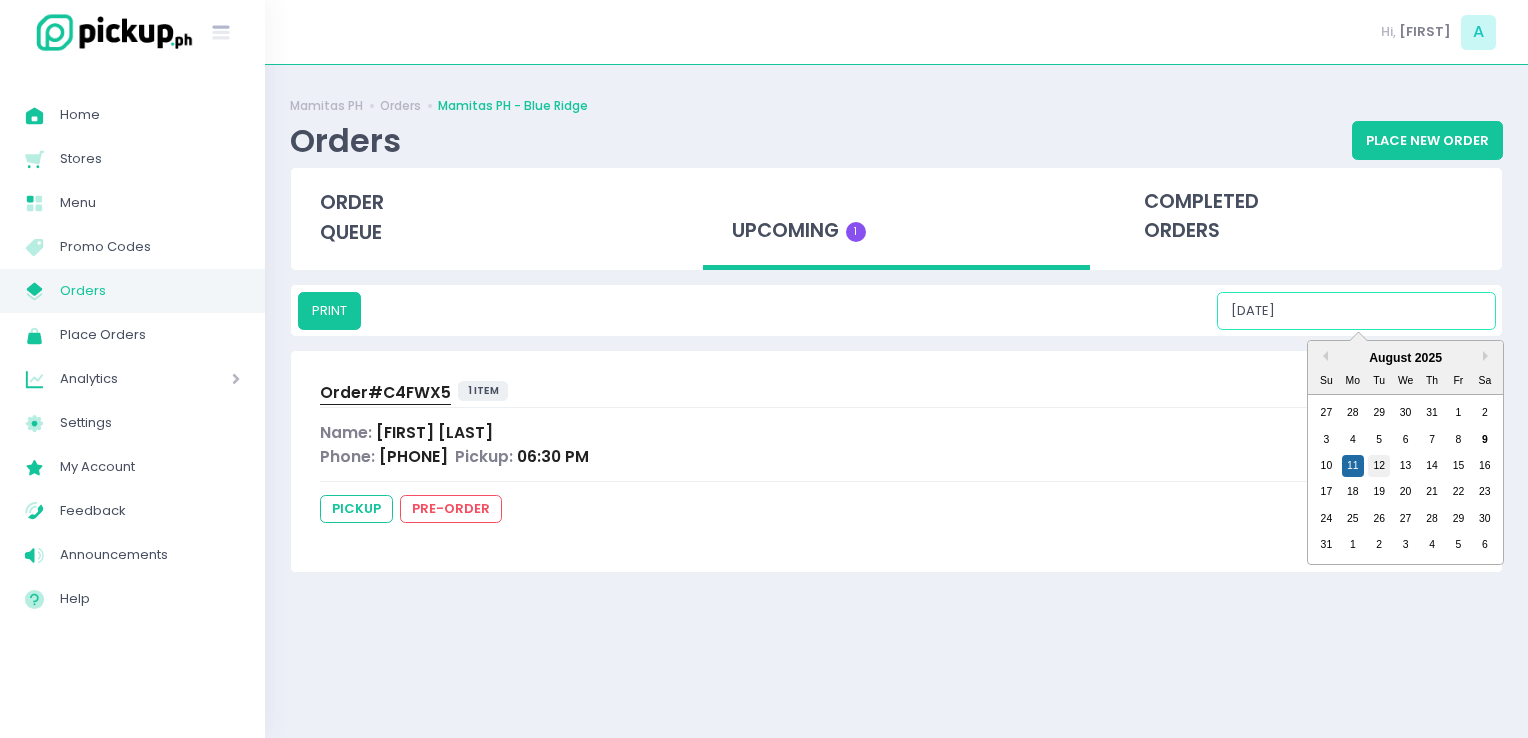 click on "12" at bounding box center [1379, 466] 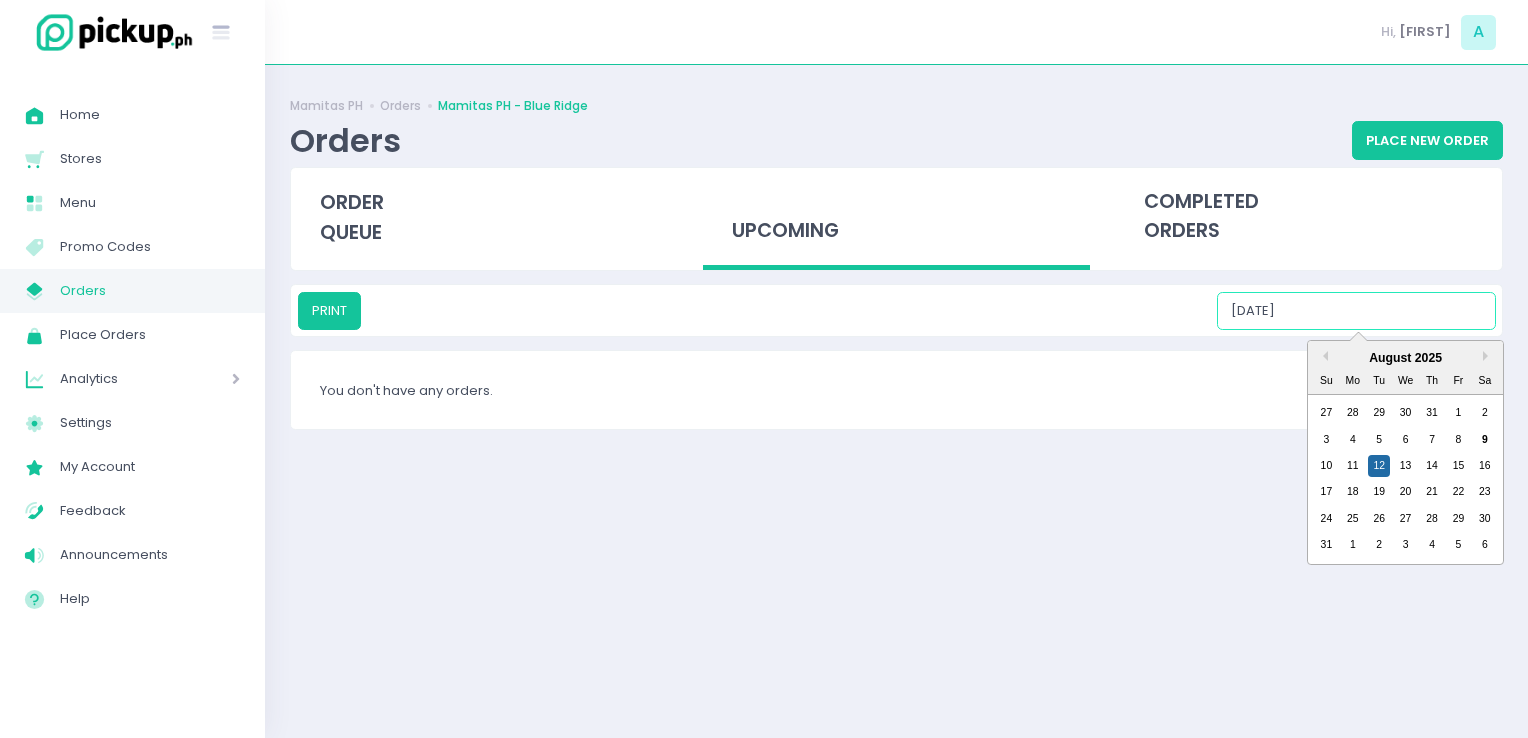click on "08/12/2025" at bounding box center [1356, 311] 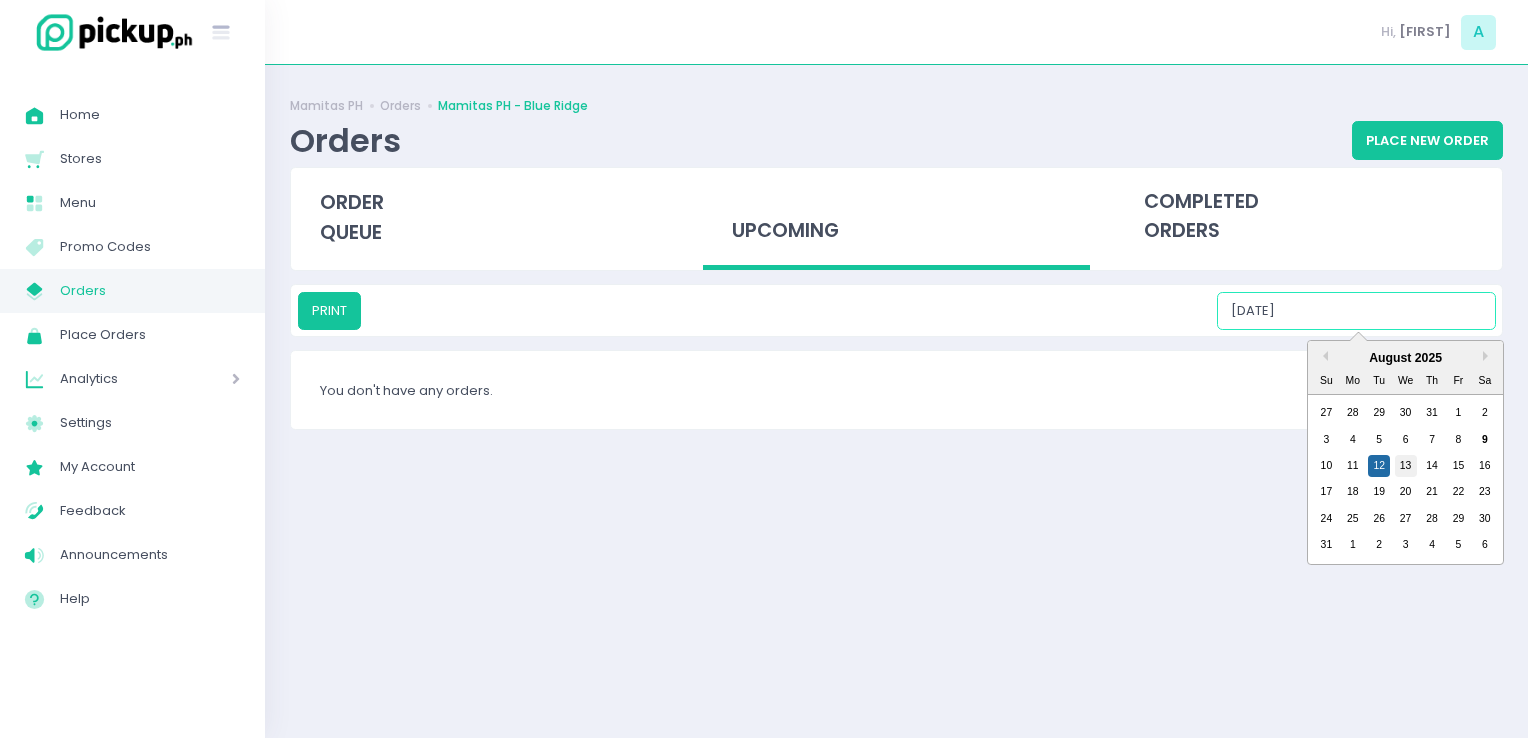 click on "13" at bounding box center (1406, 466) 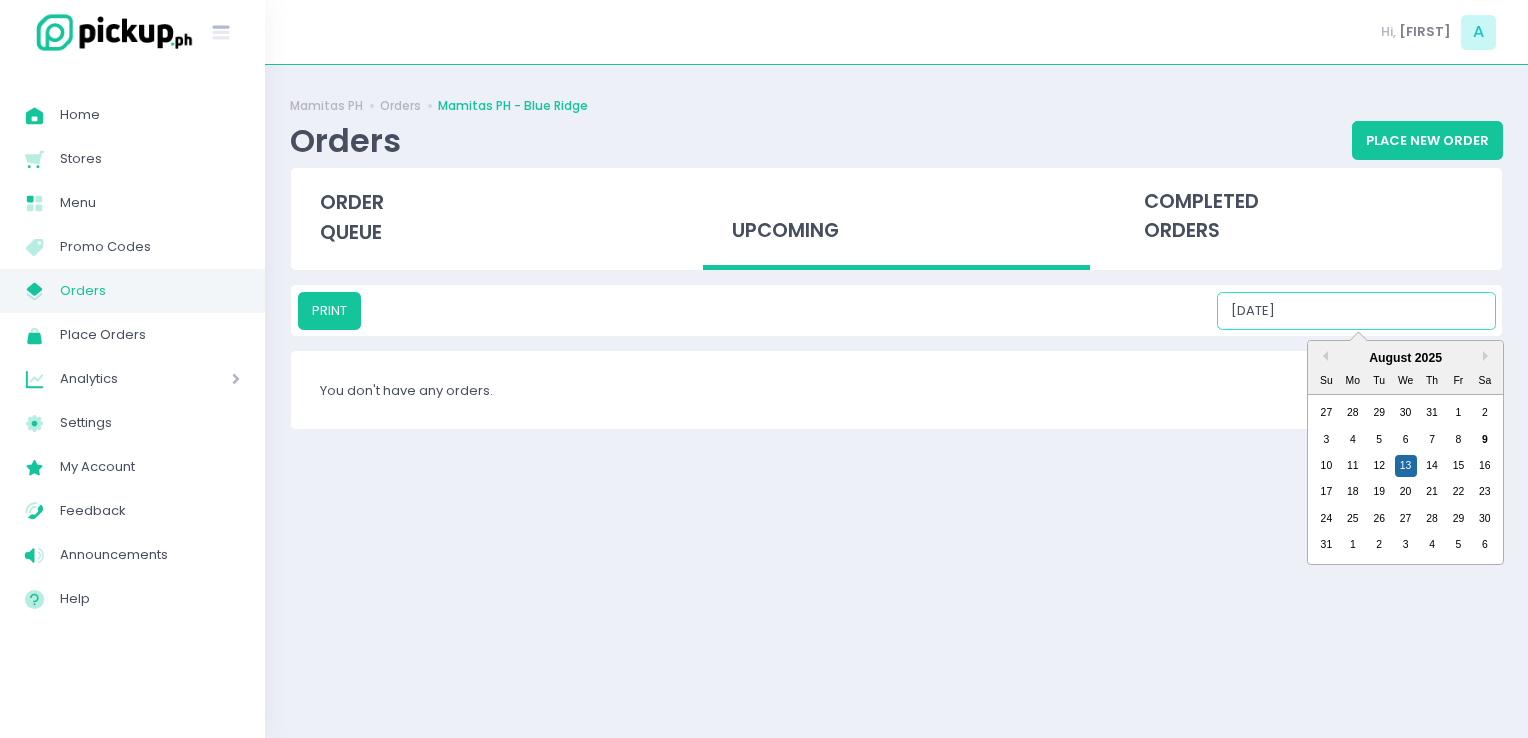 click on "08/13/2025" at bounding box center (1356, 311) 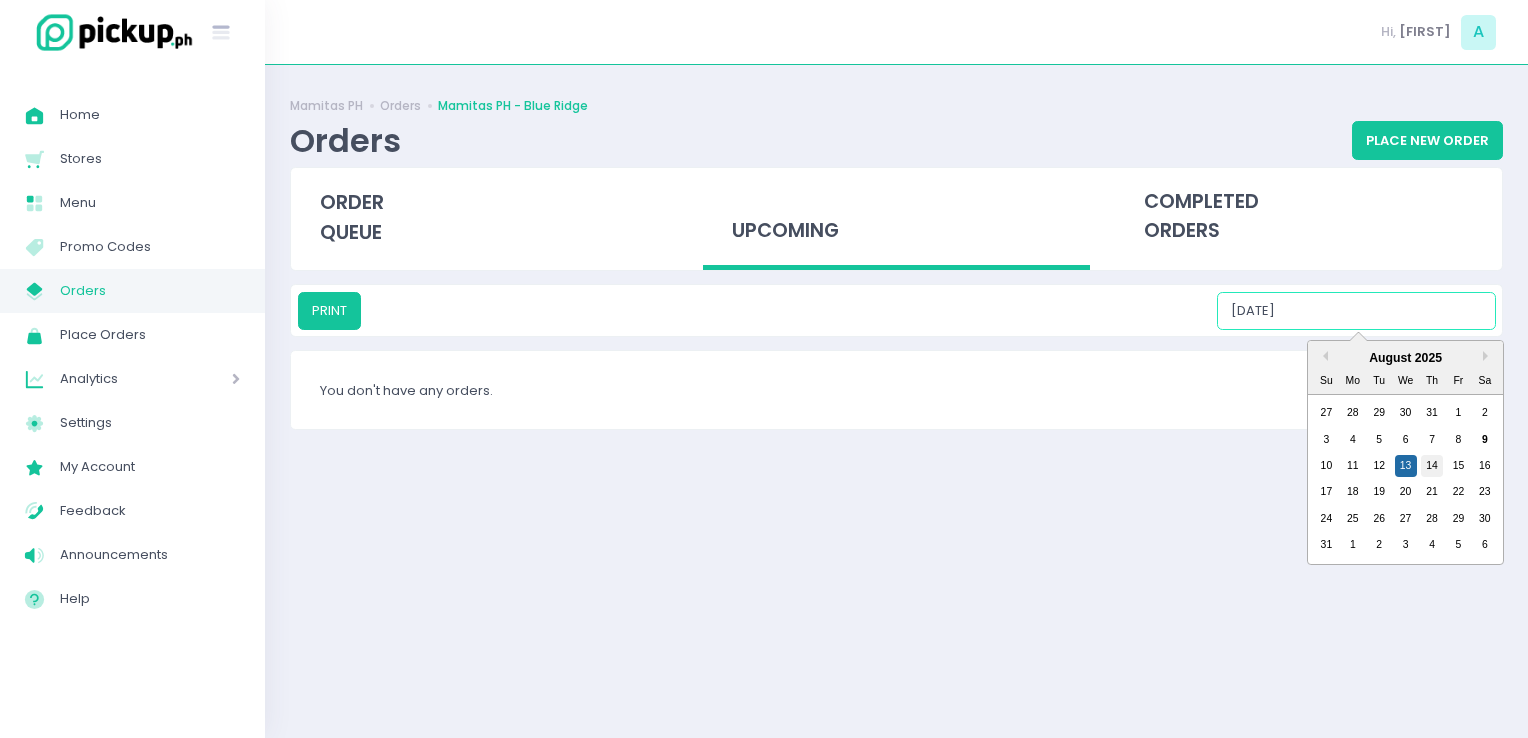 click on "14" at bounding box center [1432, 466] 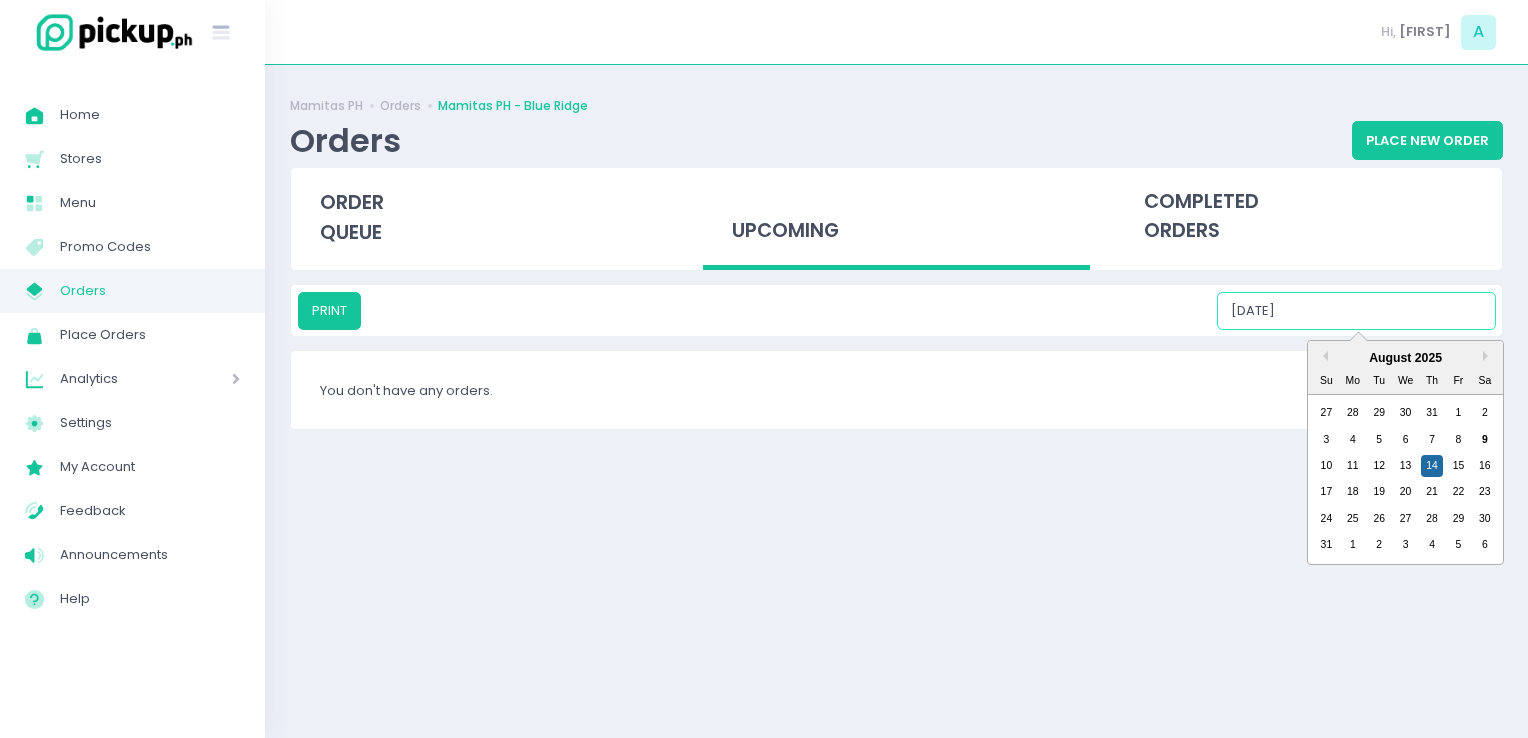 click on "08/14/2025" at bounding box center [1356, 311] 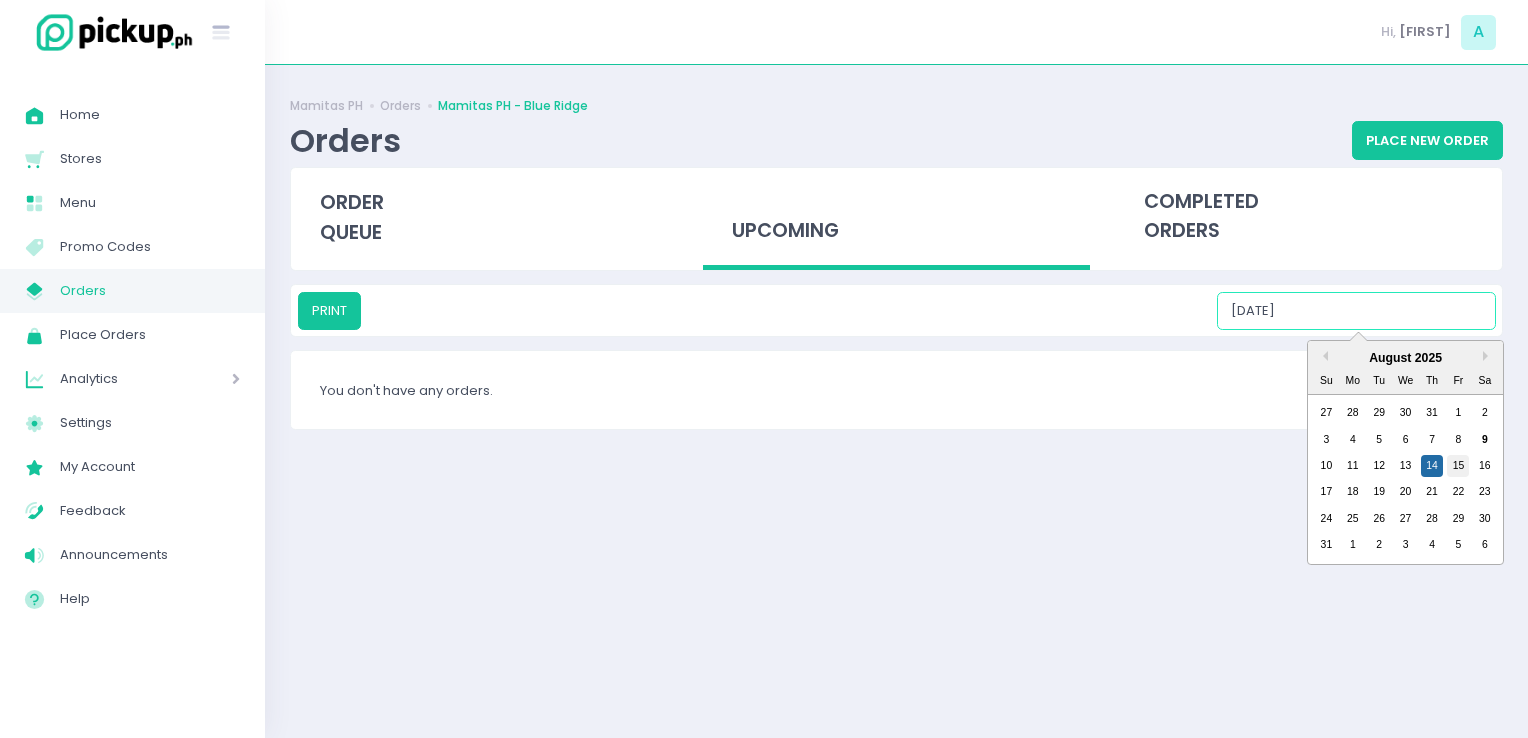 click on "15" at bounding box center [1458, 466] 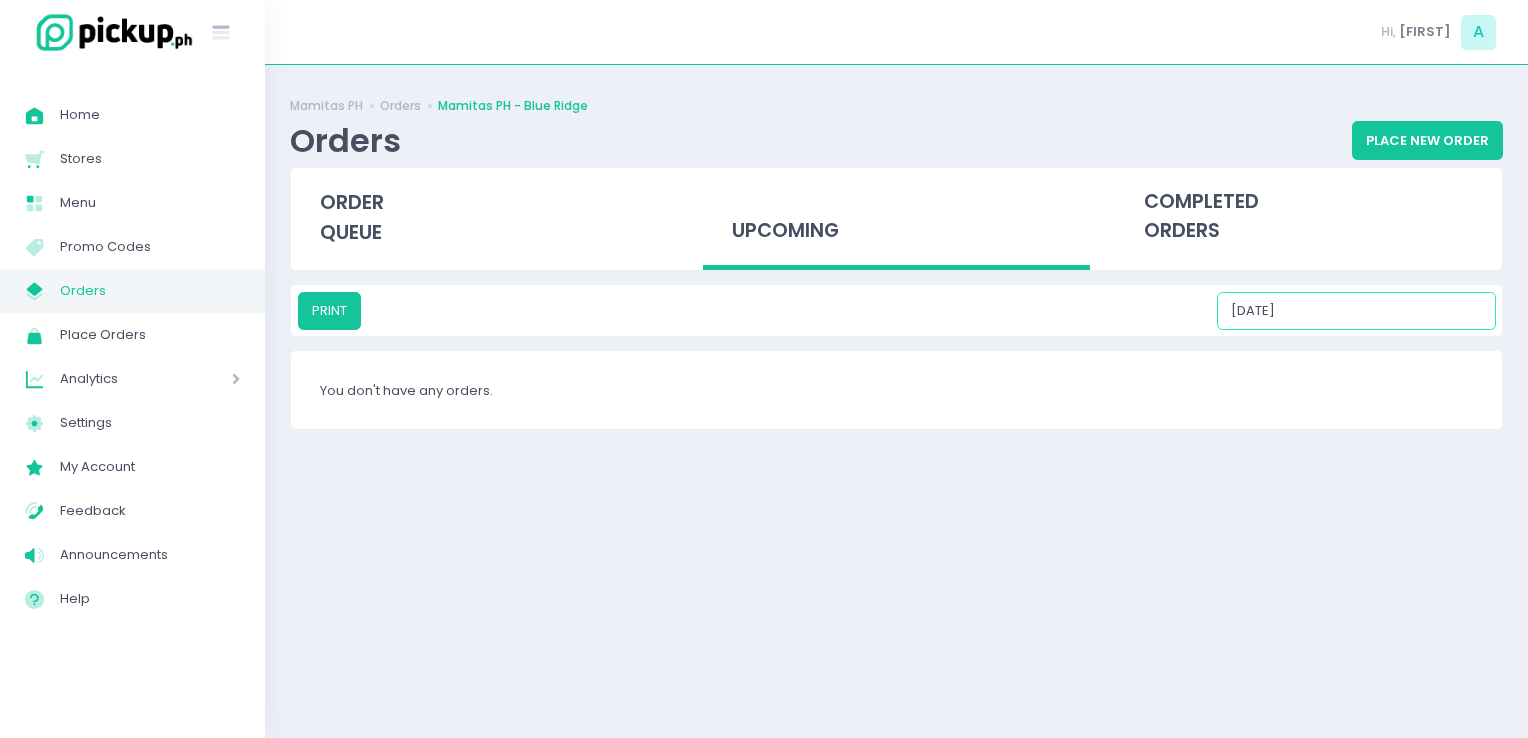 click on "08/15/2025" at bounding box center [1356, 311] 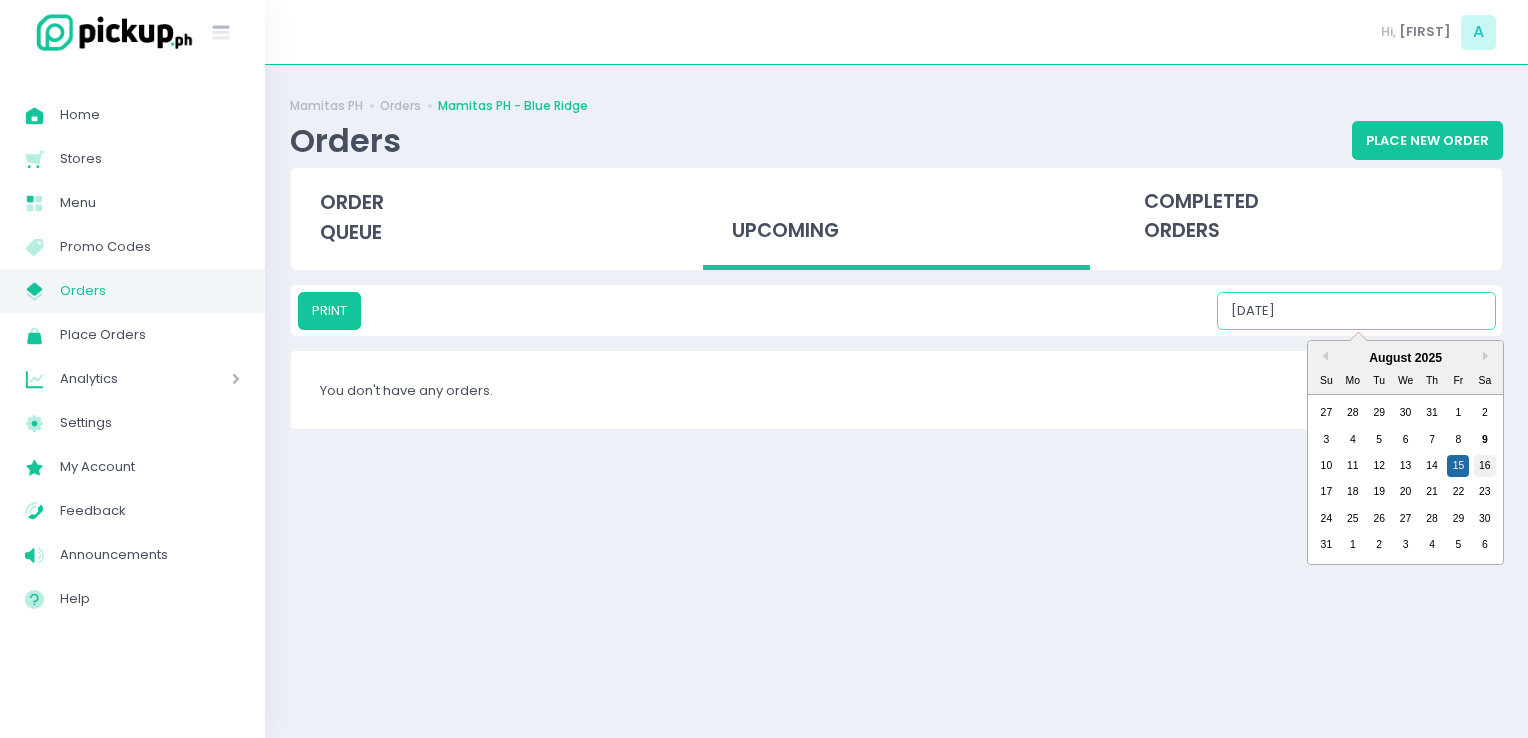 click on "16" at bounding box center [1485, 466] 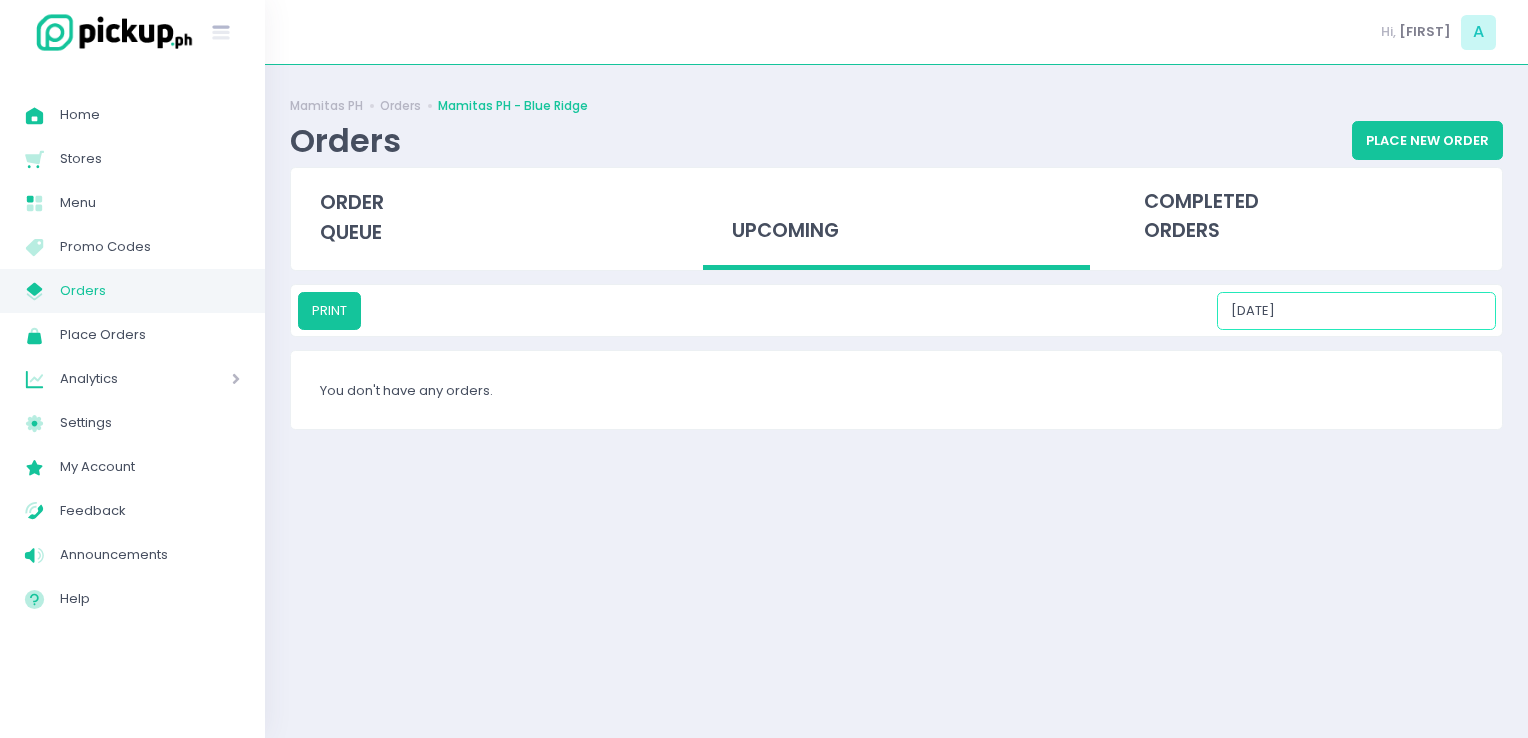 click on "08/16/2025" at bounding box center (1356, 311) 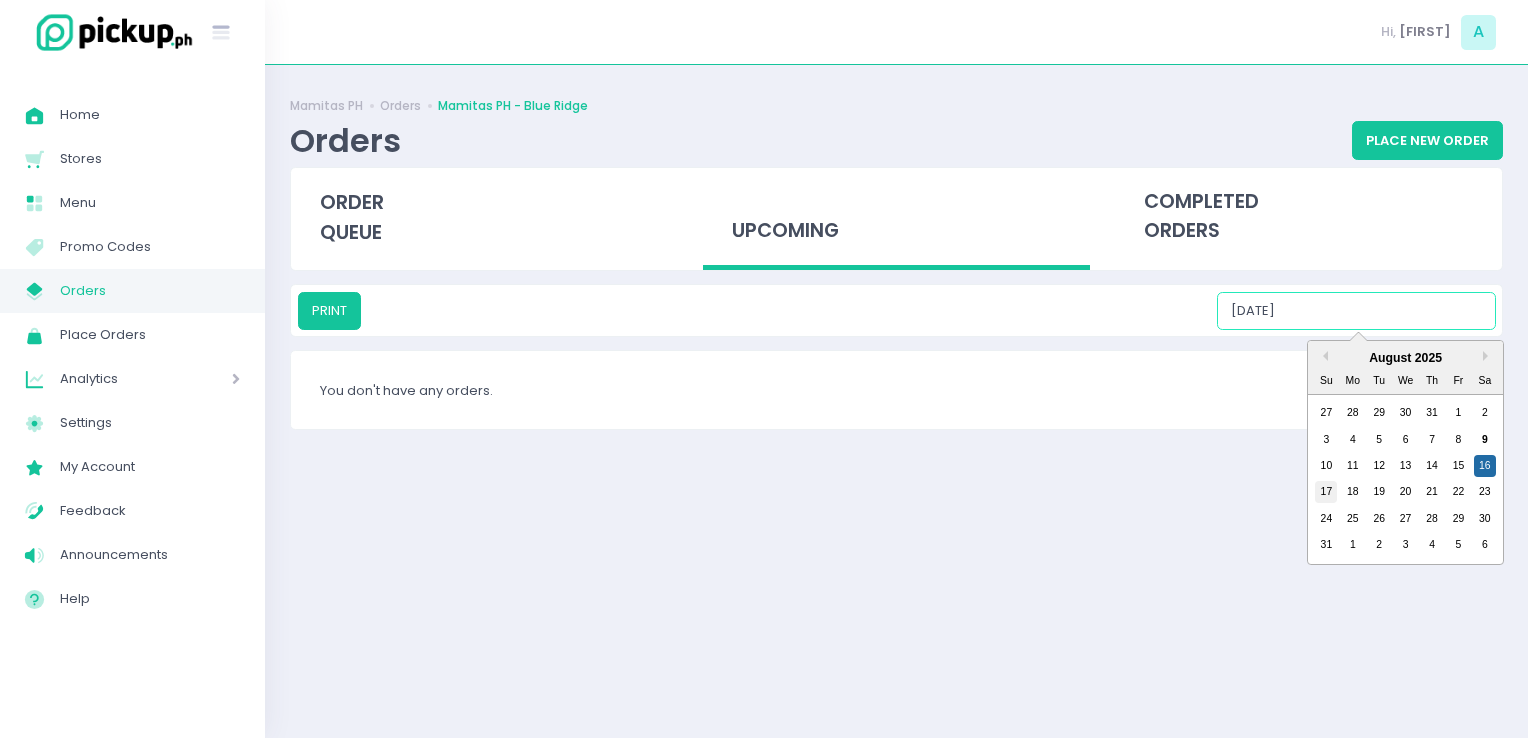 click on "17" at bounding box center (1326, 492) 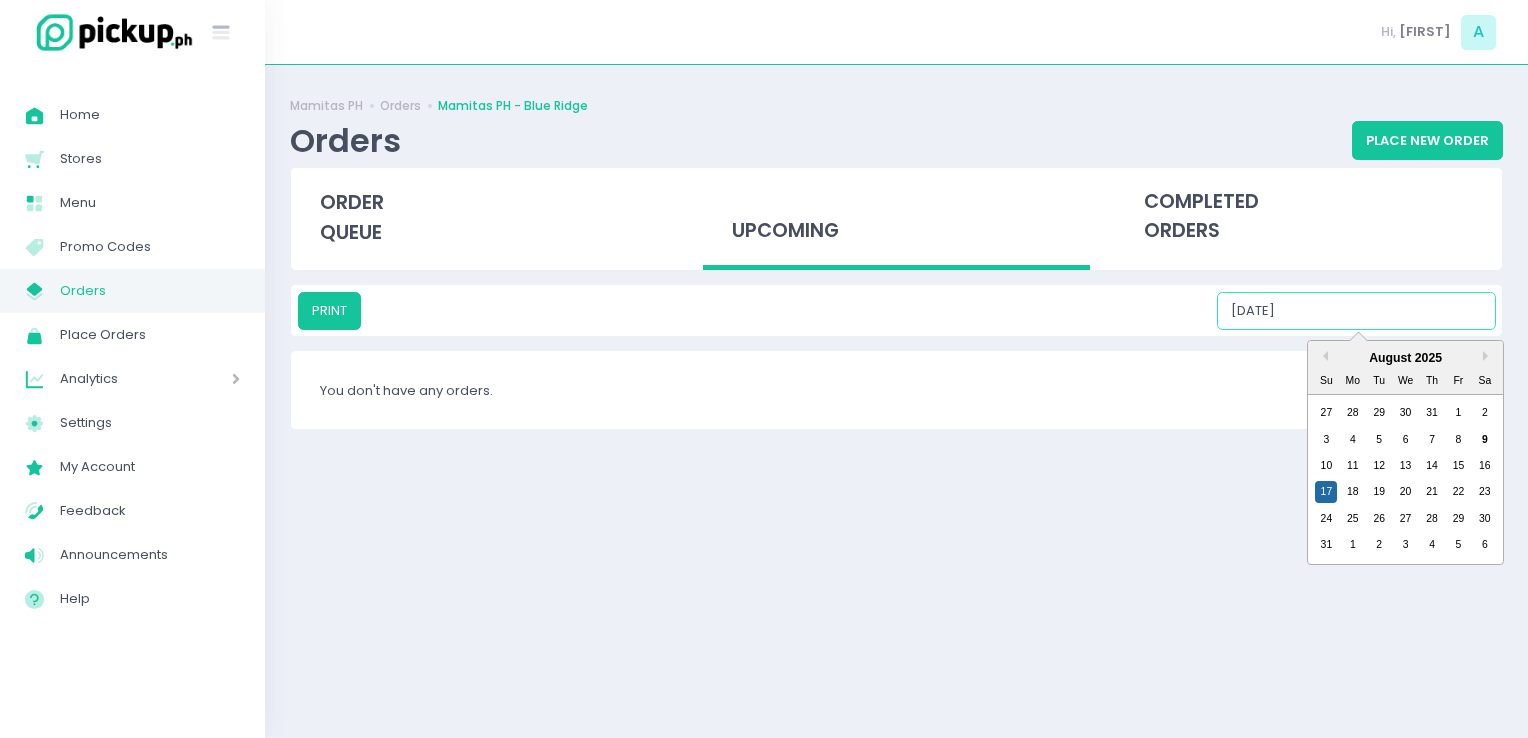 click on "08/17/2025" at bounding box center [1356, 311] 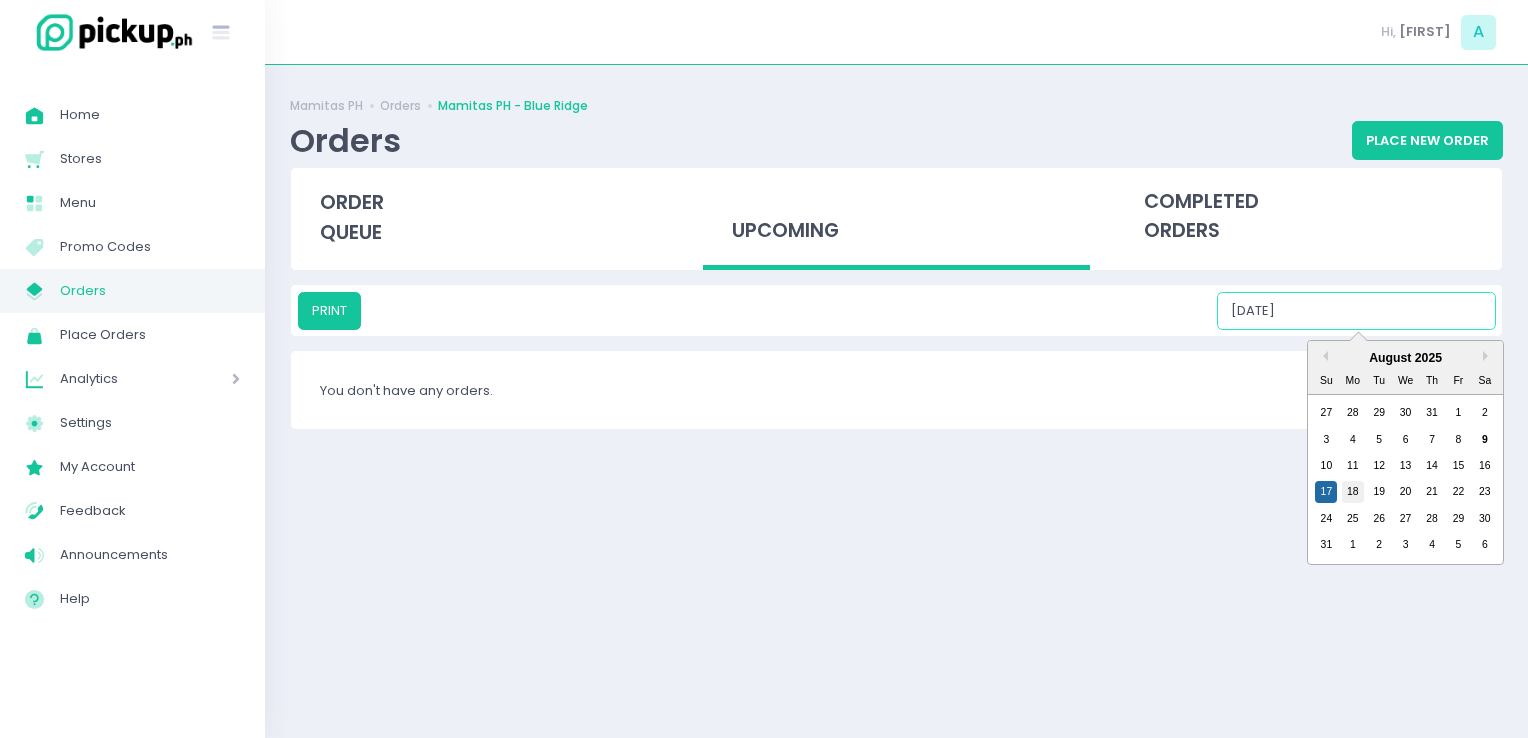 click on "18" at bounding box center (1353, 492) 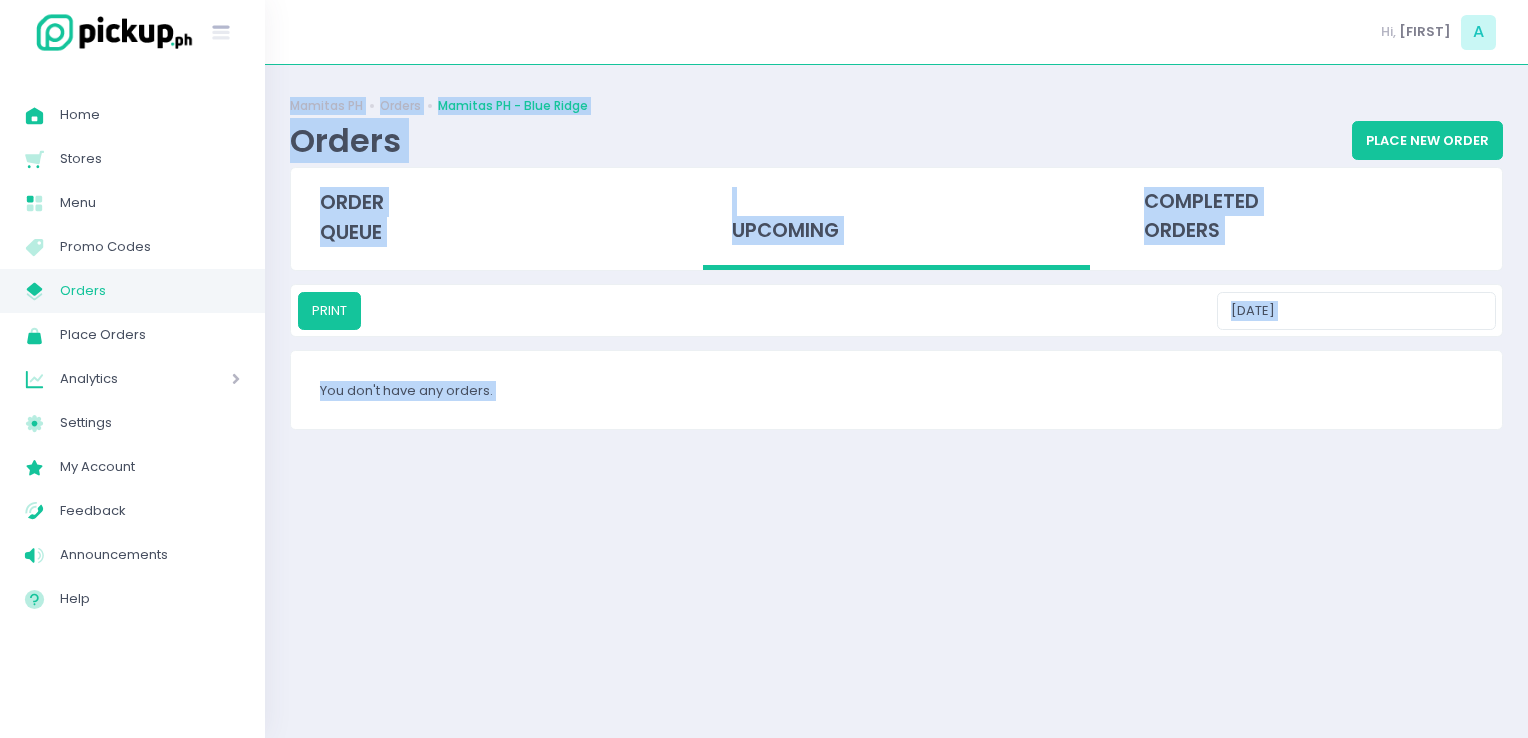 click on "Mamitas PH Orders Mamitas PH - Blue Ridge   Orders Place New Order       order   queue    upcoming completed  orders PRINT 08/18/2025 You don't have any orders." at bounding box center (896, 401) 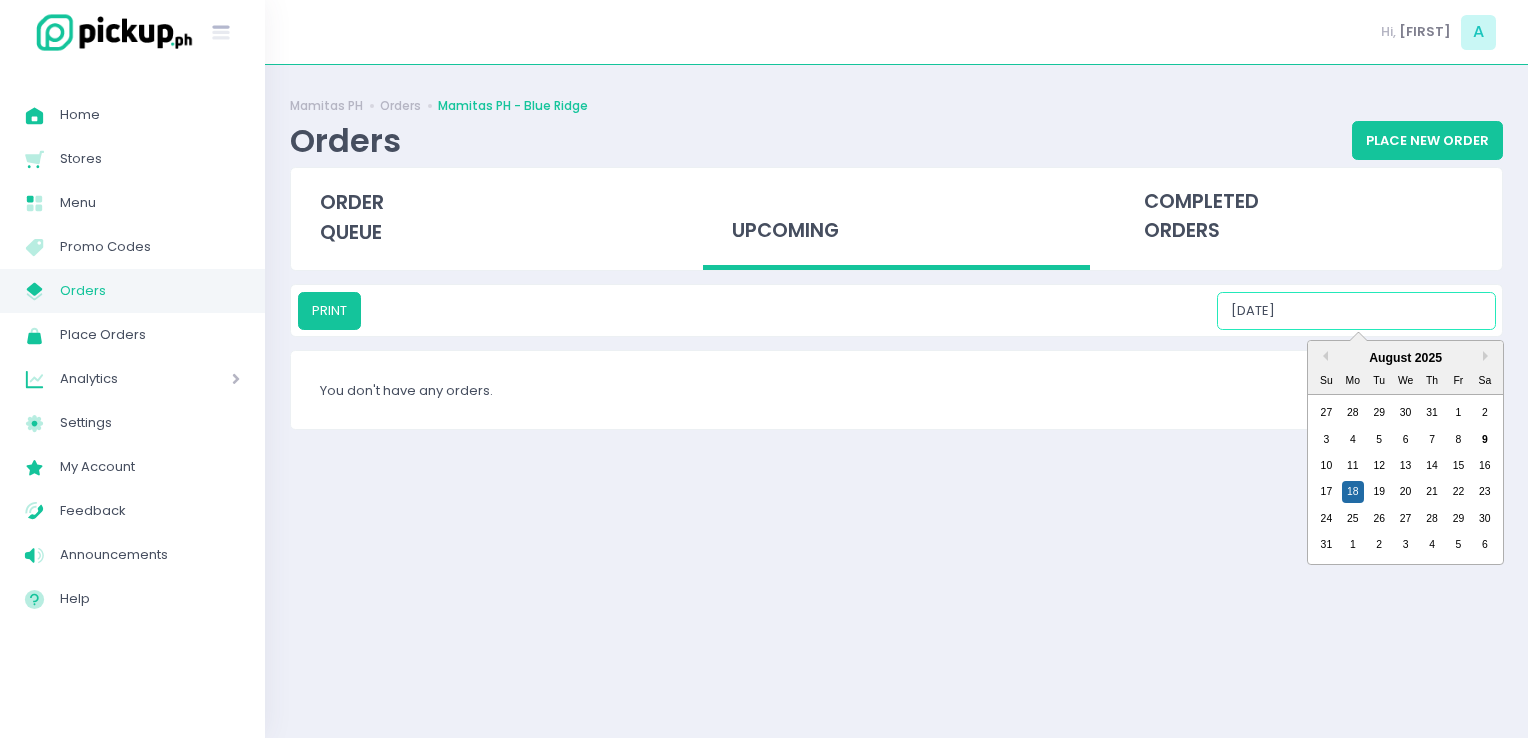 click on "08/18/2025" at bounding box center (1356, 311) 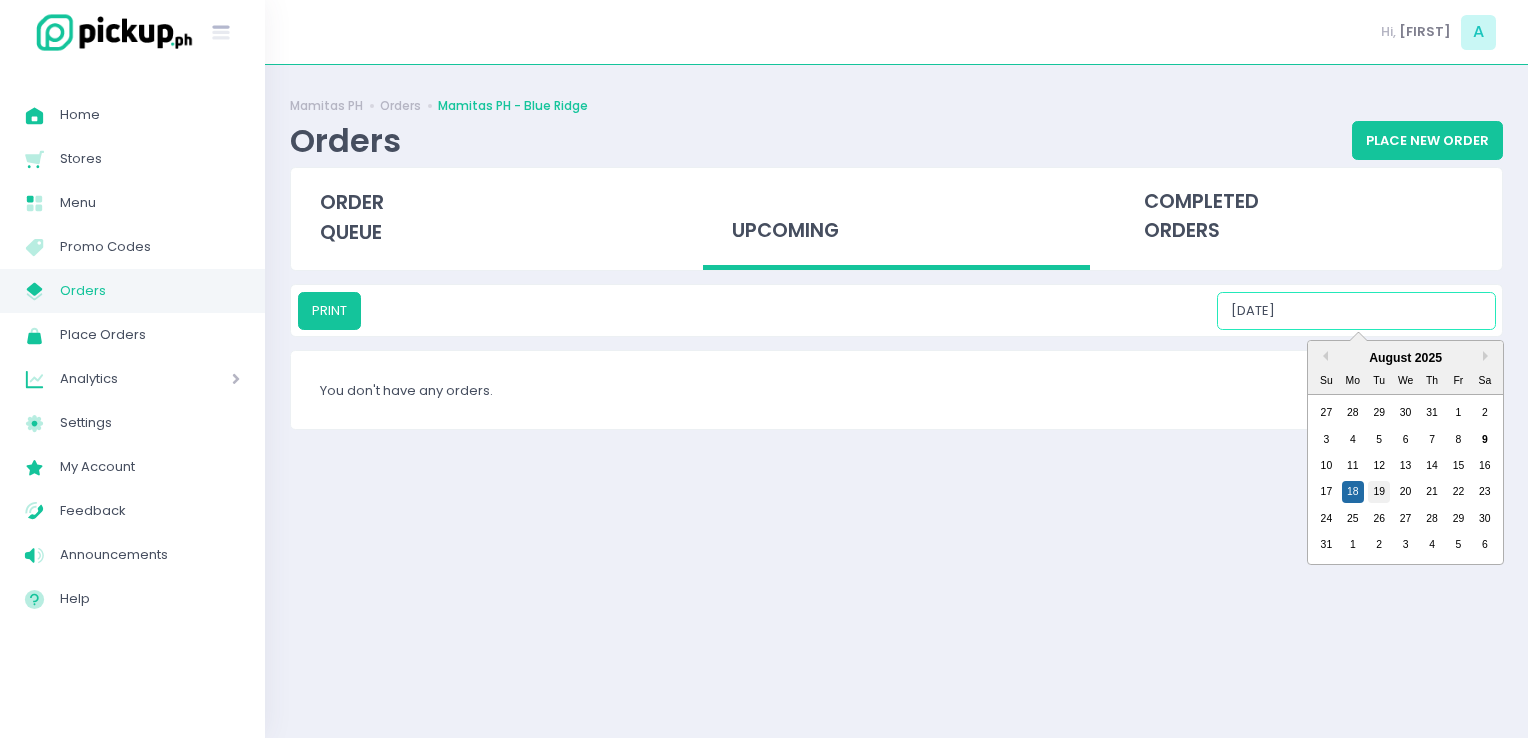 click on "19" at bounding box center (1379, 492) 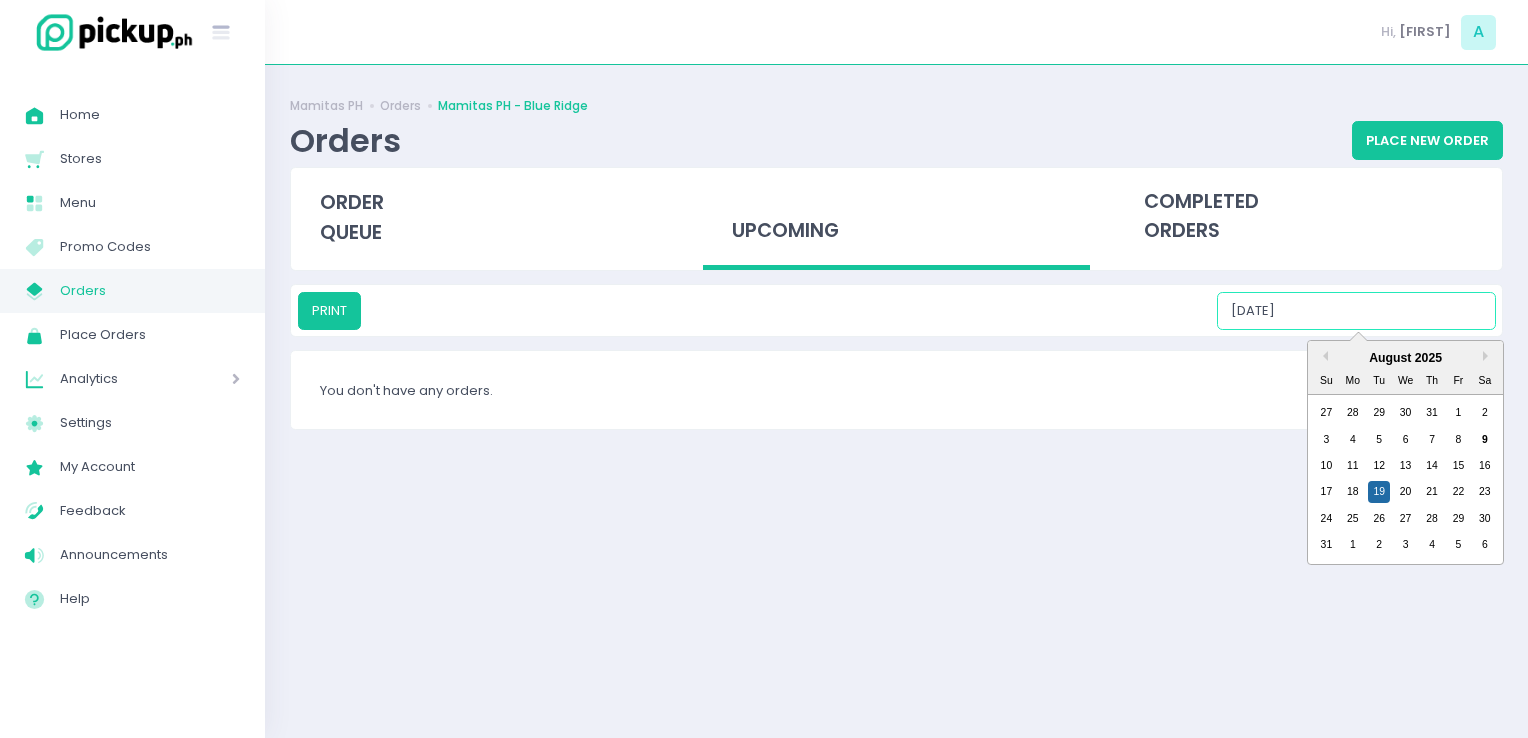 click on "08/19/2025" at bounding box center [1356, 311] 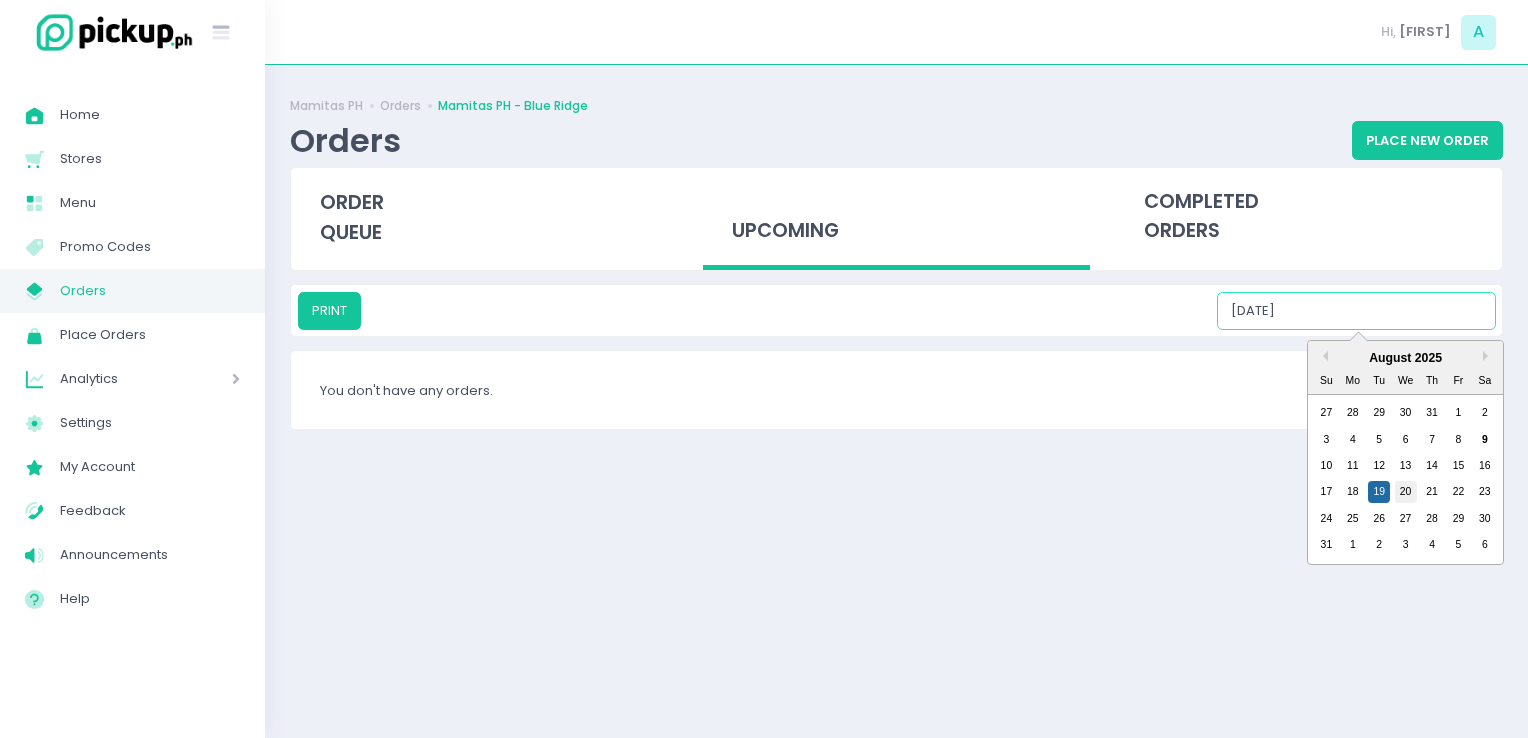 click on "20" at bounding box center [1406, 492] 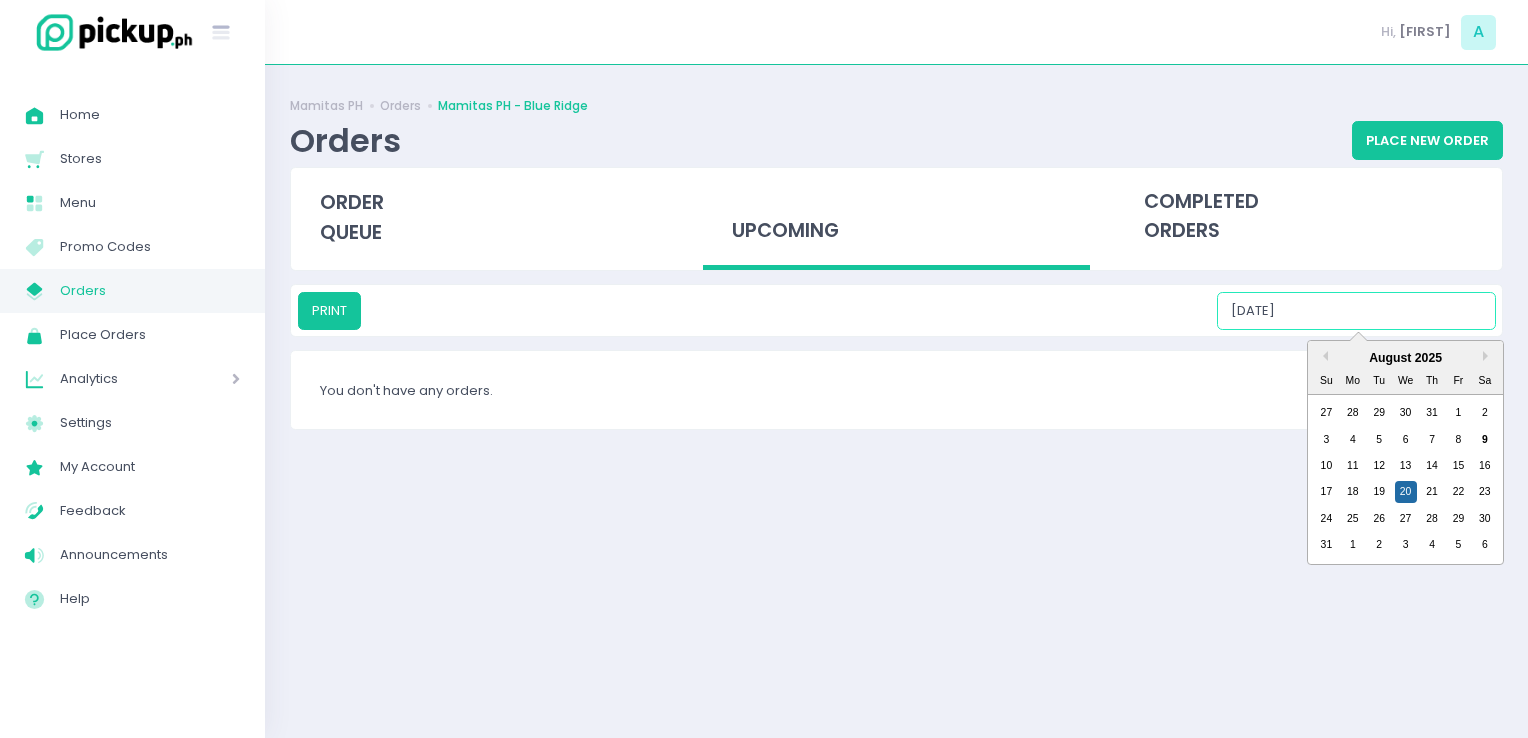 click on "08/20/2025" at bounding box center [1356, 311] 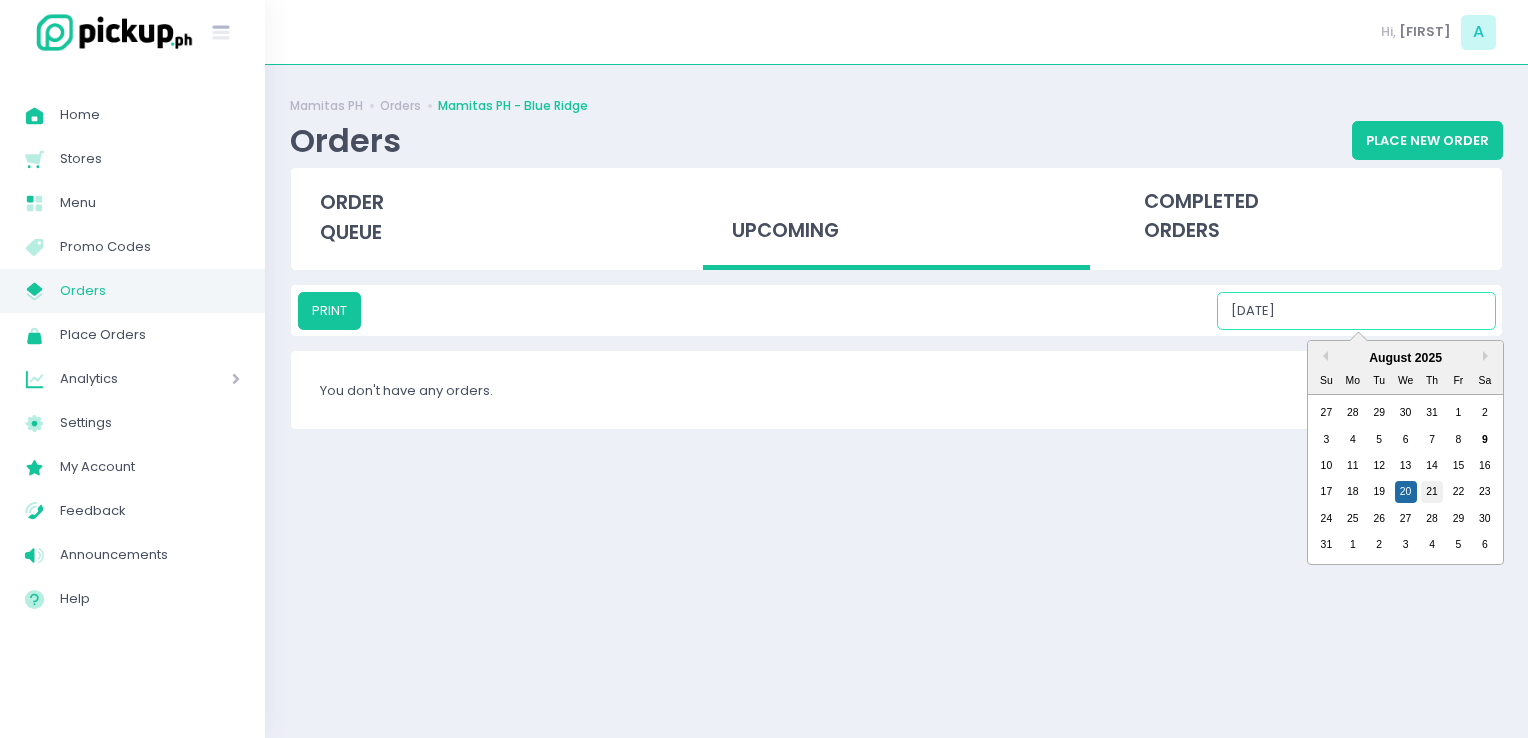 click on "21" at bounding box center (1432, 492) 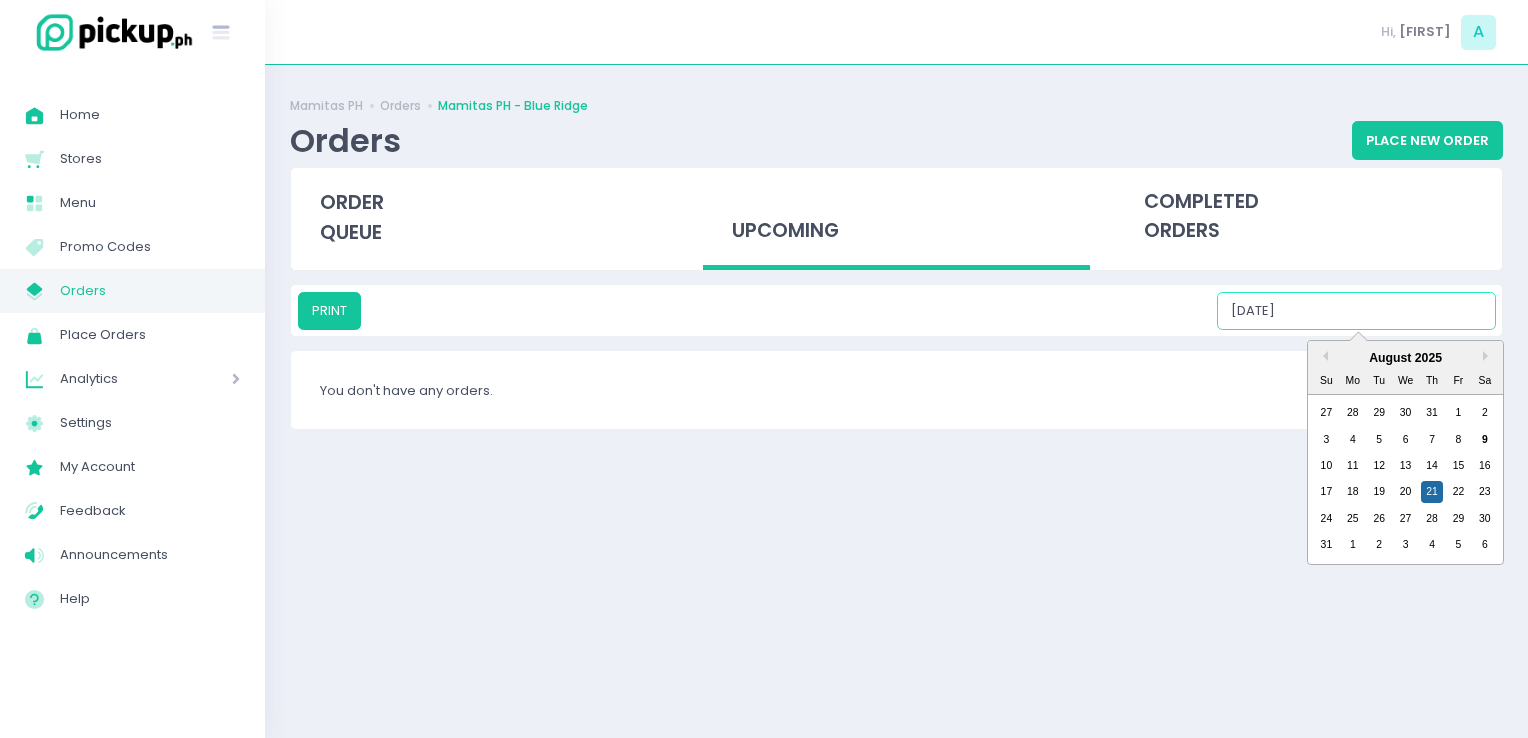 click on "08/21/2025" at bounding box center [1356, 311] 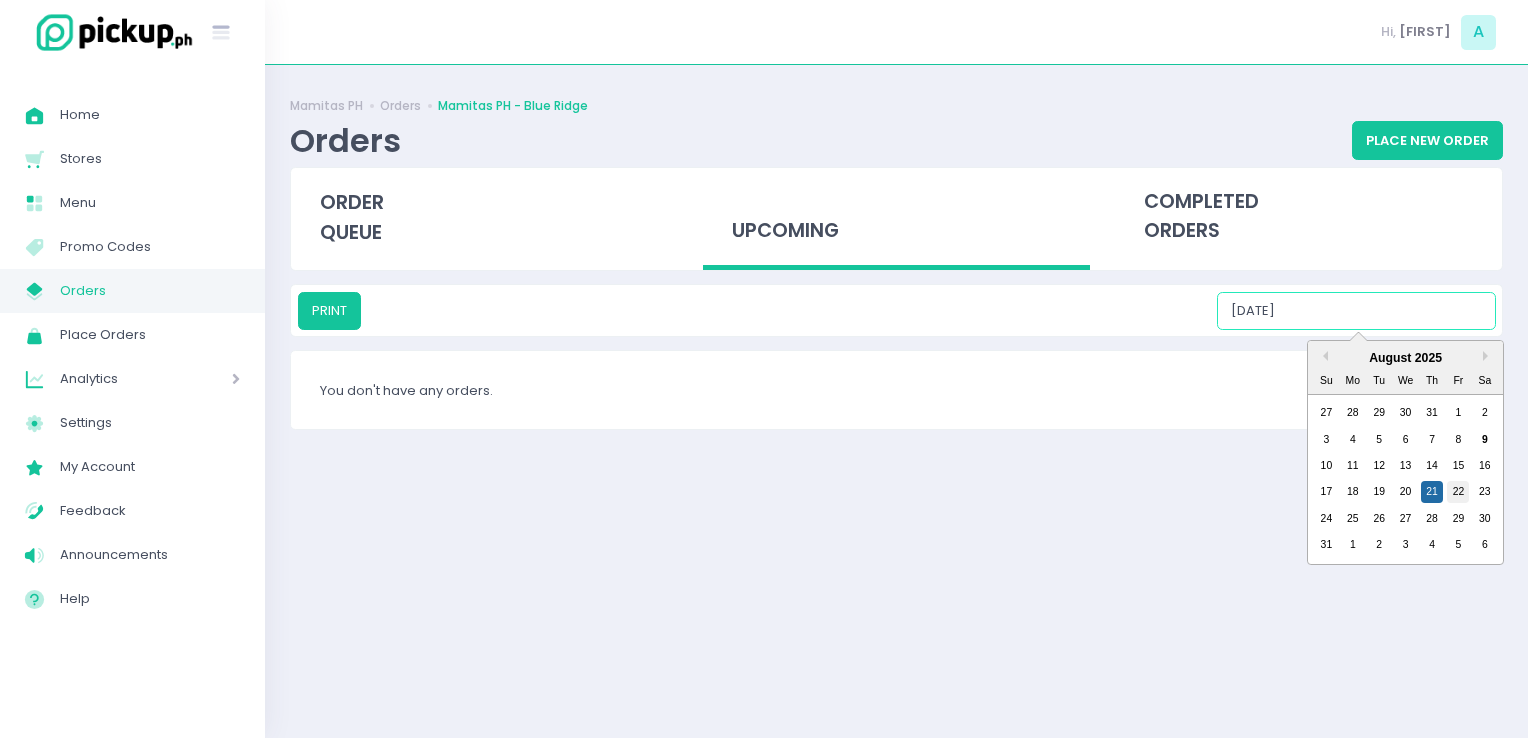 click on "22" at bounding box center (1458, 492) 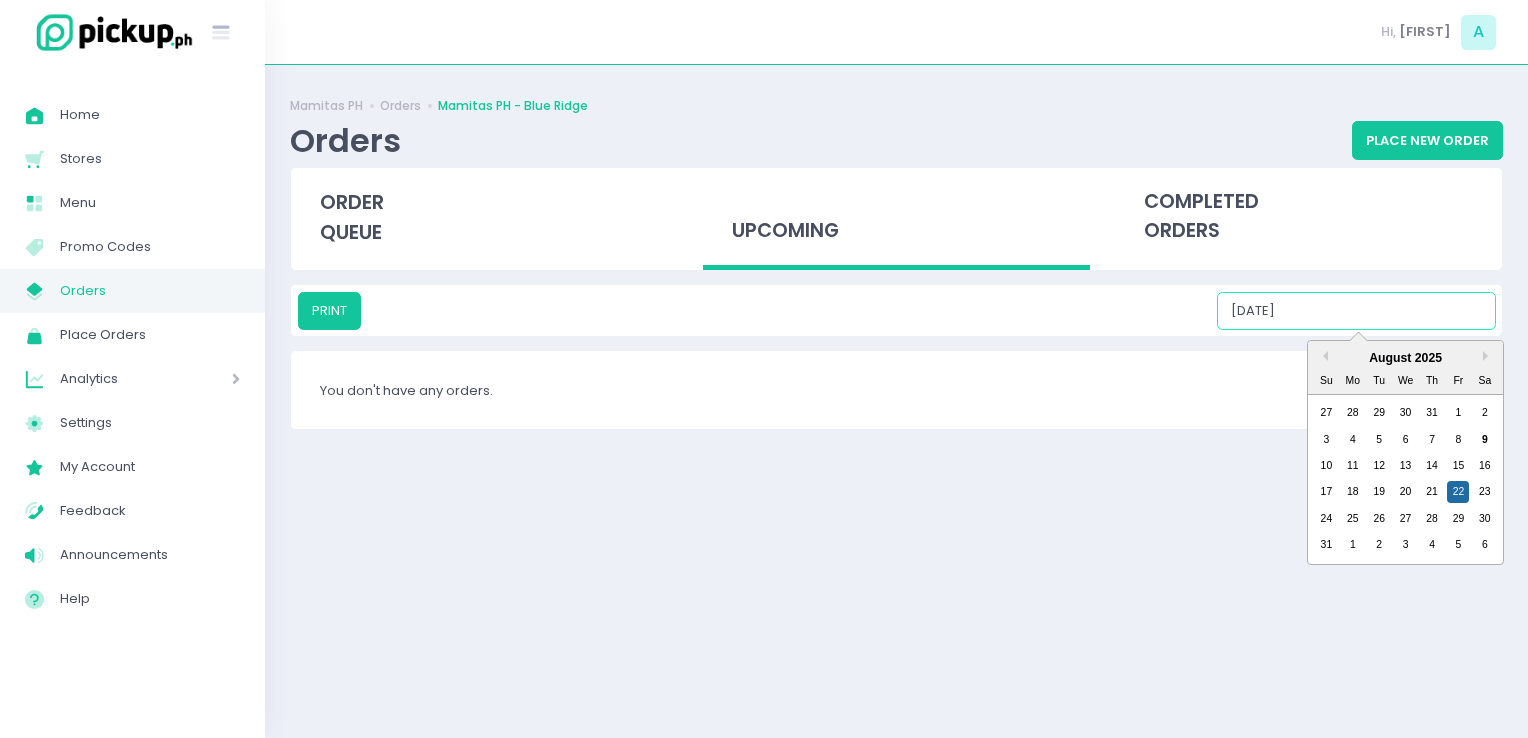 click on "08/22/2025" at bounding box center [1356, 311] 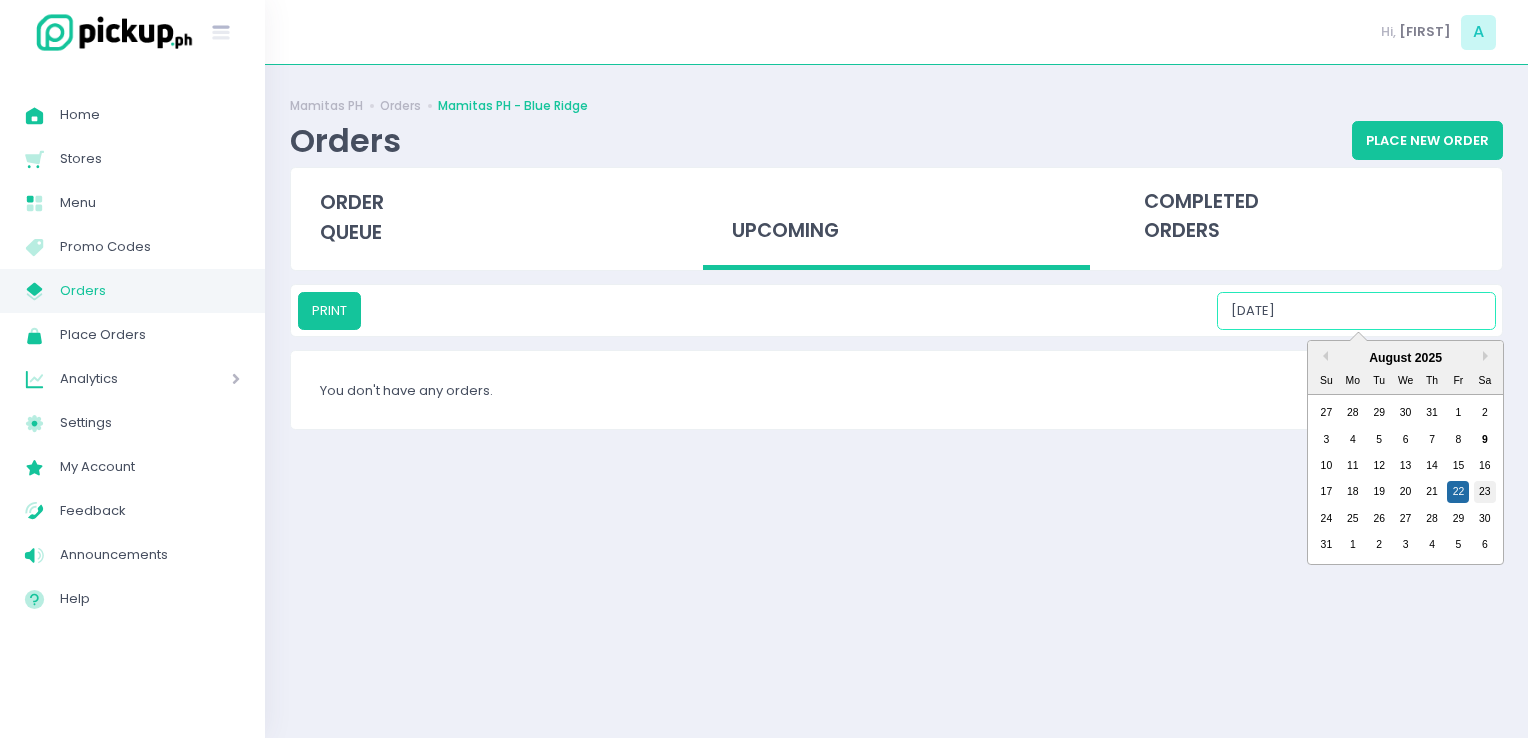 click on "23" at bounding box center [1485, 492] 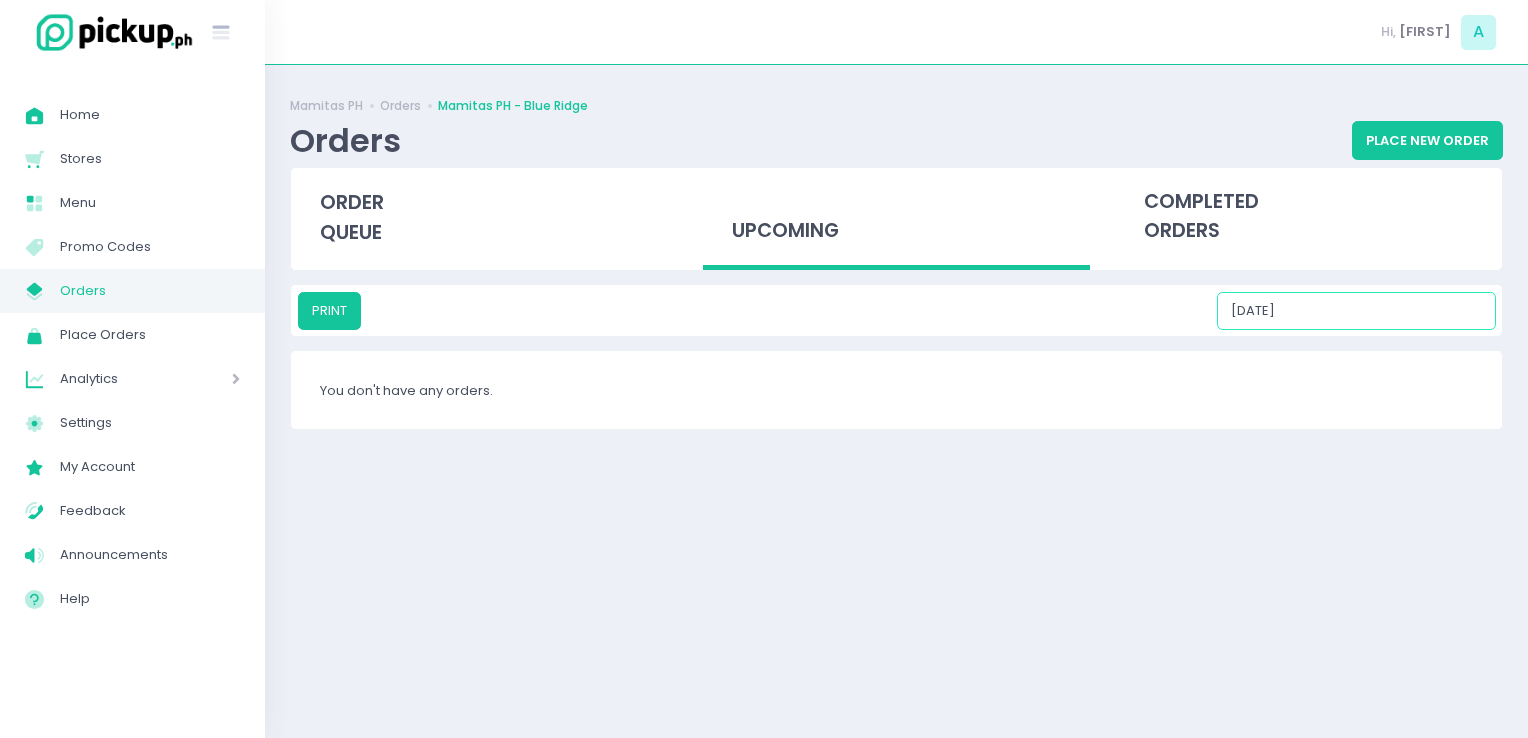 click on "08/23/2025" at bounding box center (1356, 311) 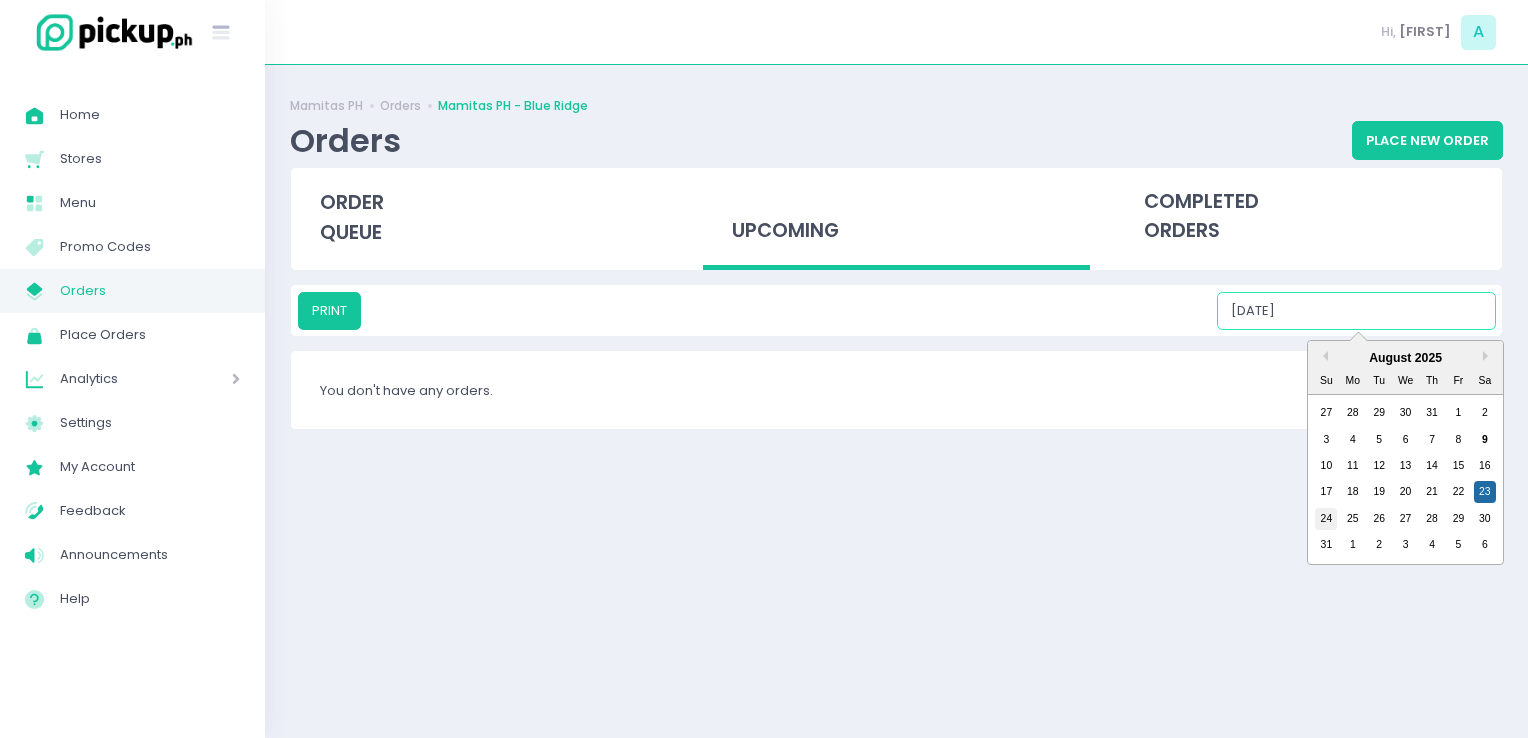click on "24" at bounding box center [1326, 519] 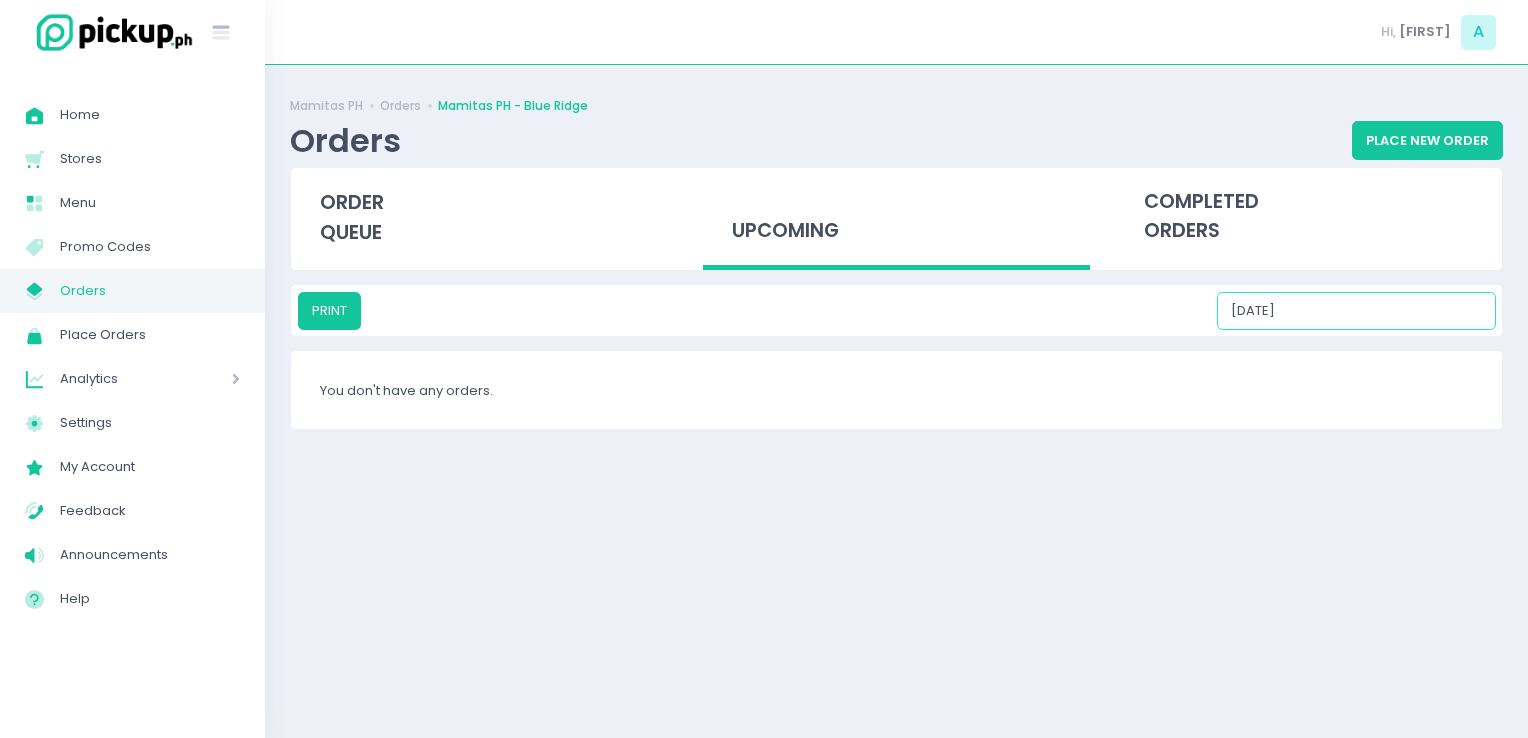 drag, startPoint x: 1356, startPoint y: 329, endPoint x: 1352, endPoint y: 298, distance: 31.257 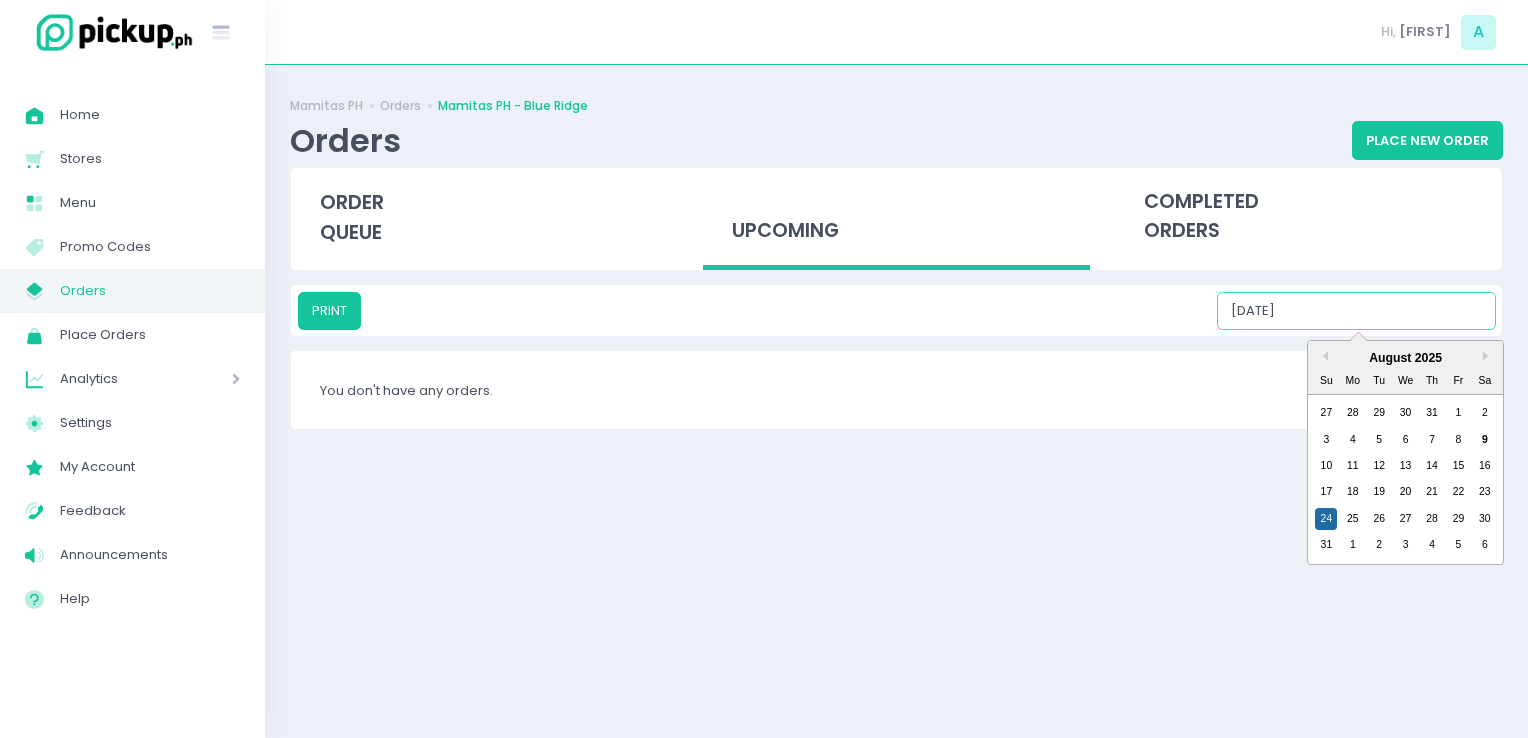 click on "08/24/2025" at bounding box center [1356, 311] 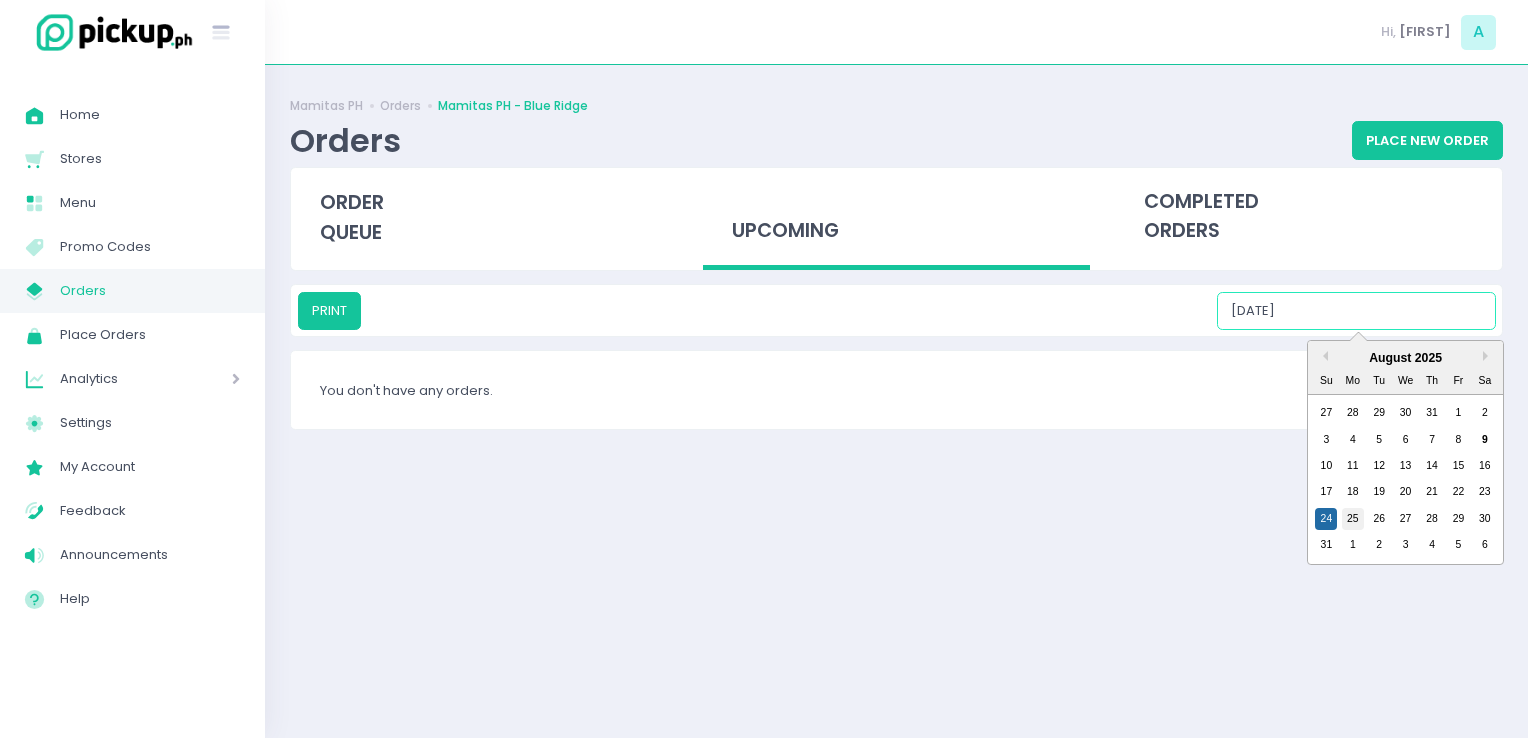 click on "25" at bounding box center (1353, 519) 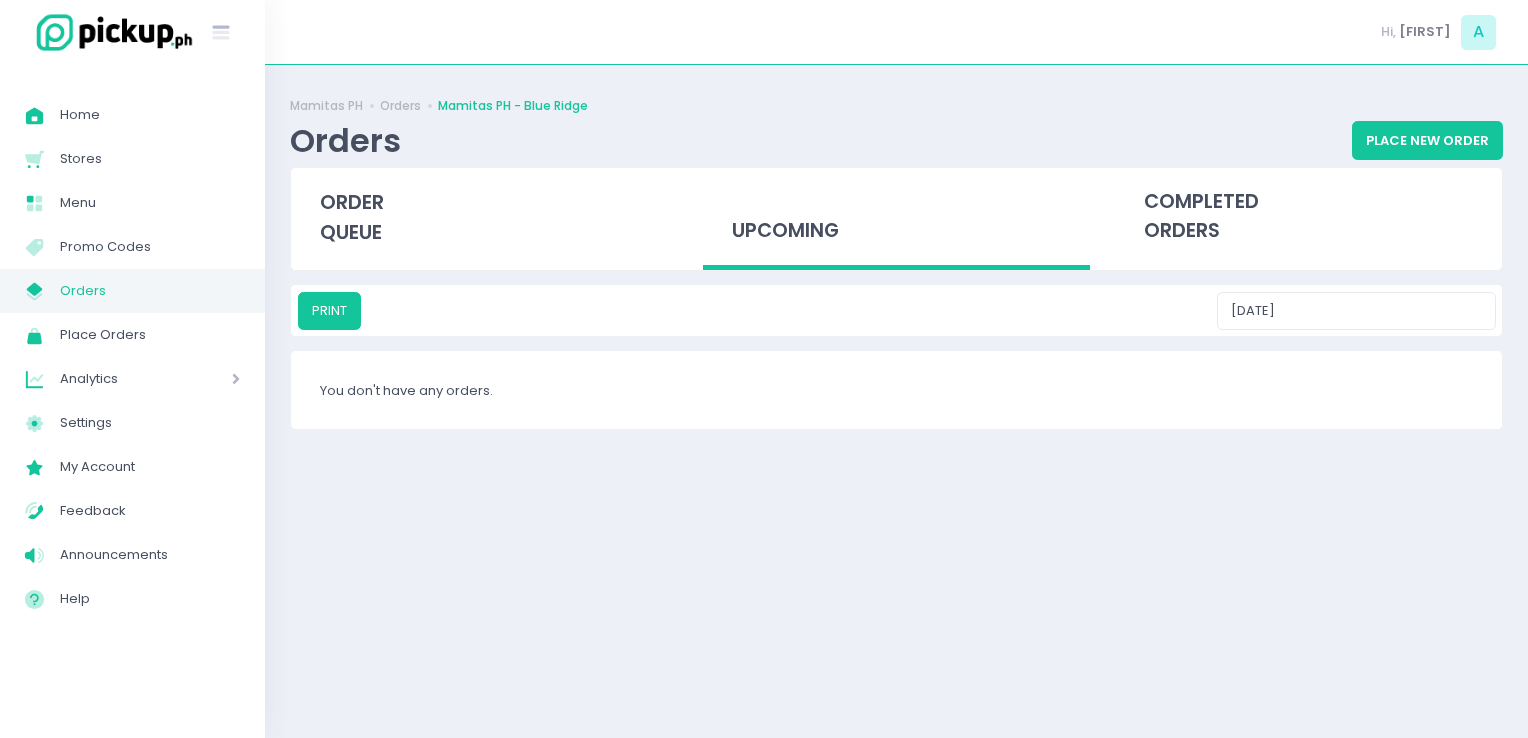 drag, startPoint x: 1346, startPoint y: 287, endPoint x: 1352, endPoint y: 305, distance: 18.973665 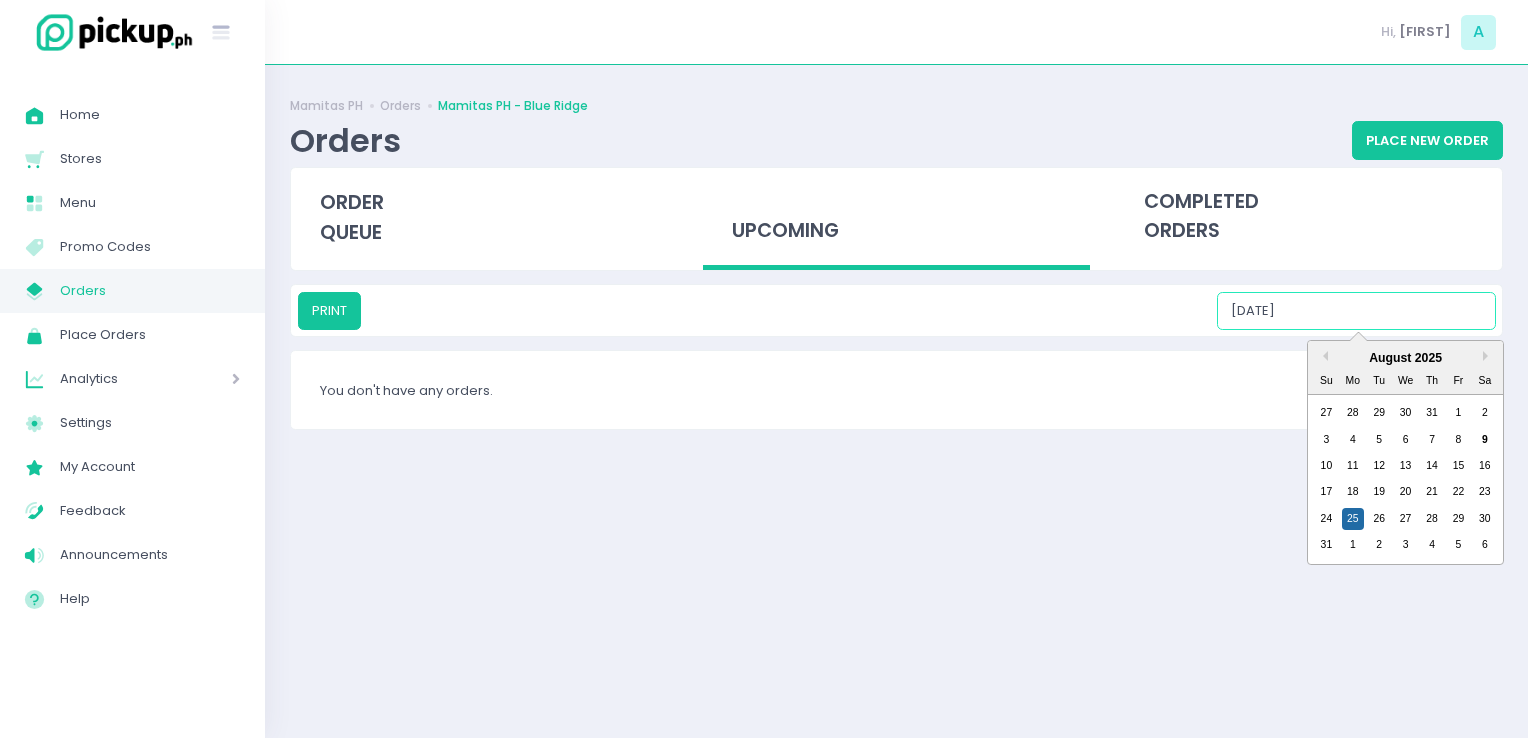click on "08/25/2025" at bounding box center (1356, 311) 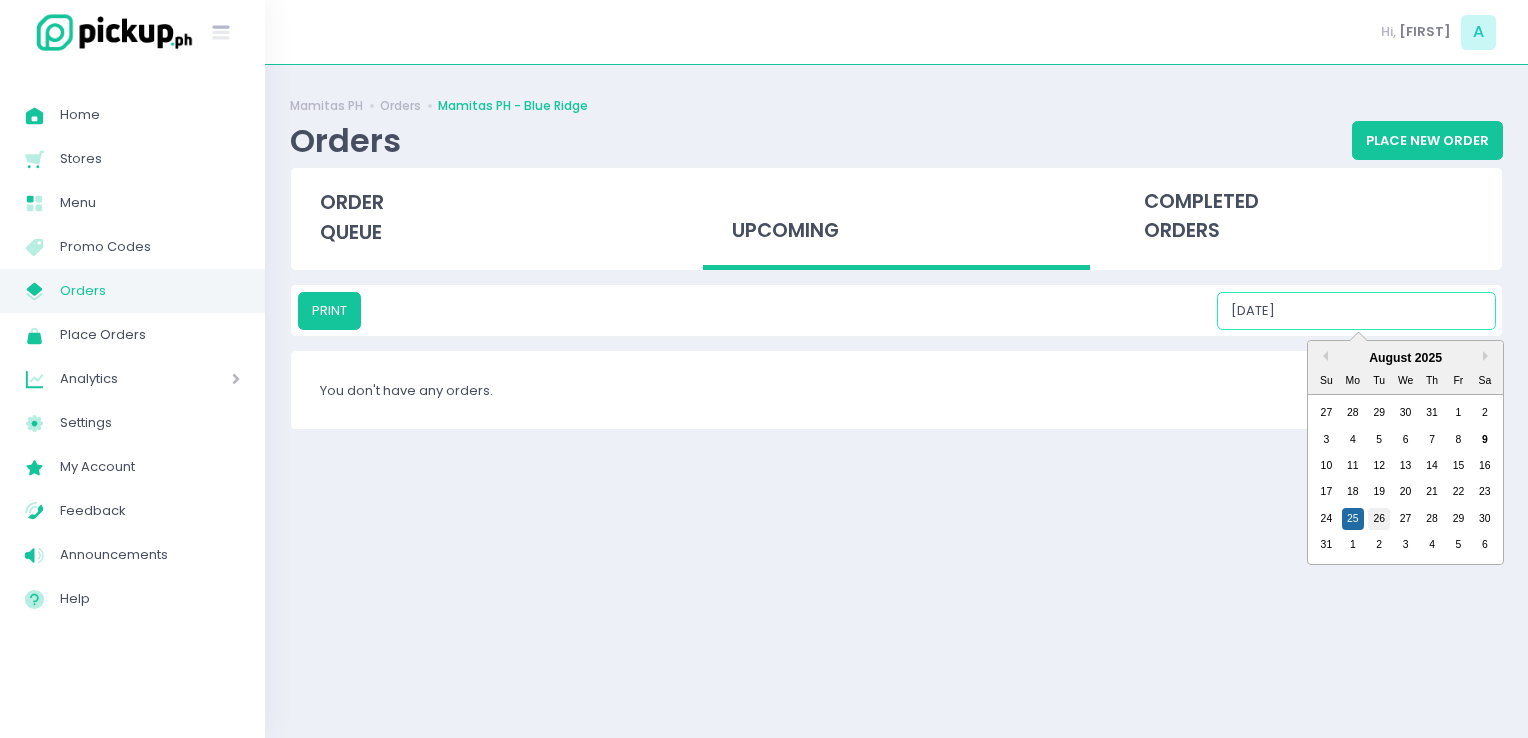 click on "26" at bounding box center [1379, 519] 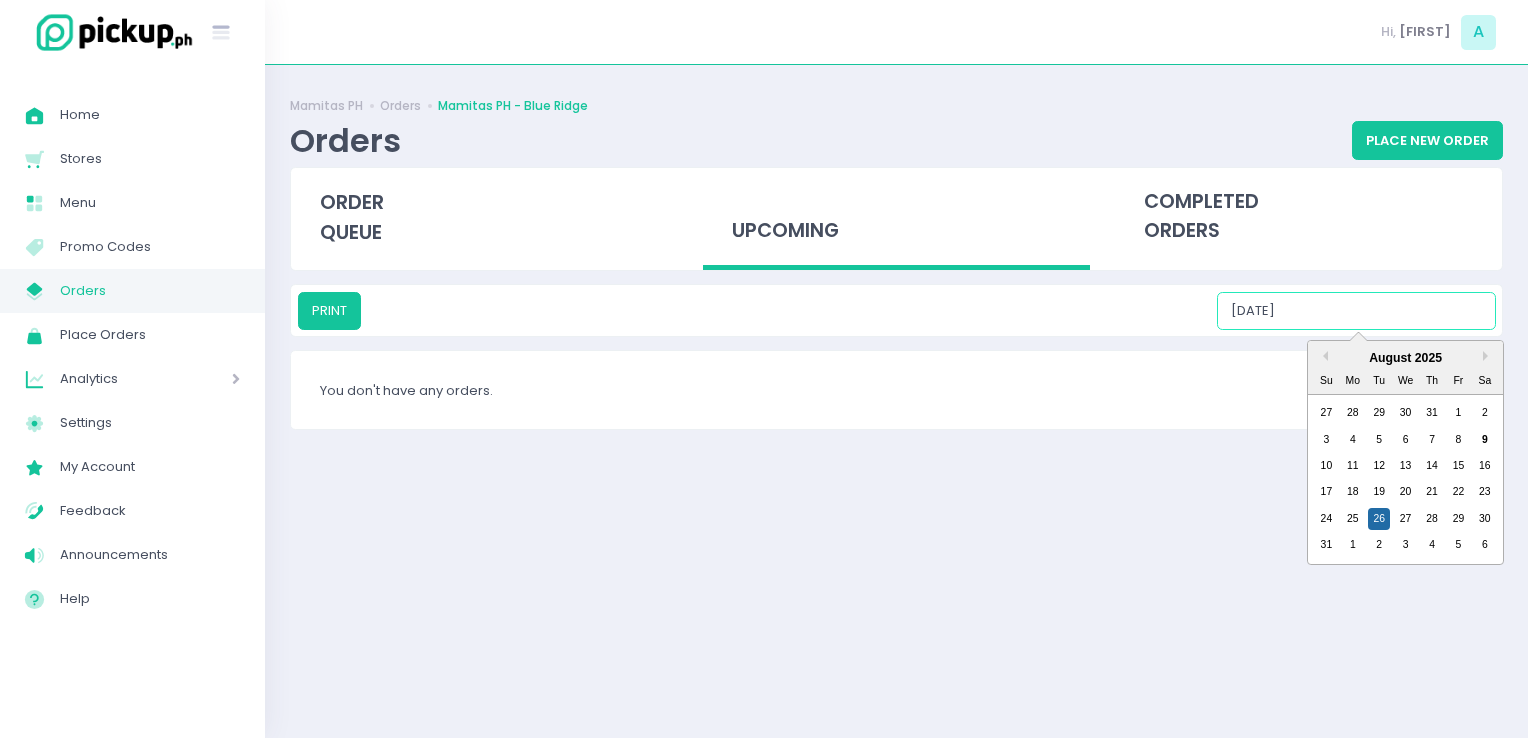 click on "08/26/2025" at bounding box center [1356, 311] 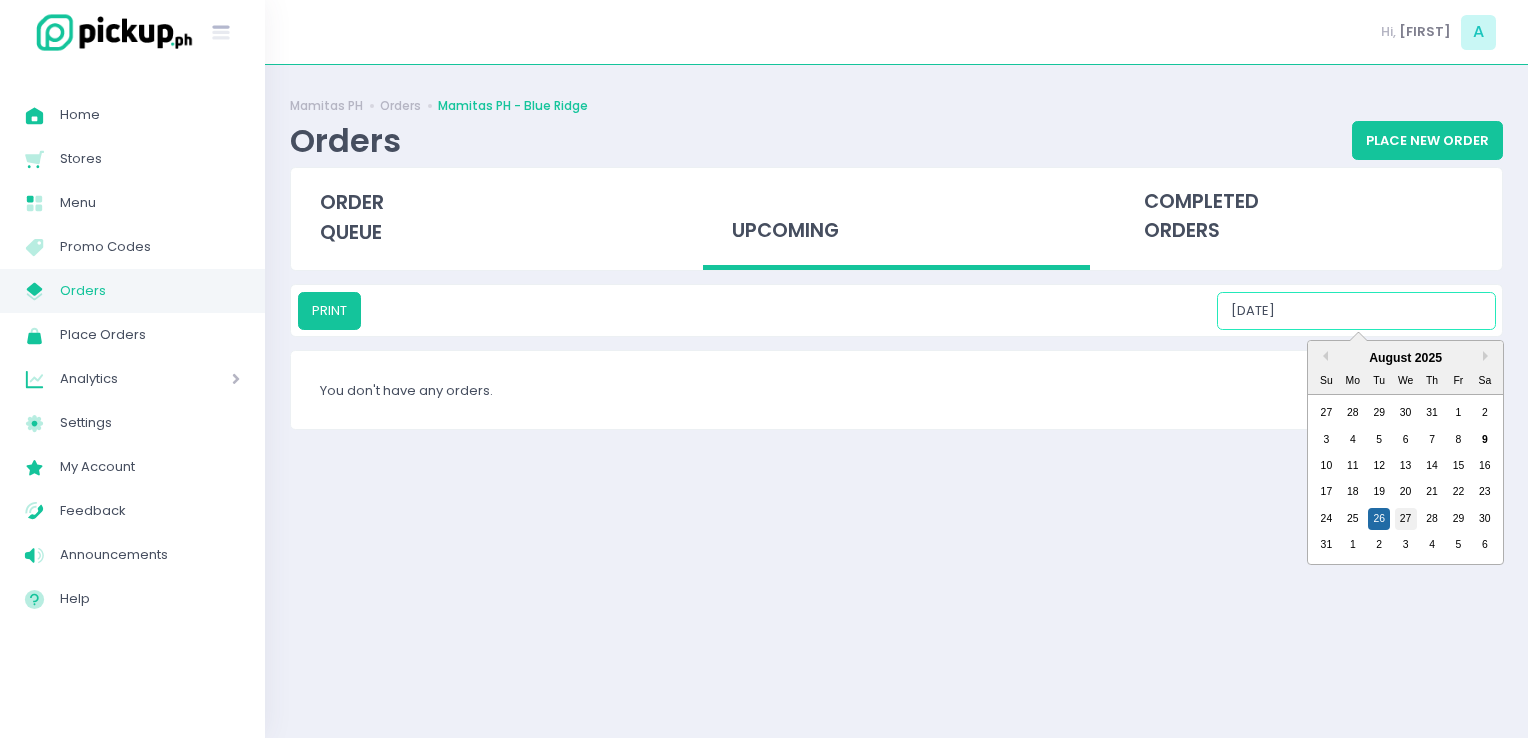 click on "27" at bounding box center [1406, 519] 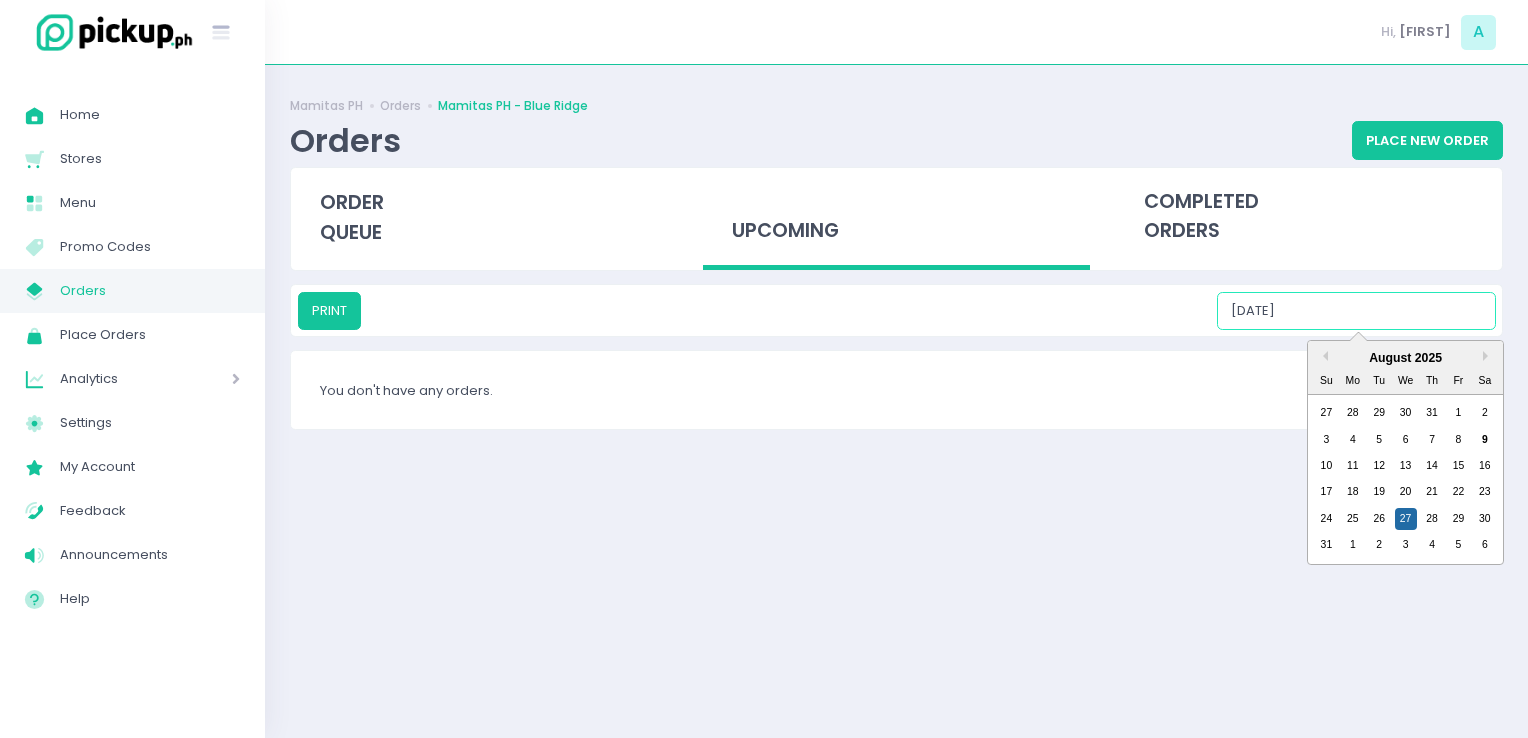 click on "08/27/2025" at bounding box center [1356, 311] 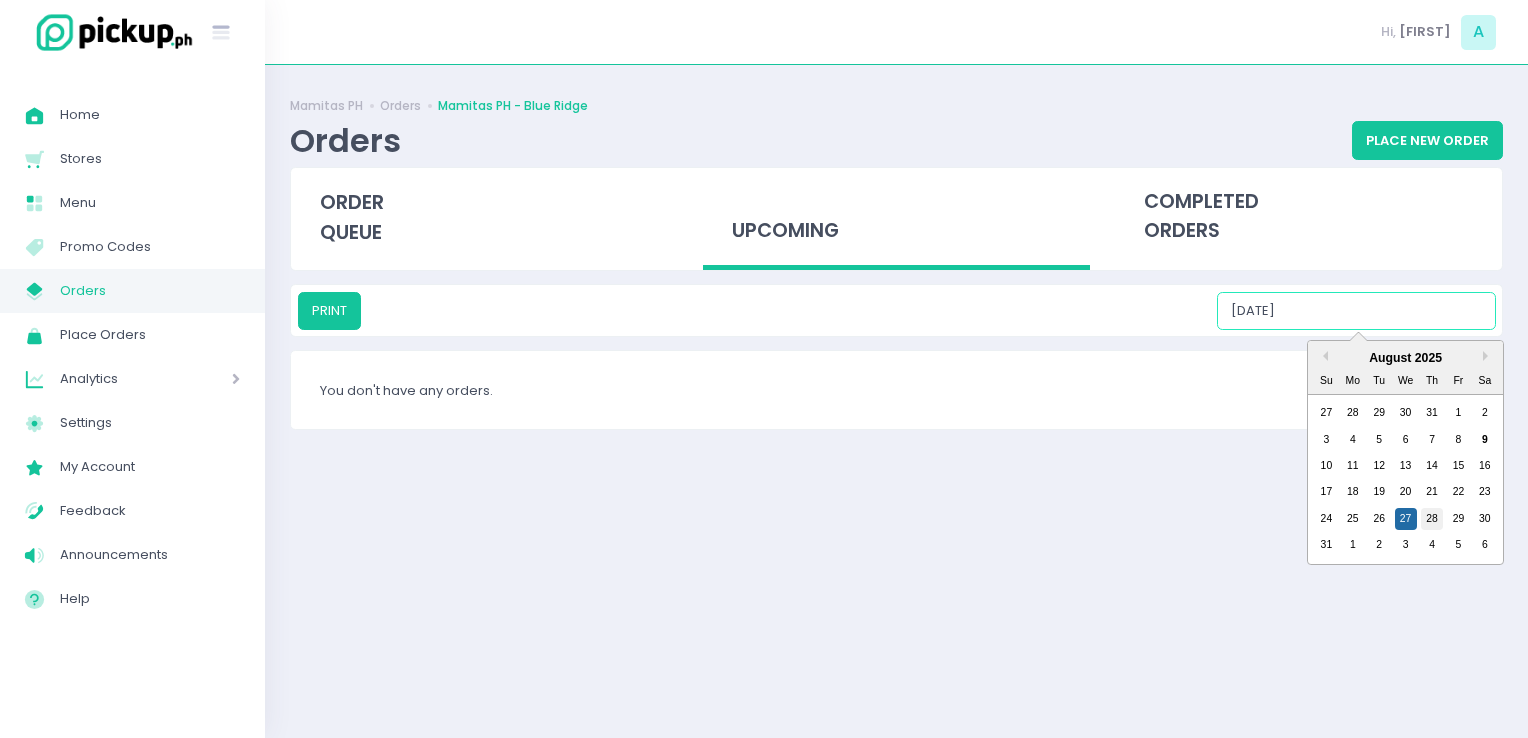 click on "28" at bounding box center [1432, 519] 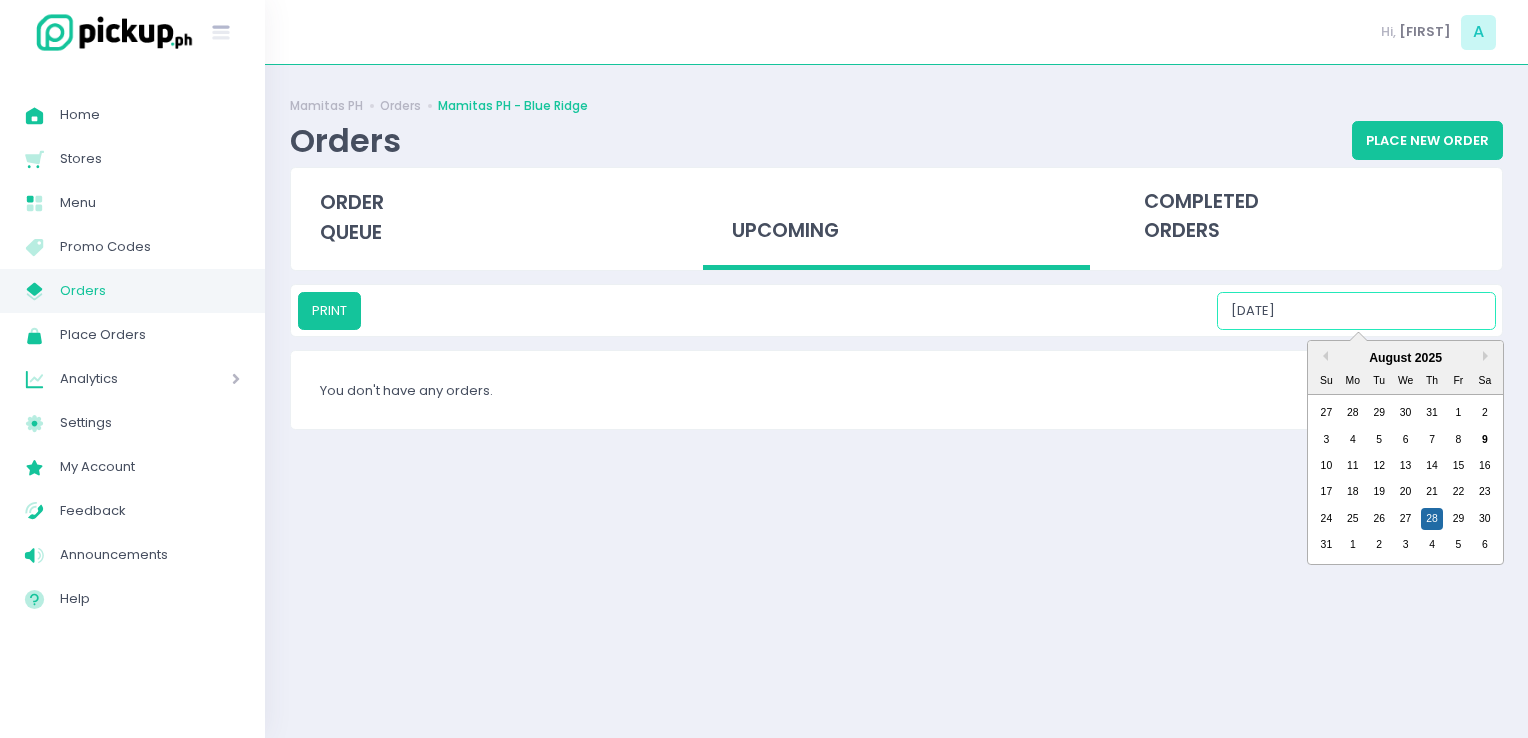 click on "08/28/2025" at bounding box center [1356, 311] 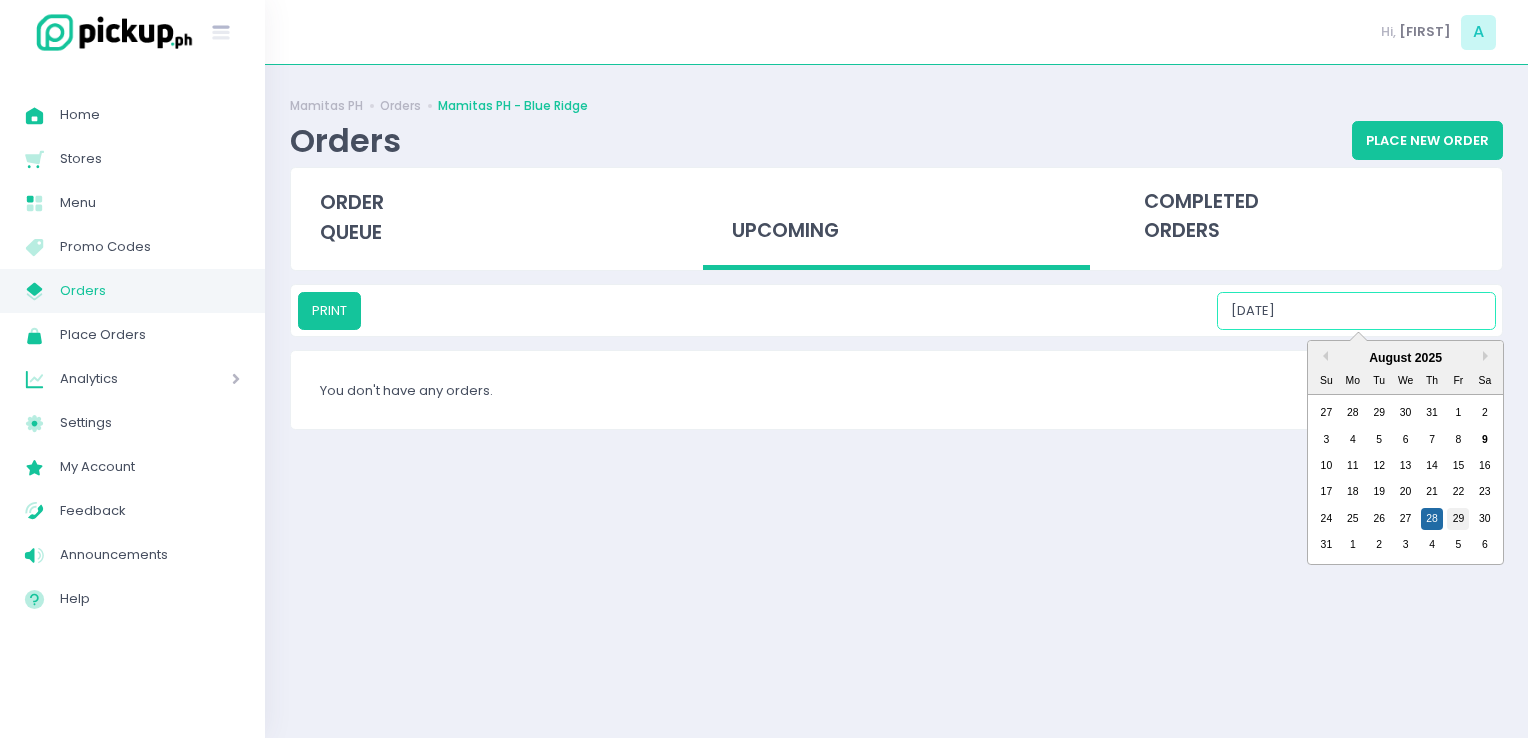 click on "29" at bounding box center (1458, 519) 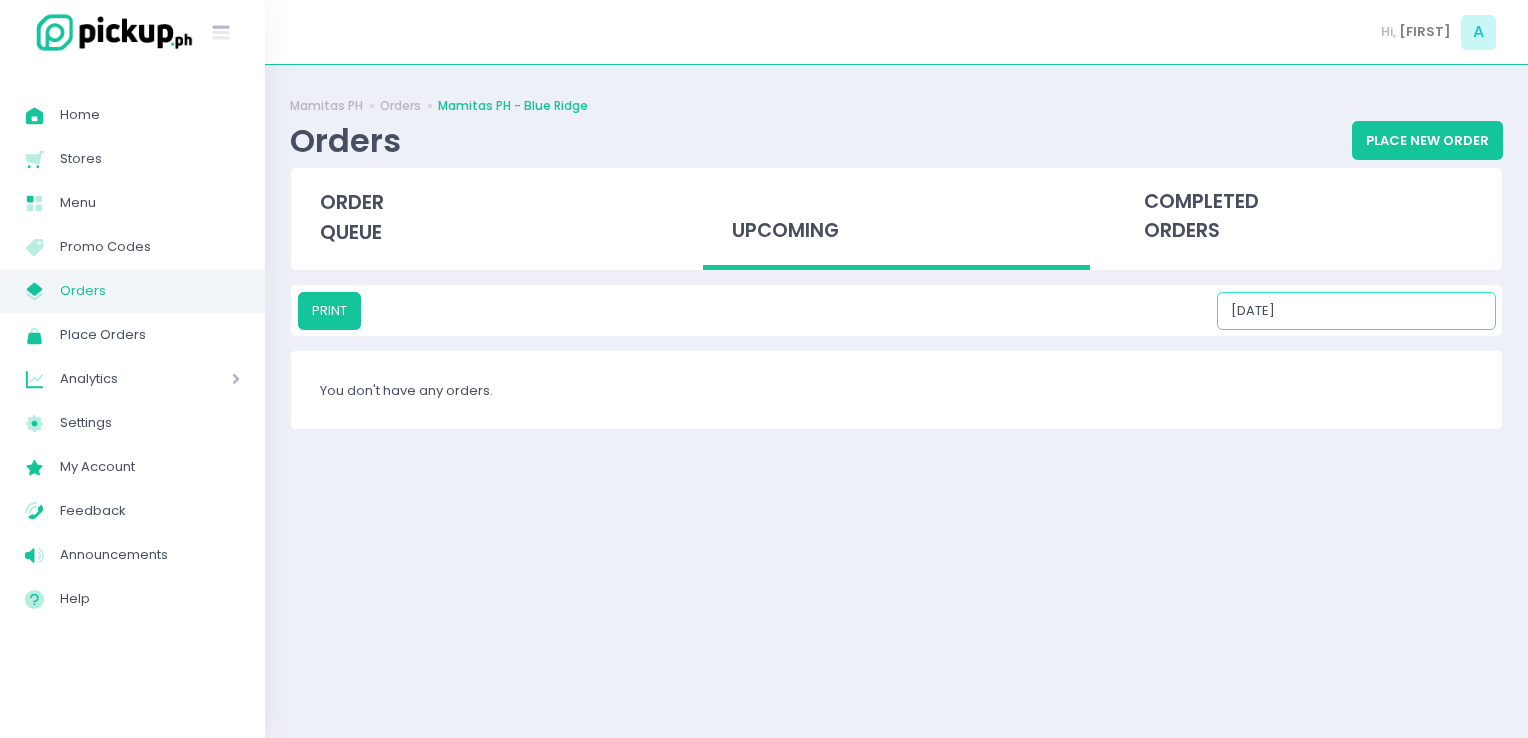 click on "08/29/2025" at bounding box center [1356, 311] 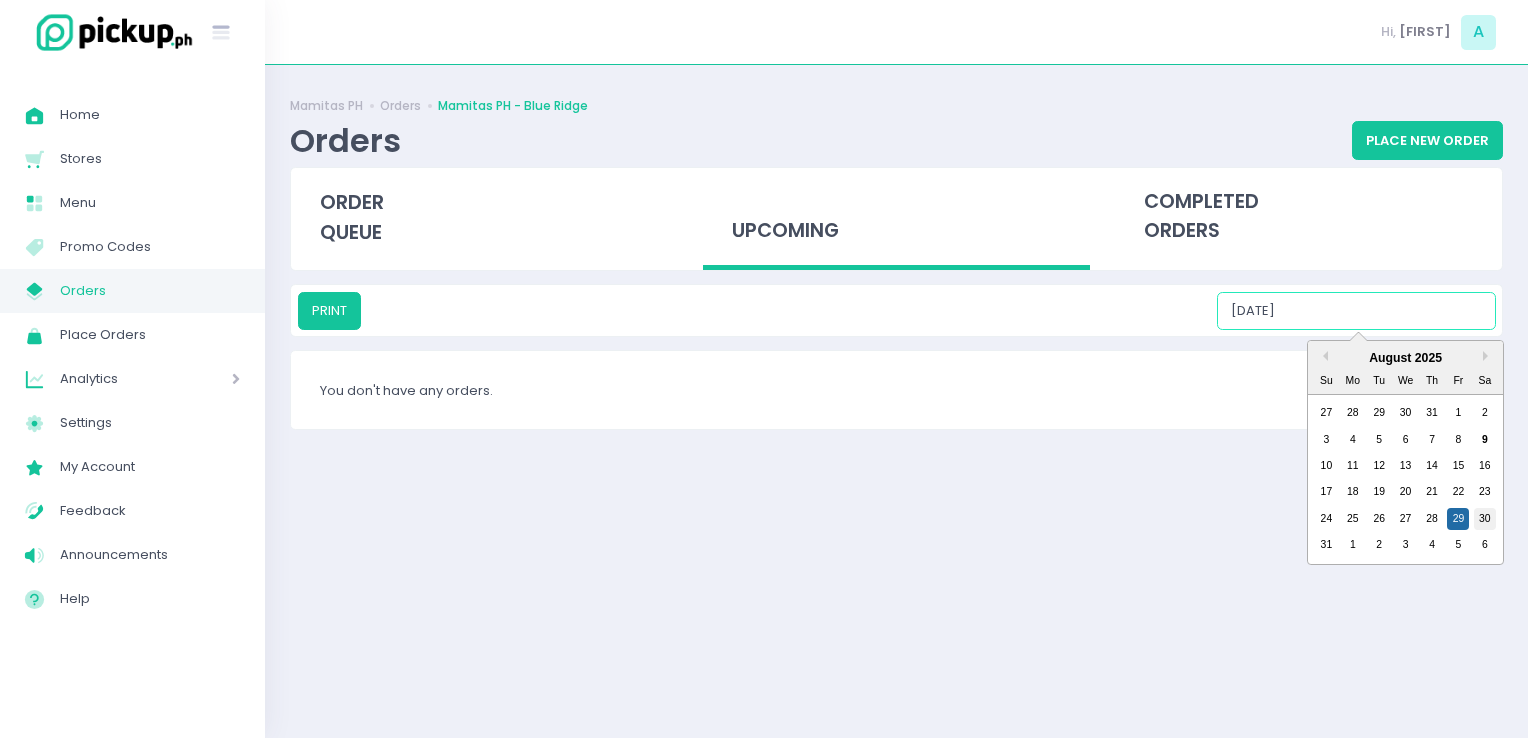 click on "30" at bounding box center (1485, 519) 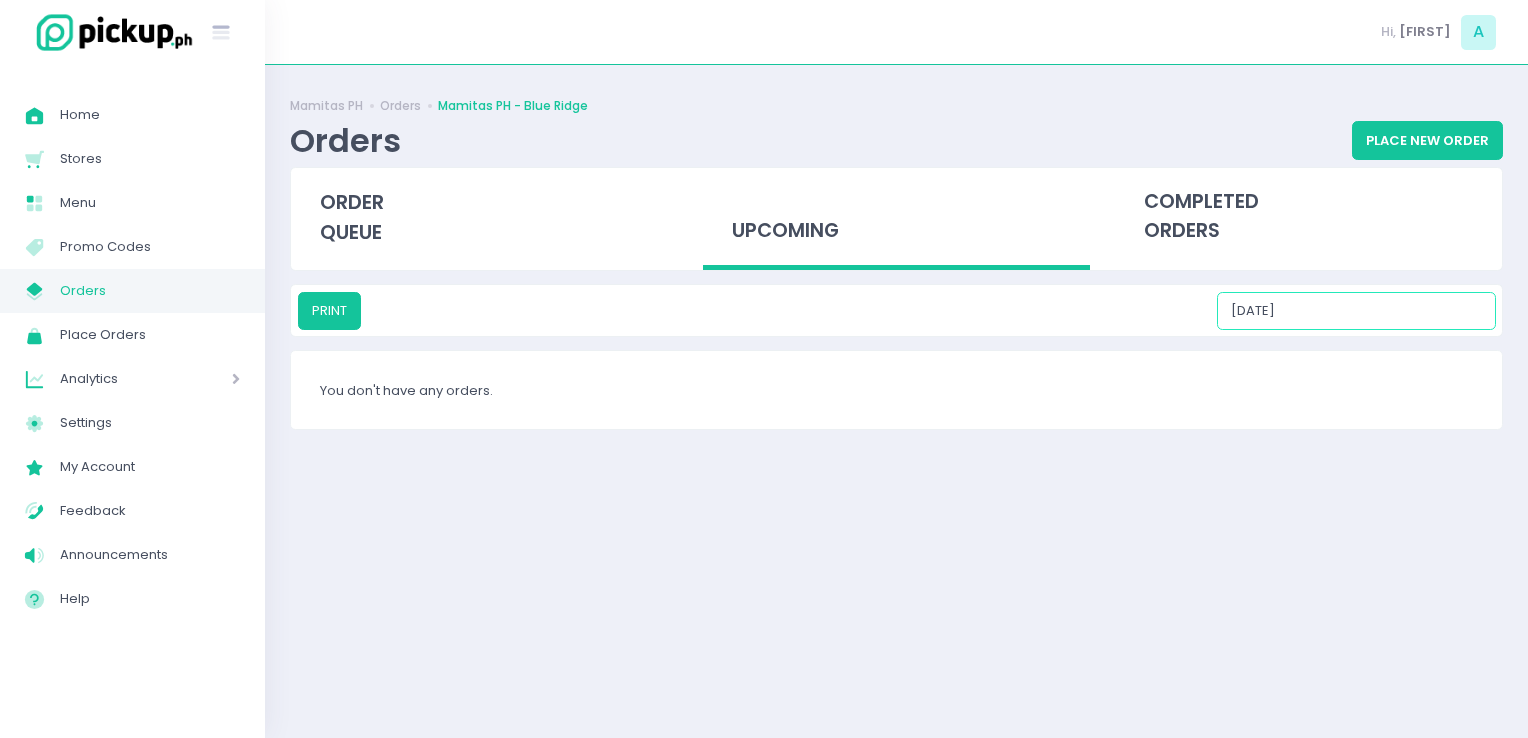 click on "08/30/2025" at bounding box center [1356, 311] 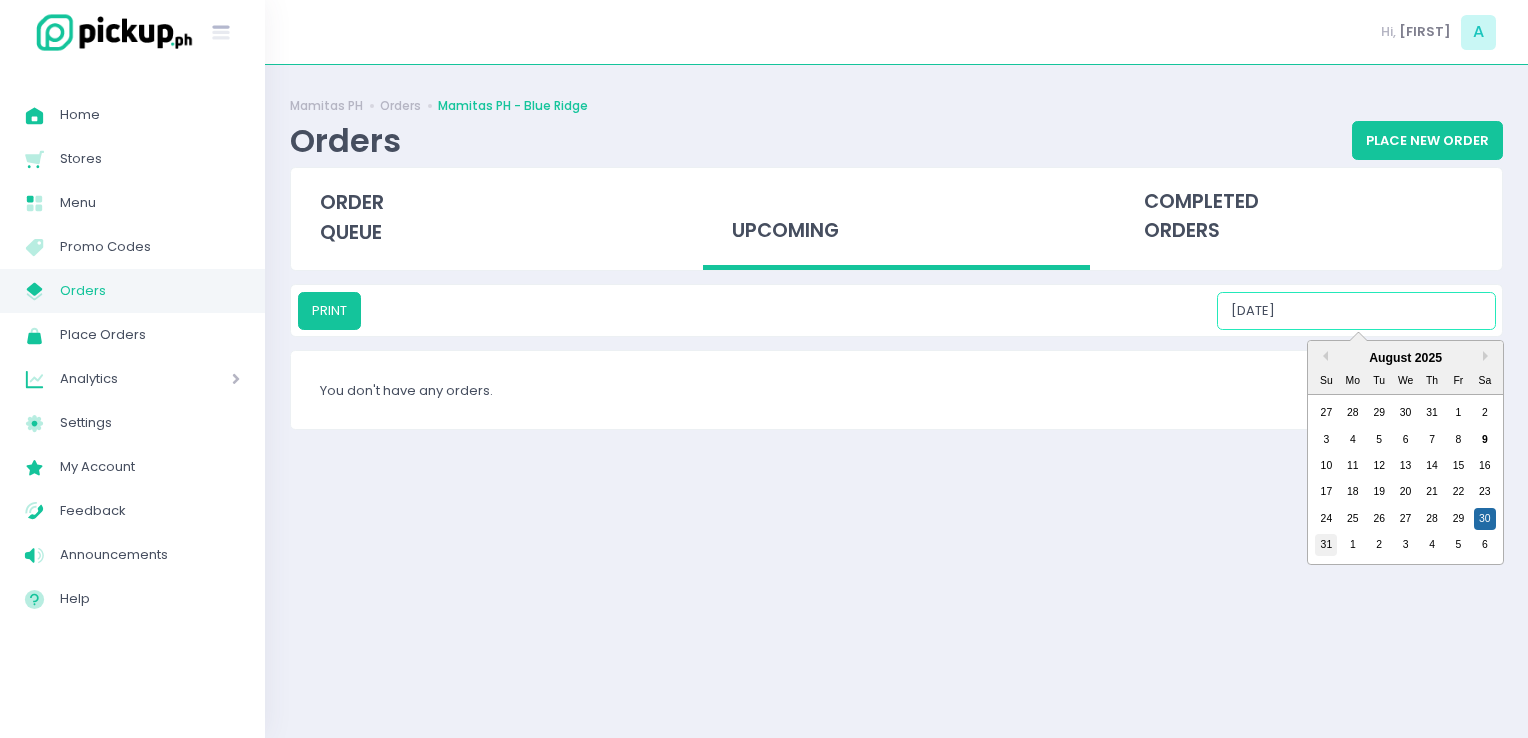 click on "31" at bounding box center [1326, 545] 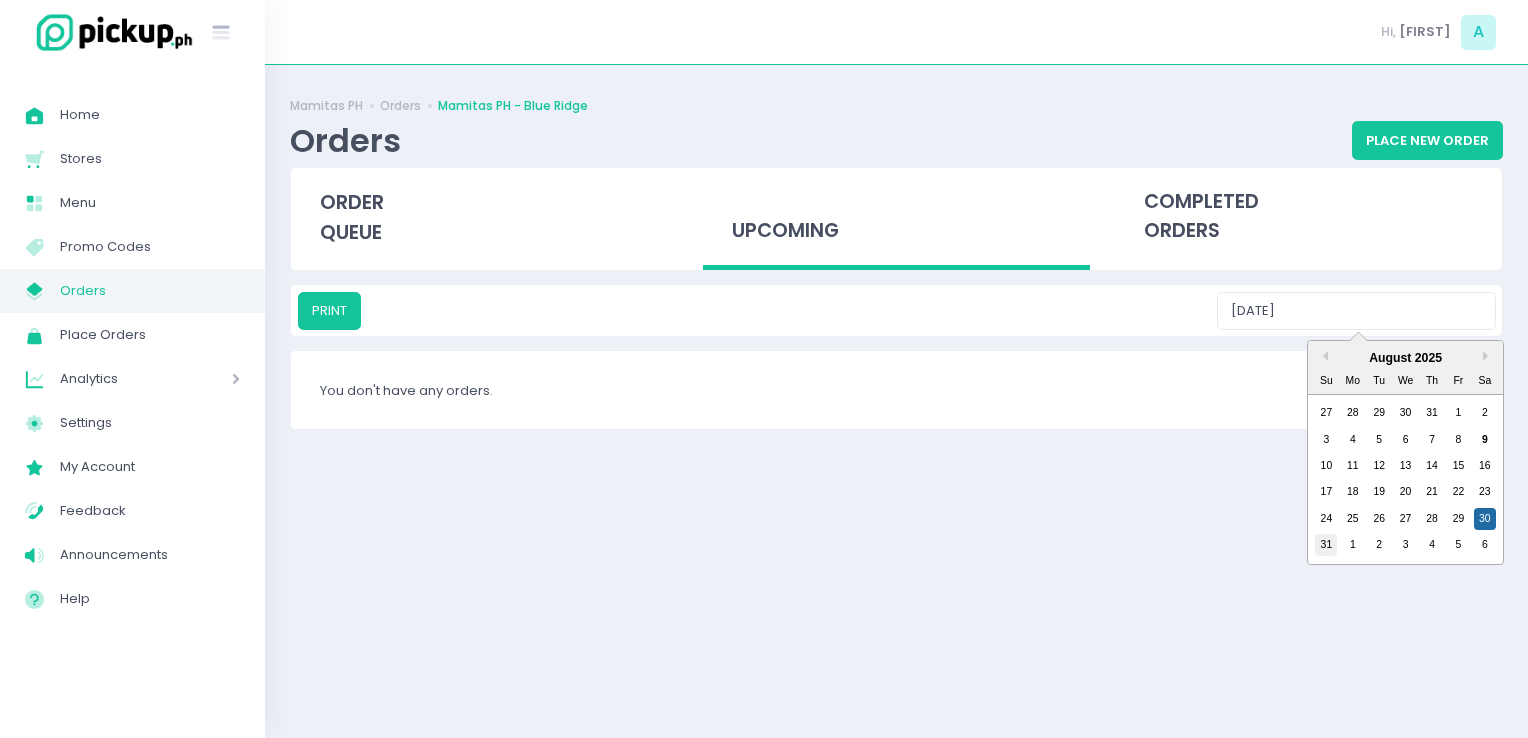 type on "08/31/2025" 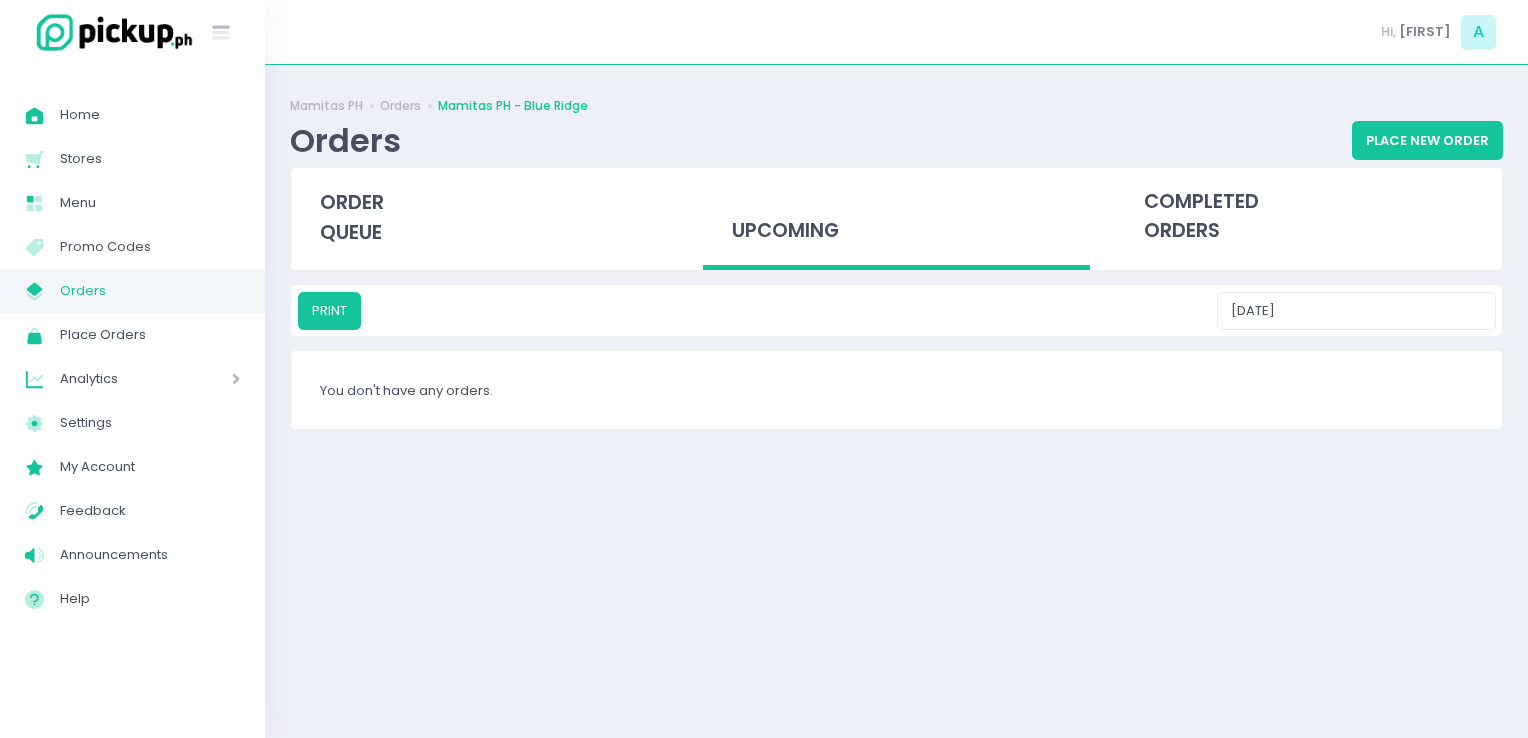 click on "Orders" at bounding box center (150, 291) 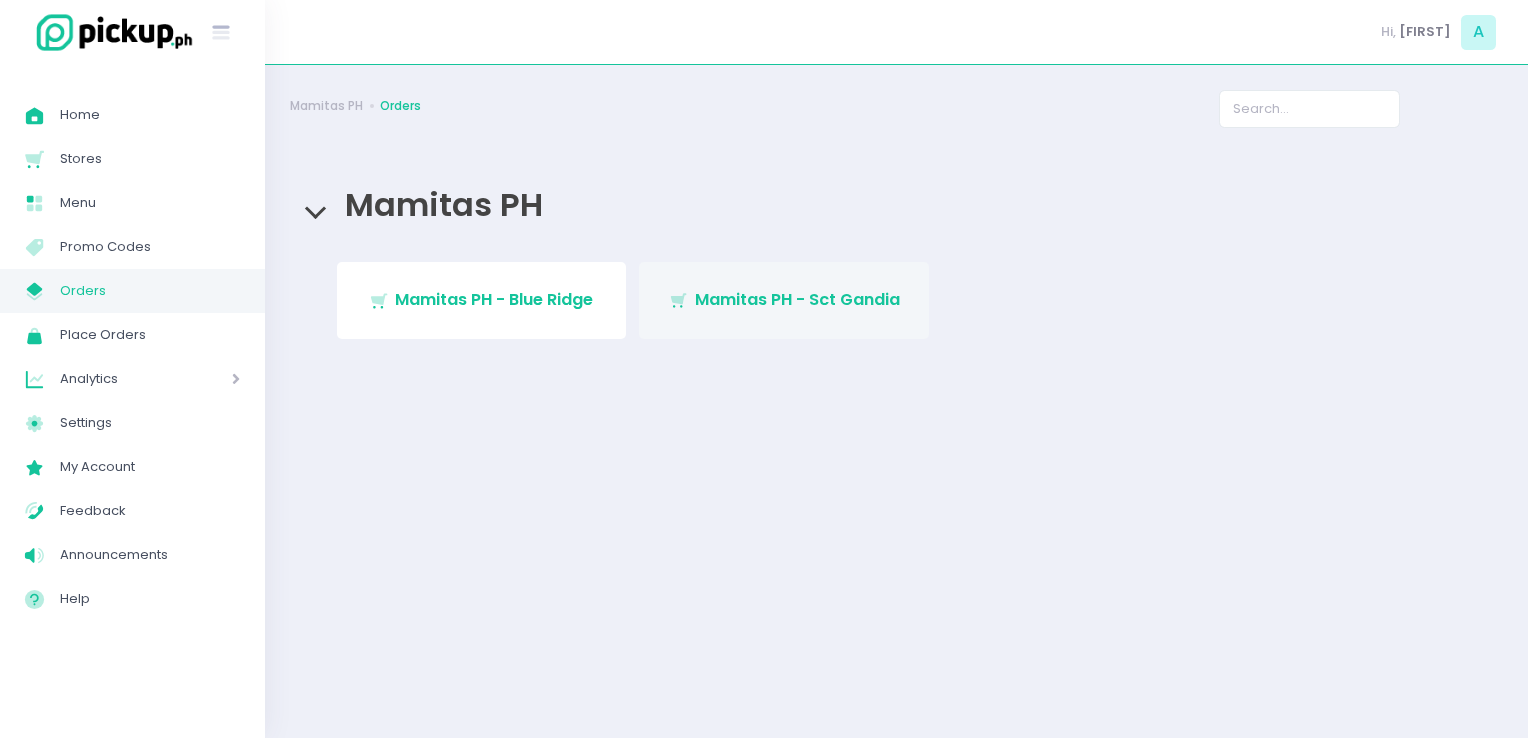 click on "Mamitas PH - Sct Gandia" at bounding box center (797, 299) 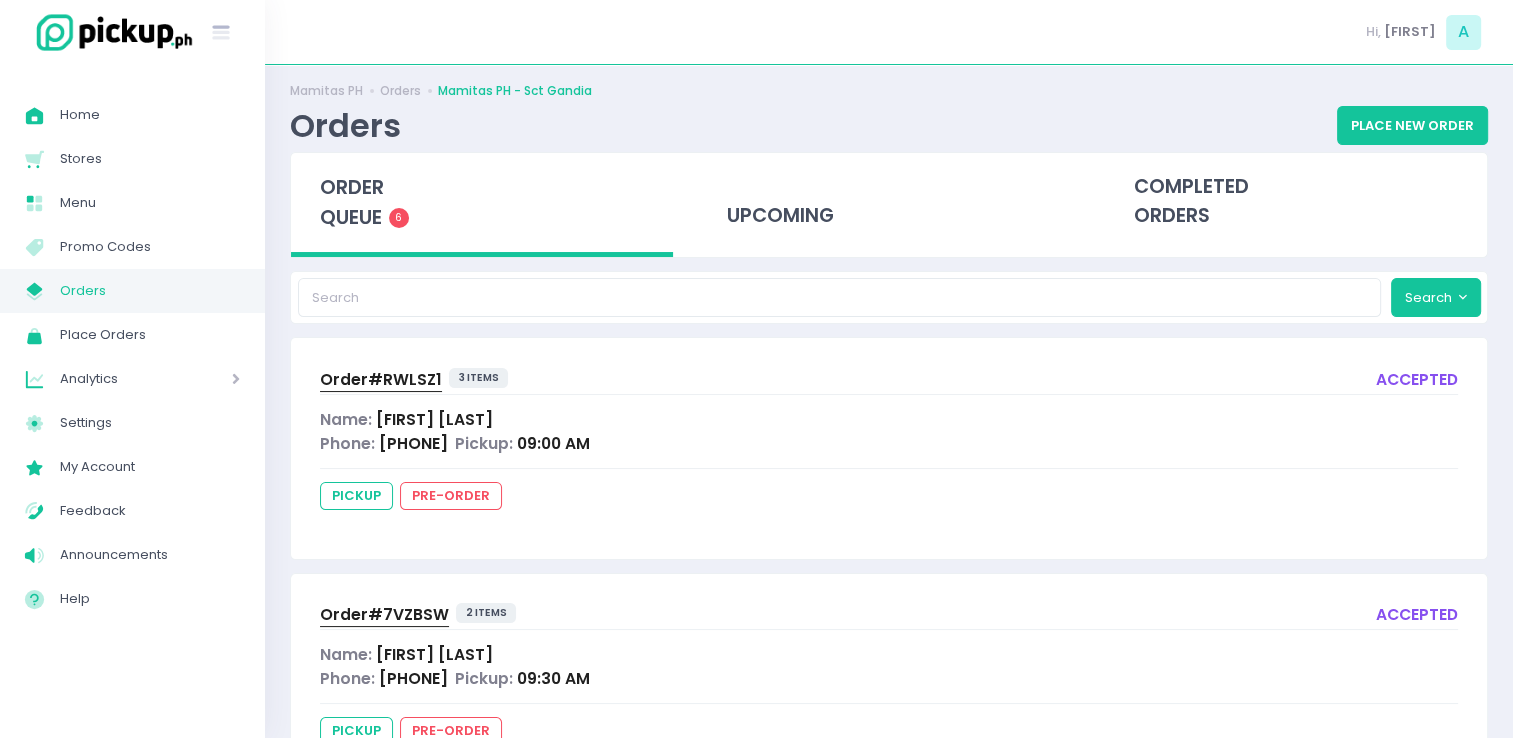 scroll, scrollTop: 0, scrollLeft: 0, axis: both 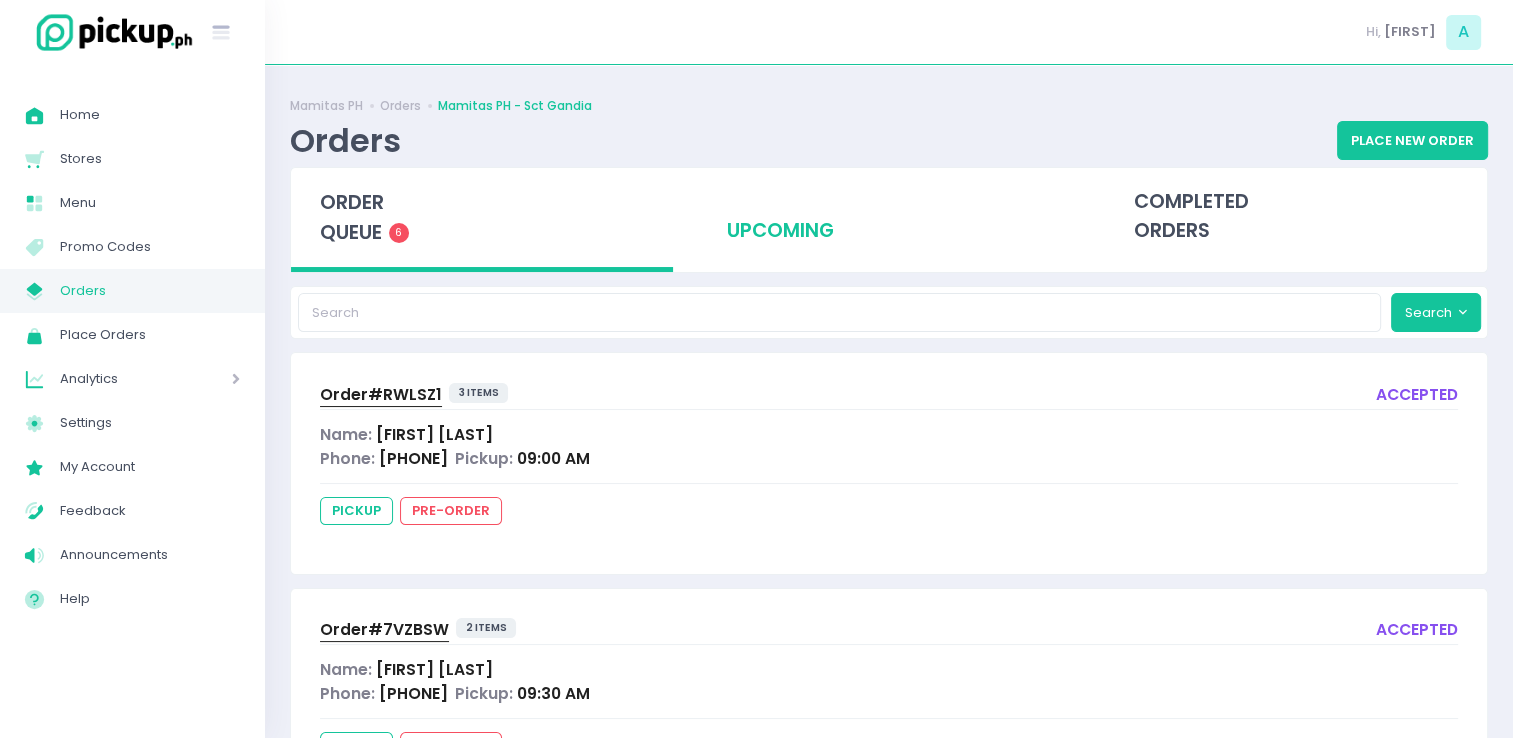 click on "upcoming" at bounding box center (889, 217) 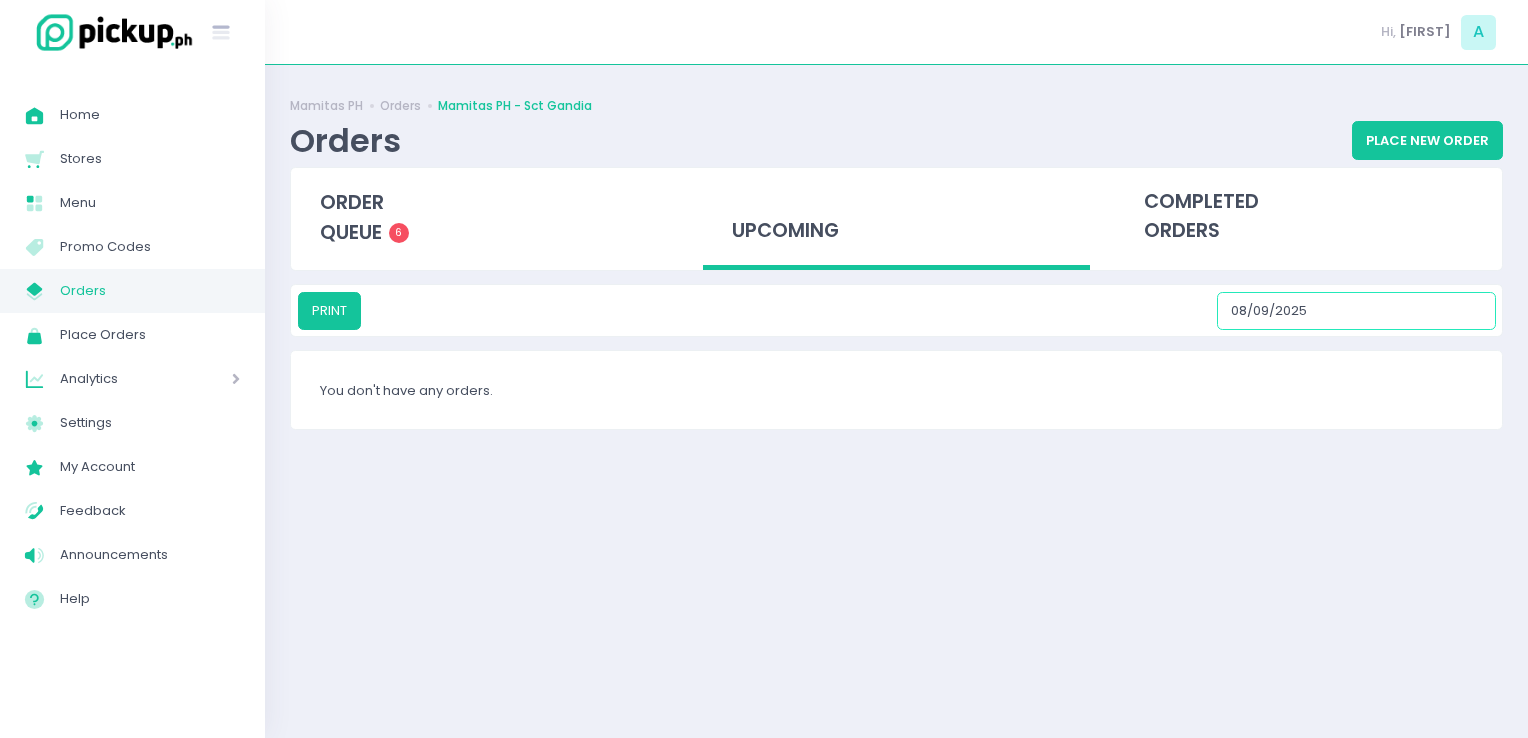 click on "08/09/2025" at bounding box center [1356, 311] 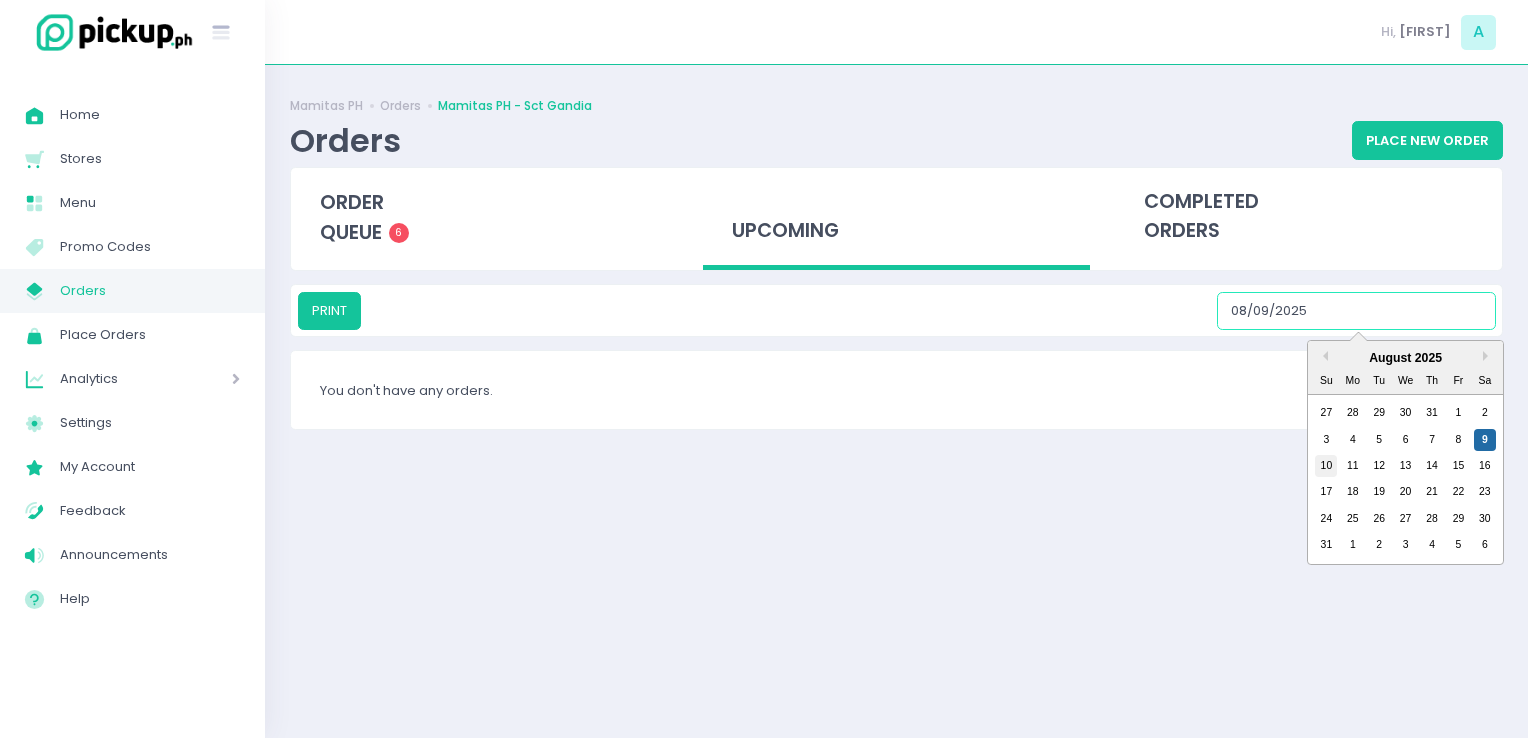 click on "27 28 29 30 31 1 2 3 4 5 6 7 8 9 10 11 12 13 14 15 16 17 18 19 20 21 22 23 24 25 26 27 28 29 30 31 1 2 3 4 5 6" at bounding box center (1405, 479) 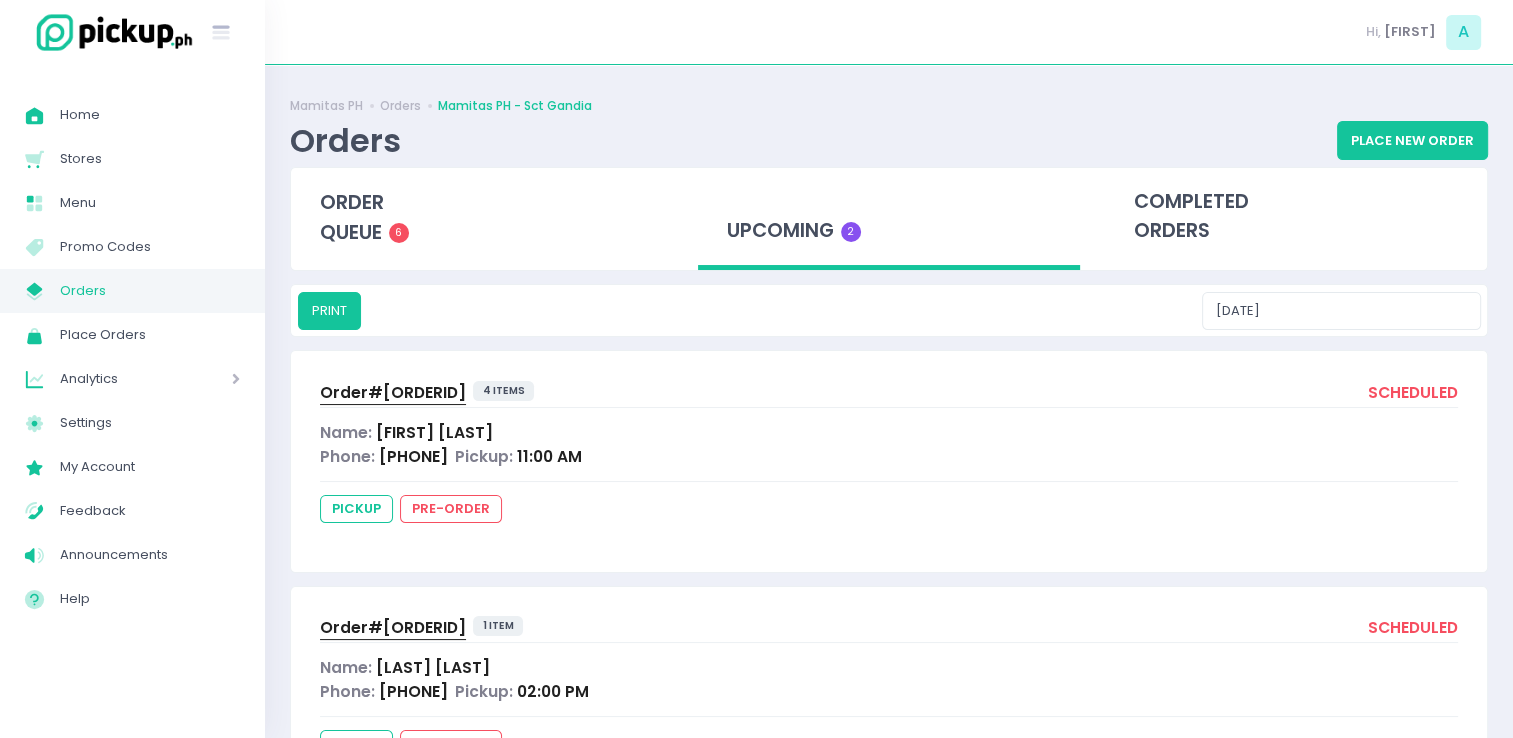 scroll, scrollTop: 104, scrollLeft: 0, axis: vertical 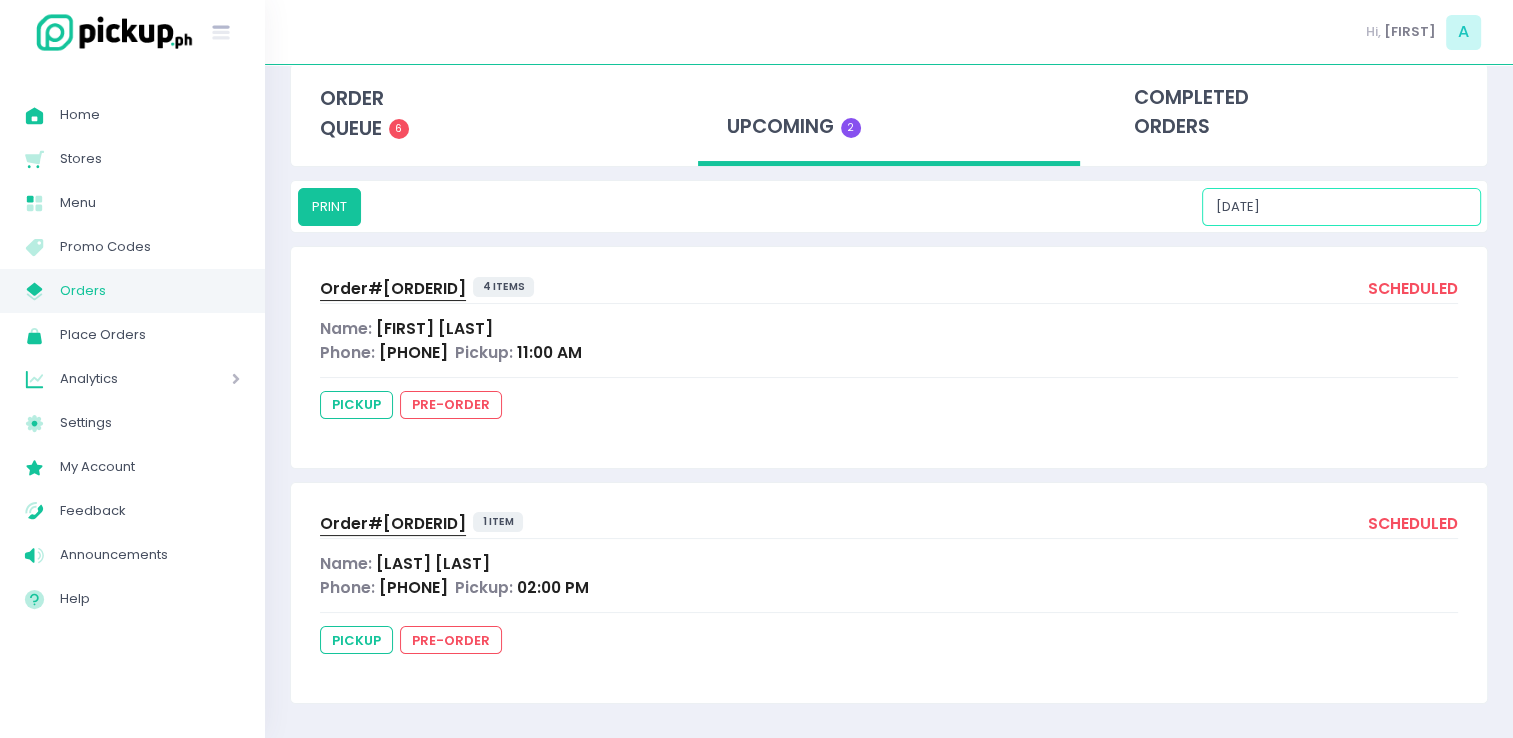 click on "08/10/2025" at bounding box center (1341, 207) 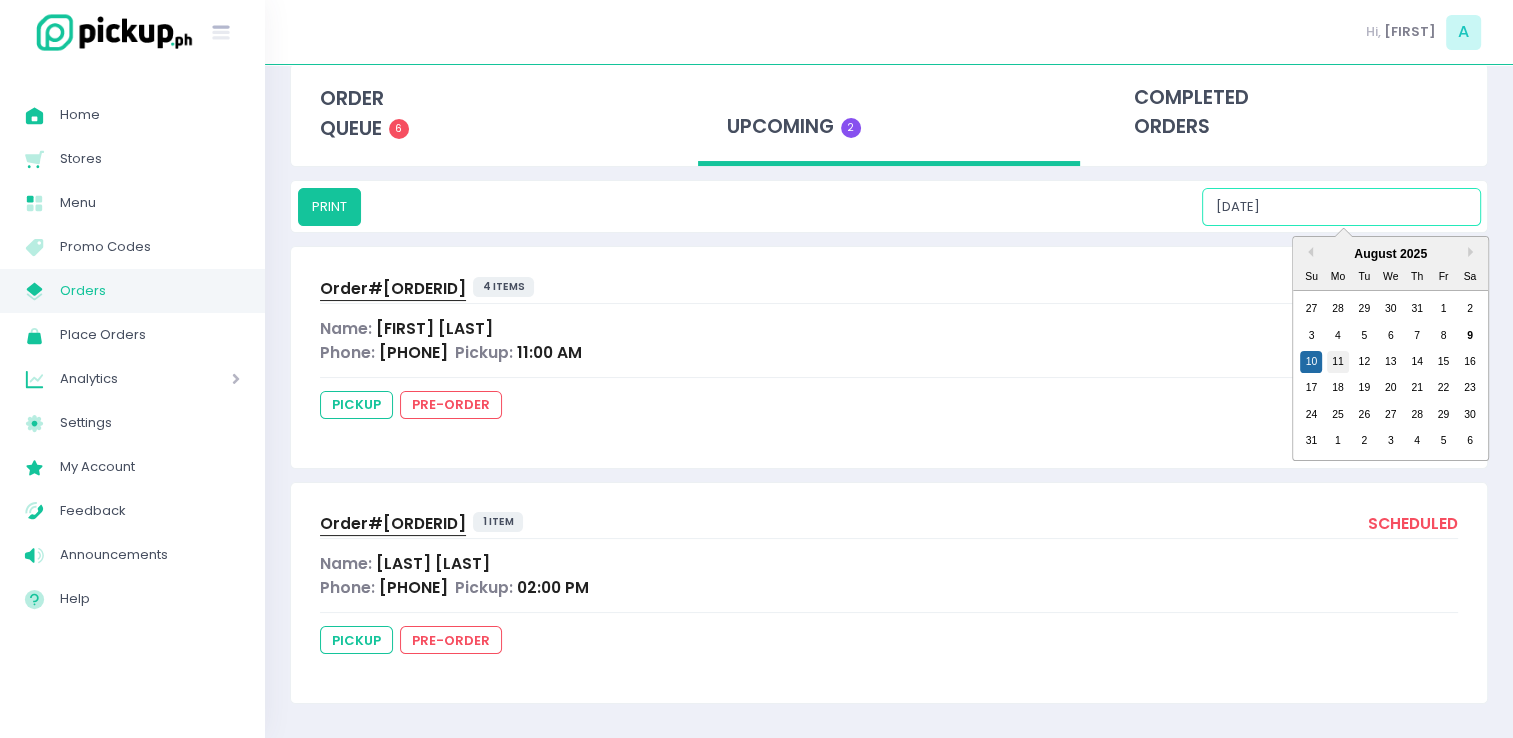 click on "11" at bounding box center [1338, 362] 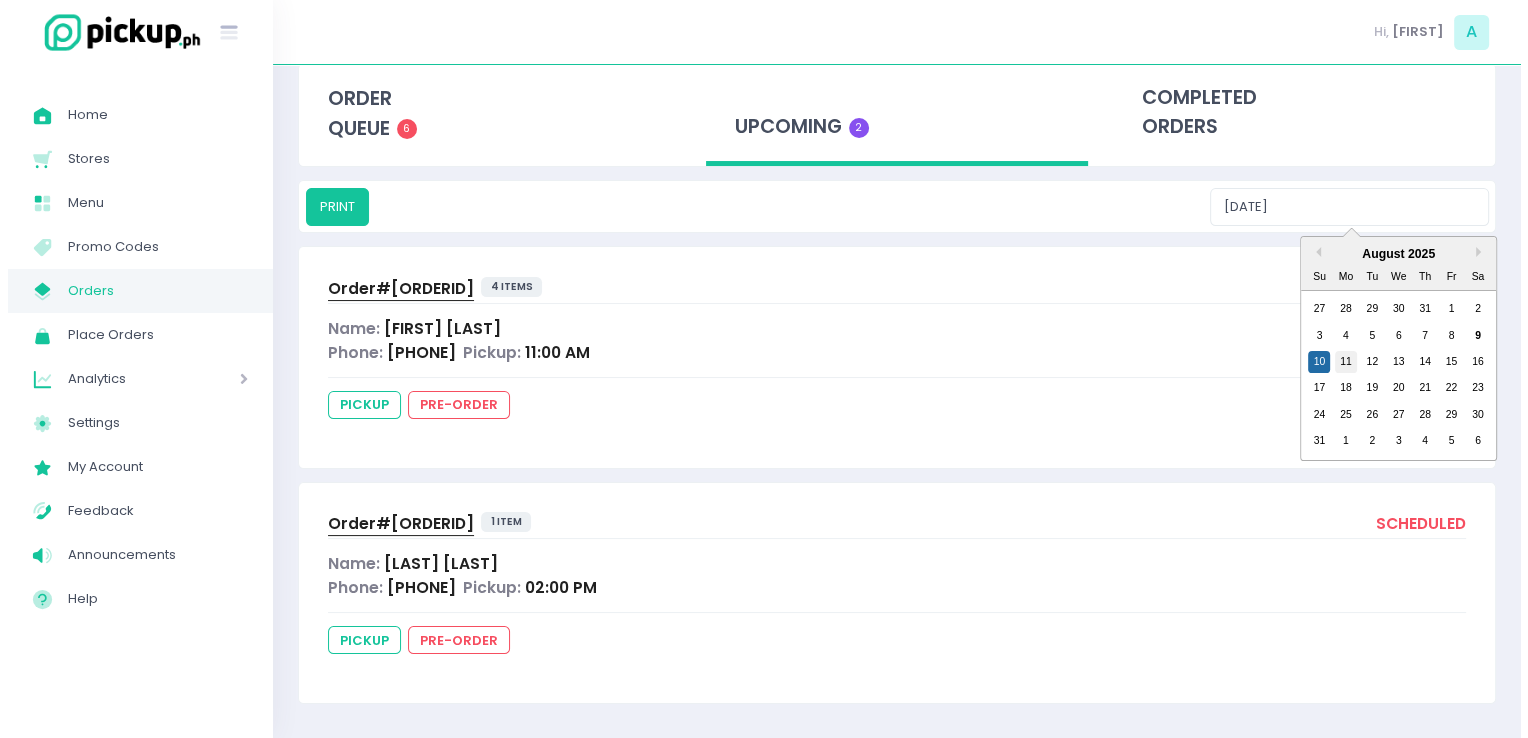 scroll, scrollTop: 0, scrollLeft: 0, axis: both 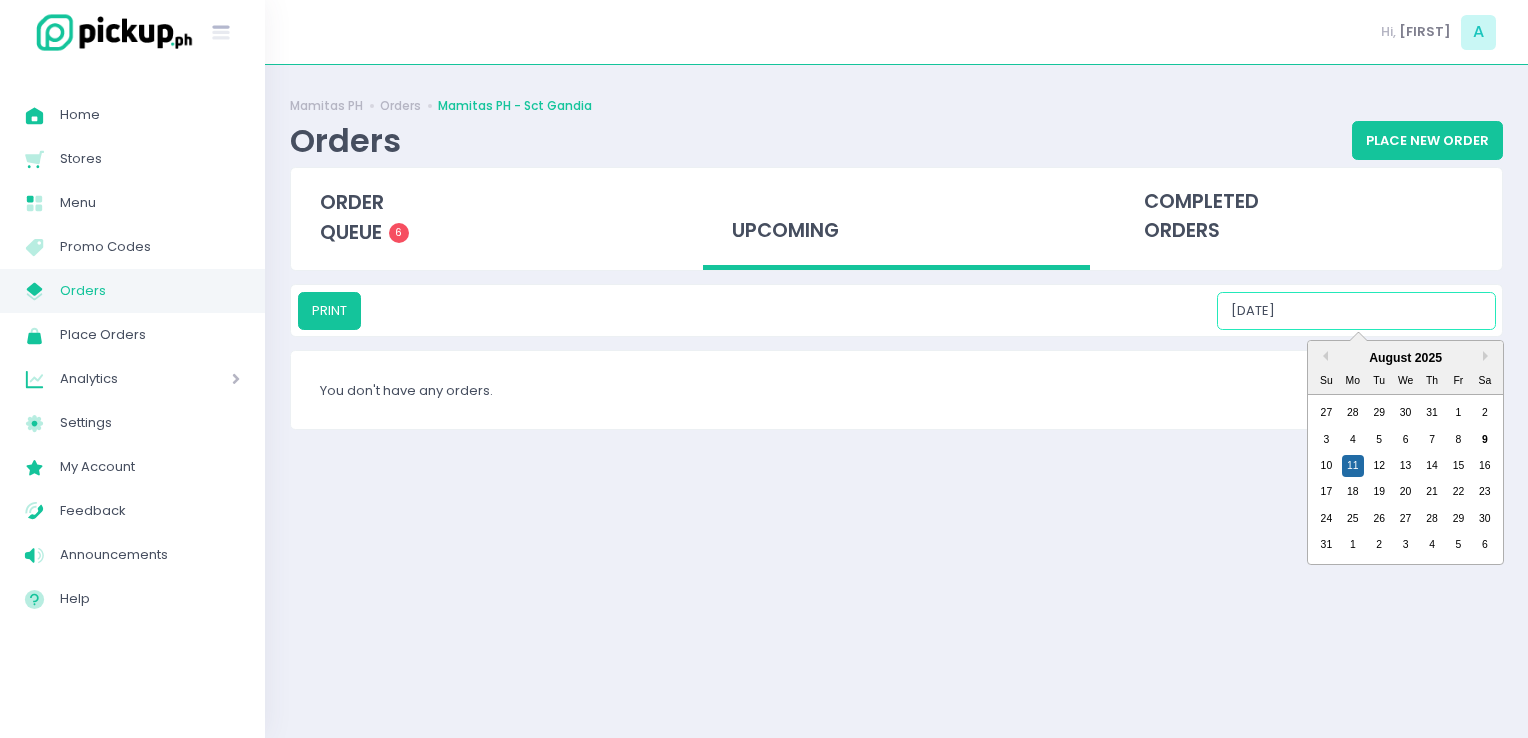 click on "08/11/2025" at bounding box center [1356, 311] 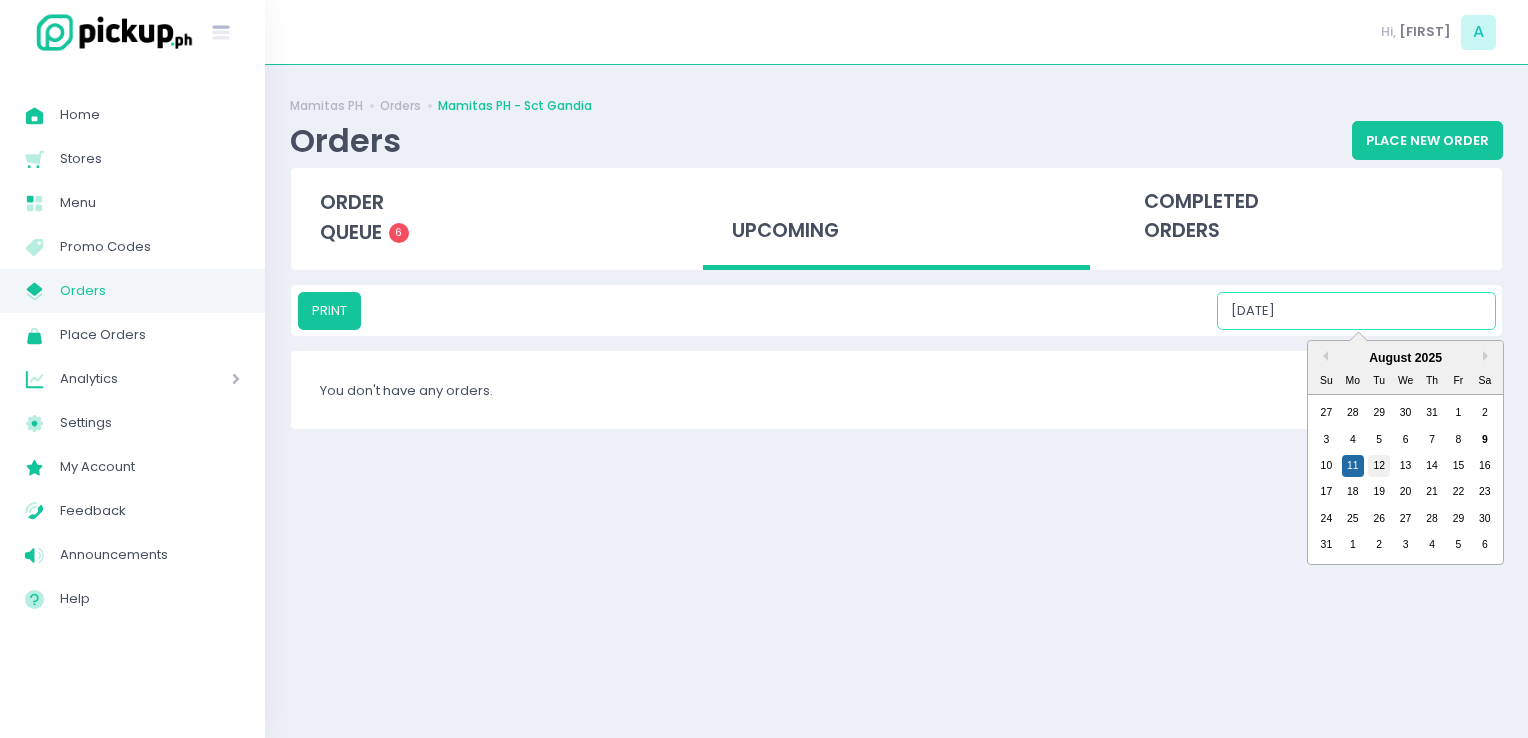 click on "12" at bounding box center (1379, 466) 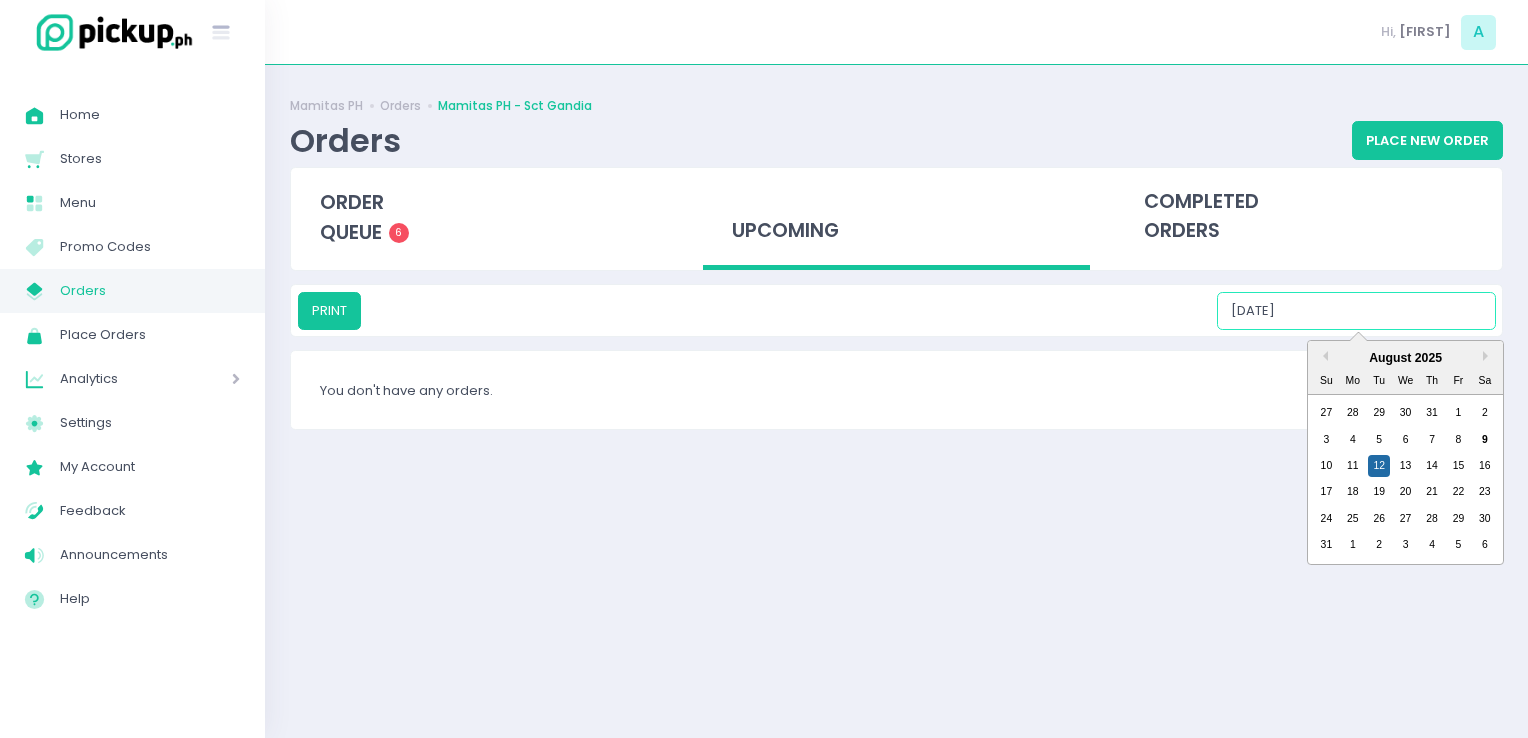 click on "08/12/2025" at bounding box center [1356, 311] 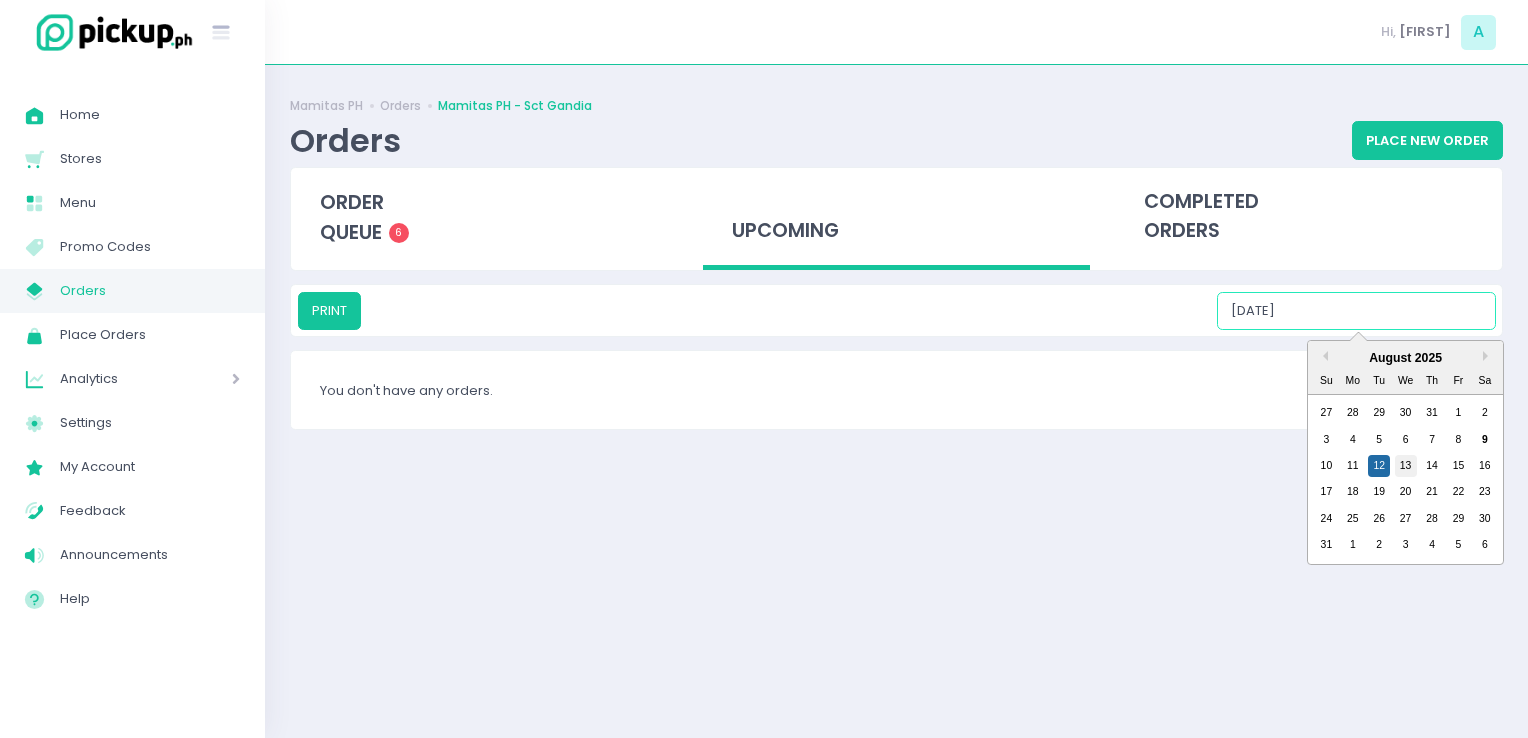 click on "13" at bounding box center [1406, 466] 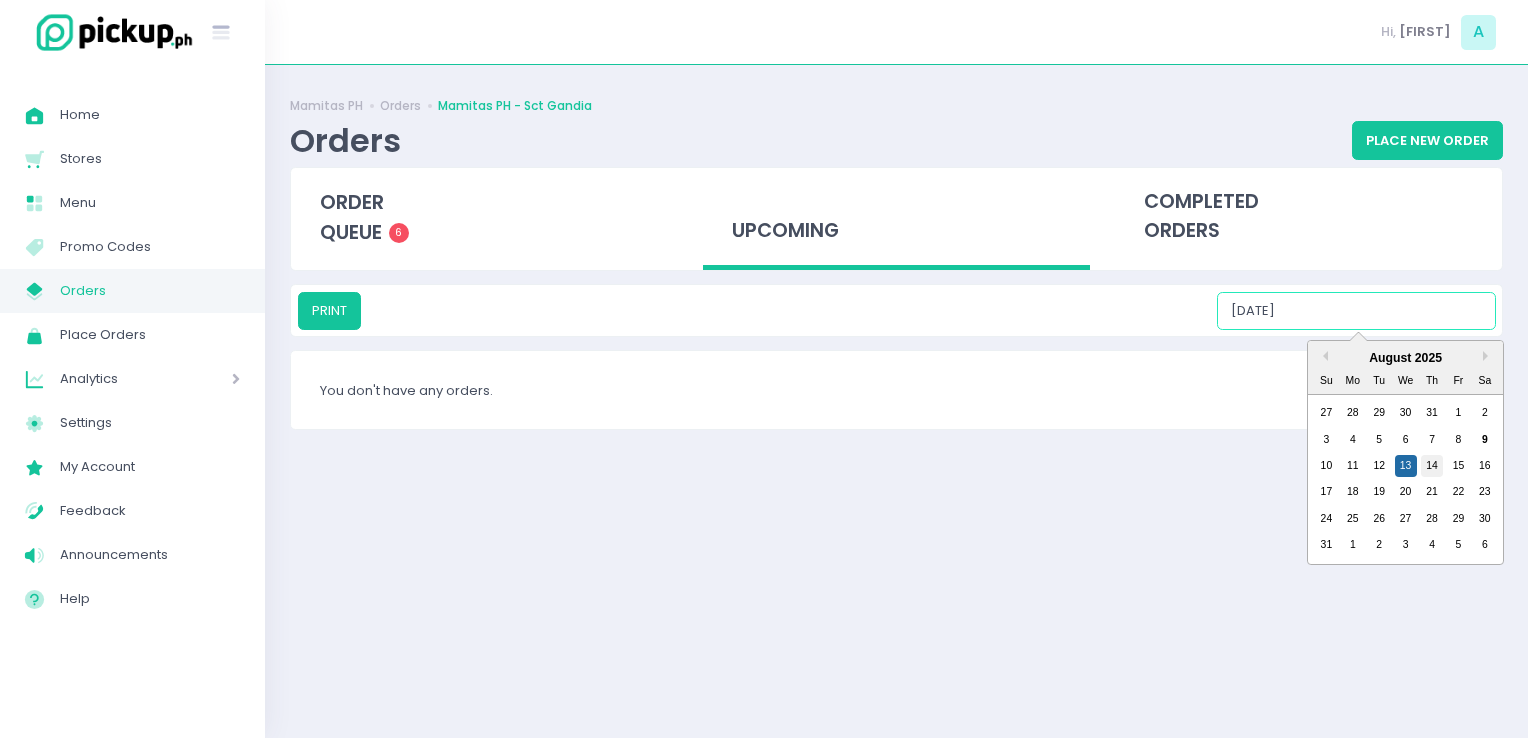 drag, startPoint x: 1348, startPoint y: 319, endPoint x: 1434, endPoint y: 454, distance: 160.06561 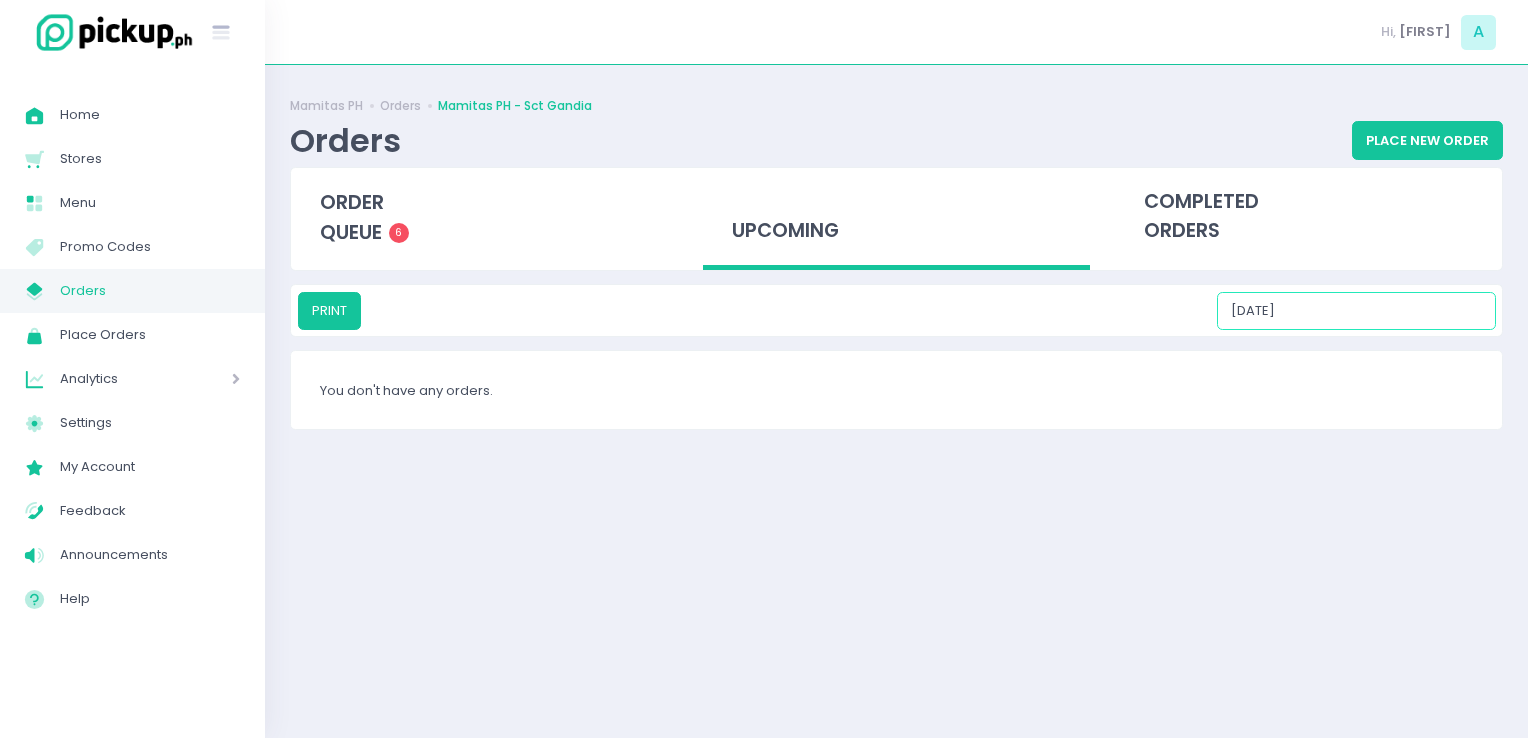 click on "08/14/2025" at bounding box center [1356, 311] 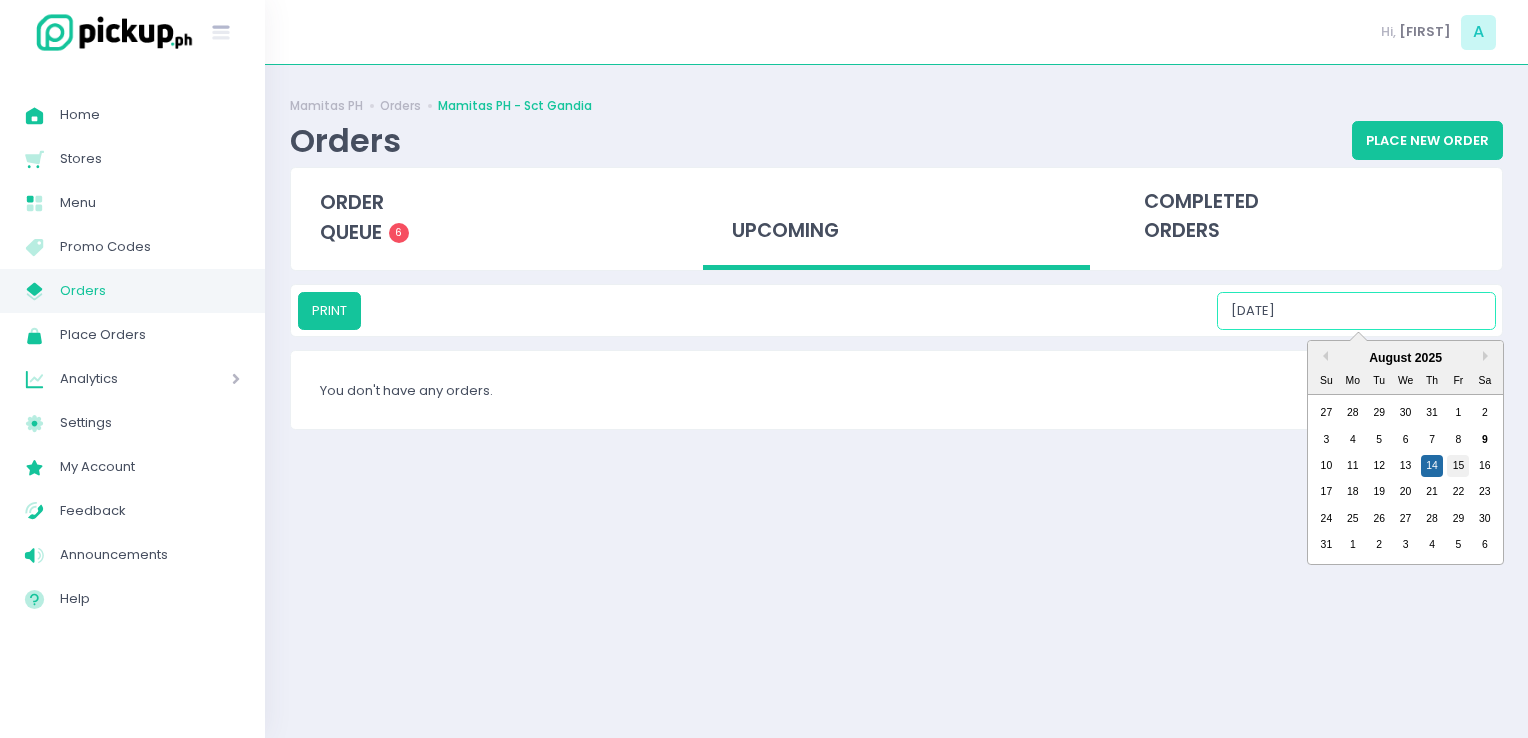 click on "15" at bounding box center (1458, 466) 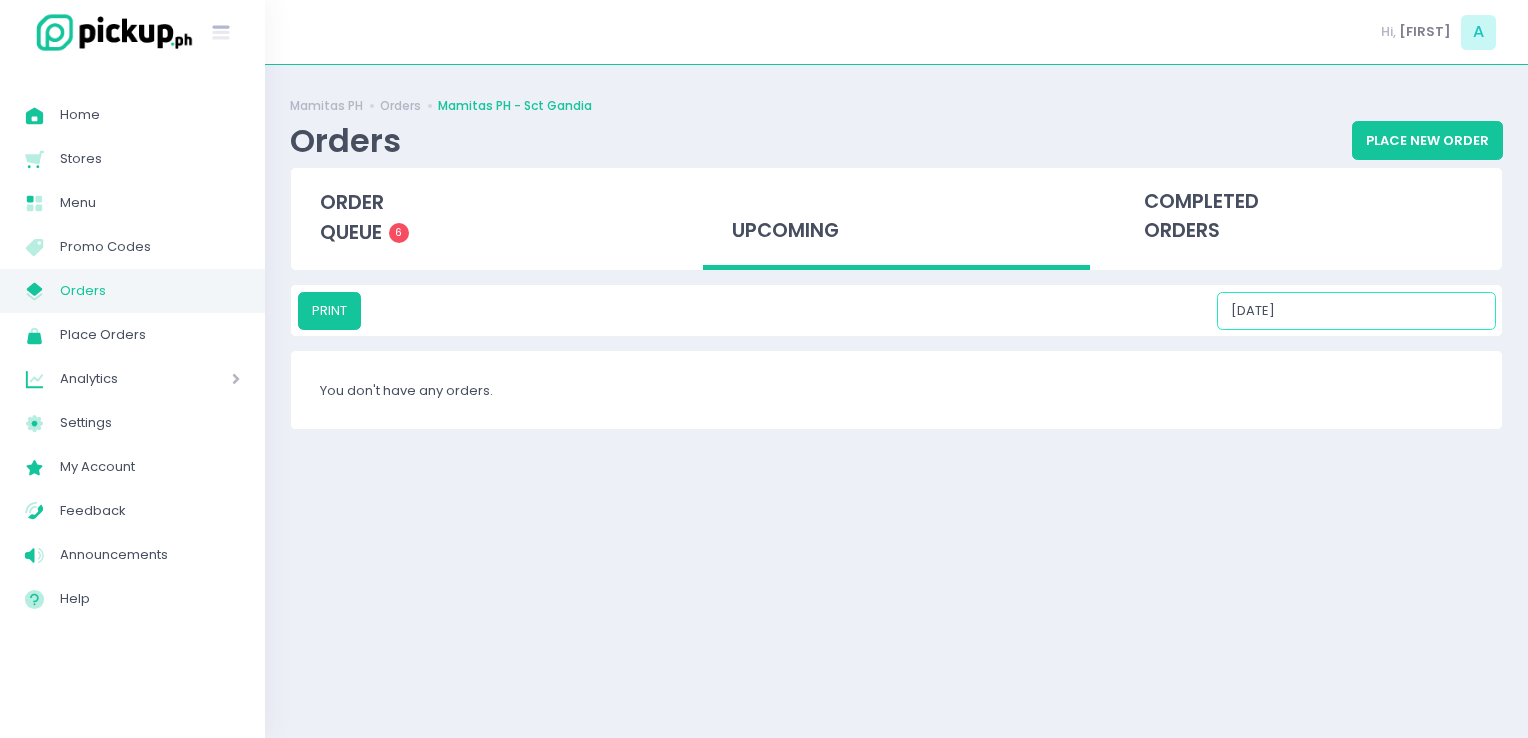click on "08/15/2025" at bounding box center (1356, 311) 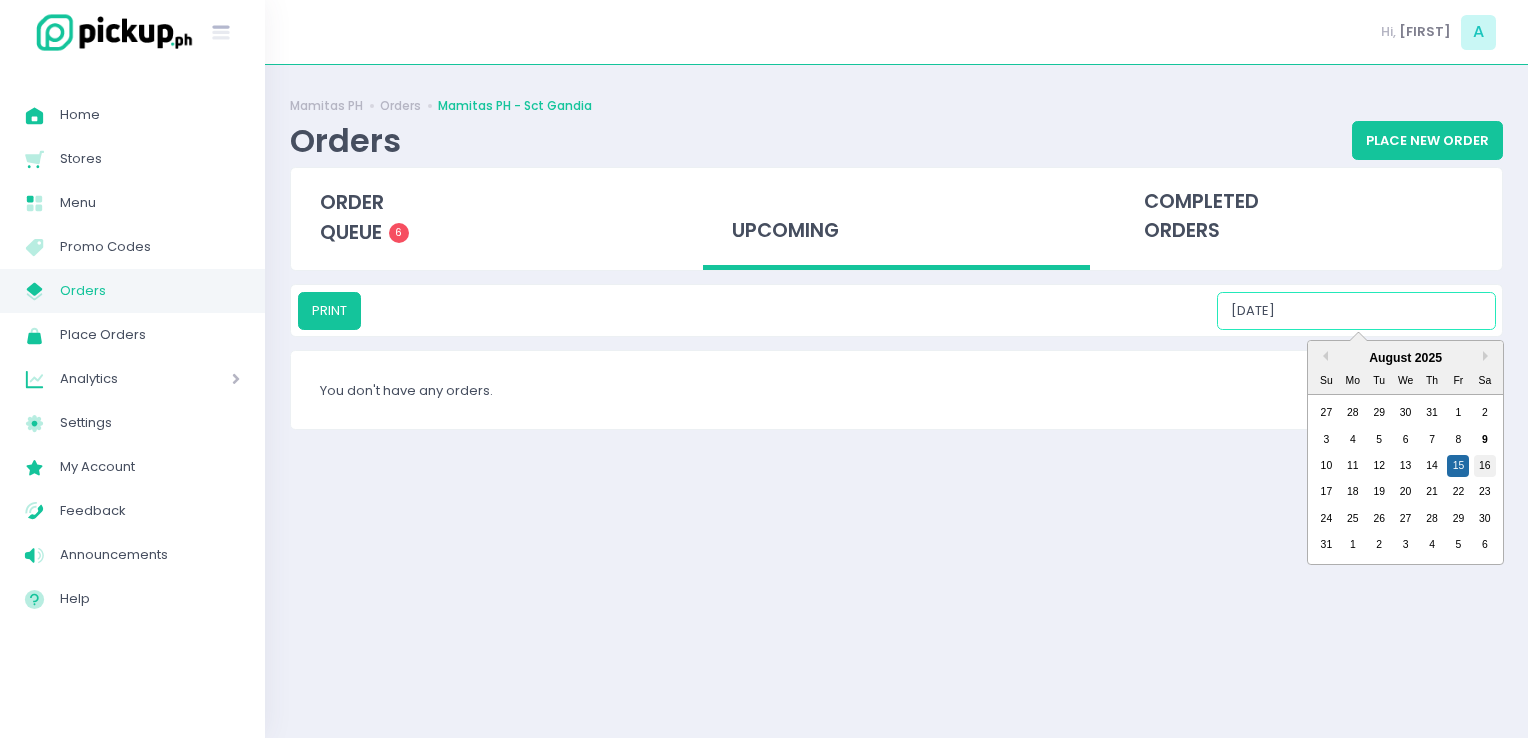 click on "16" at bounding box center (1485, 466) 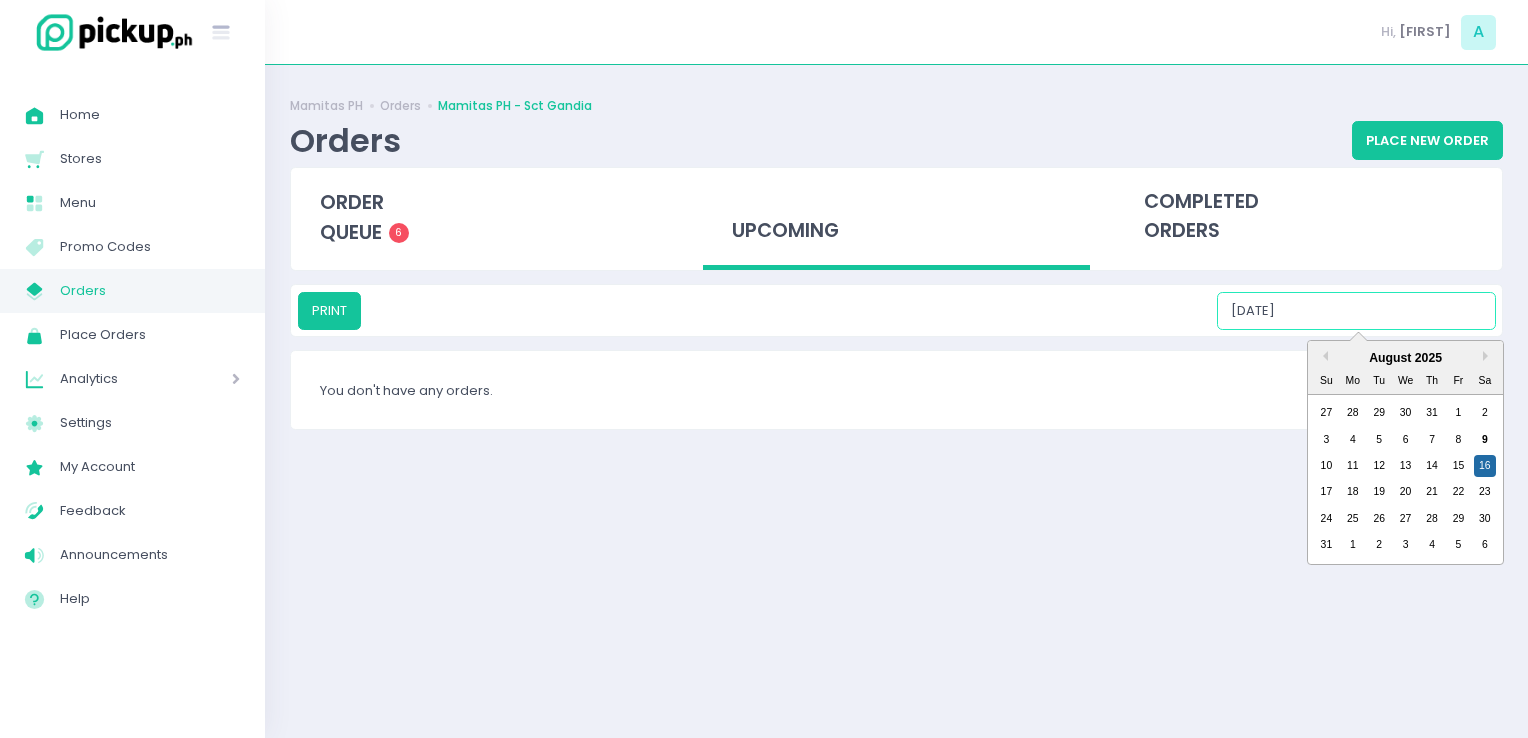 click on "08/16/2025" at bounding box center (1356, 311) 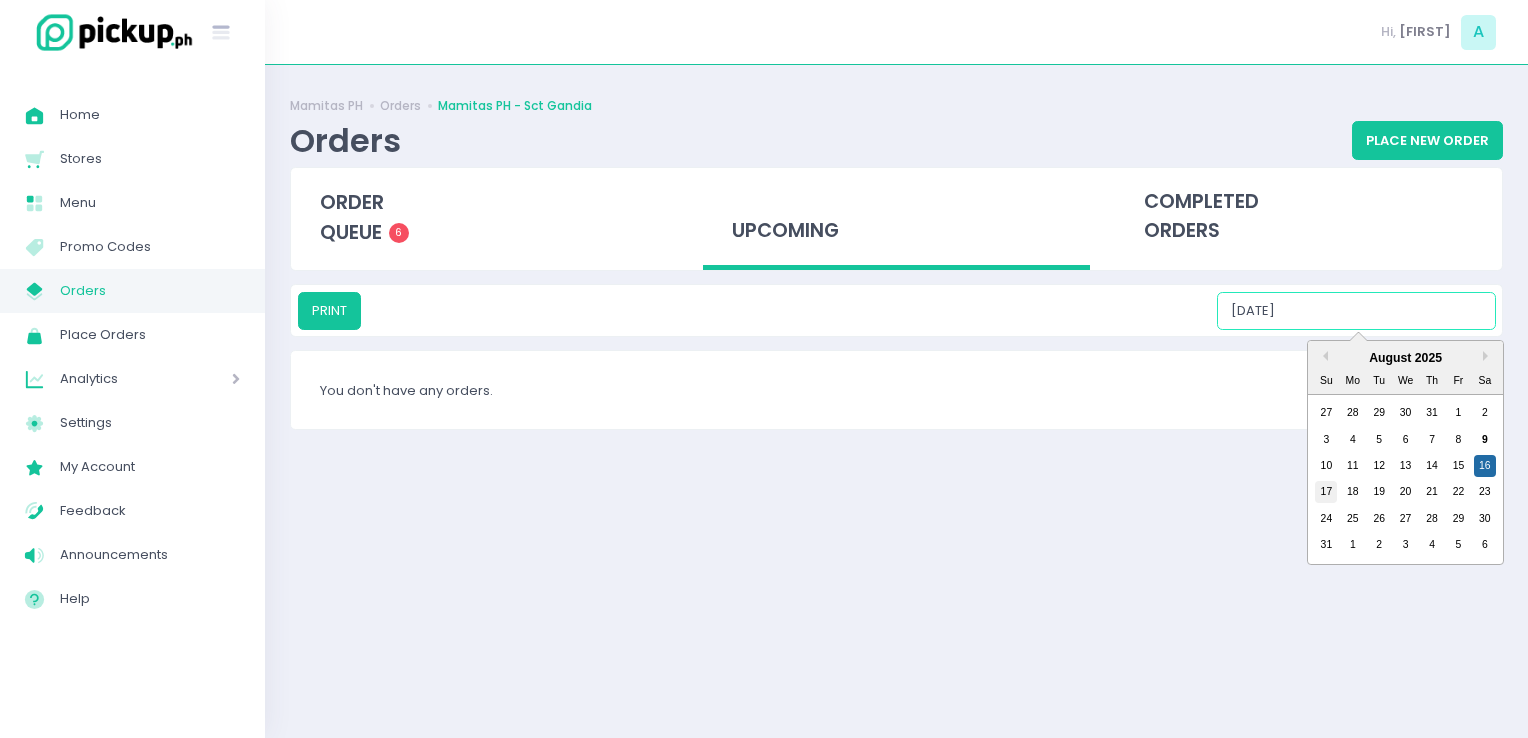 click on "17" at bounding box center (1326, 492) 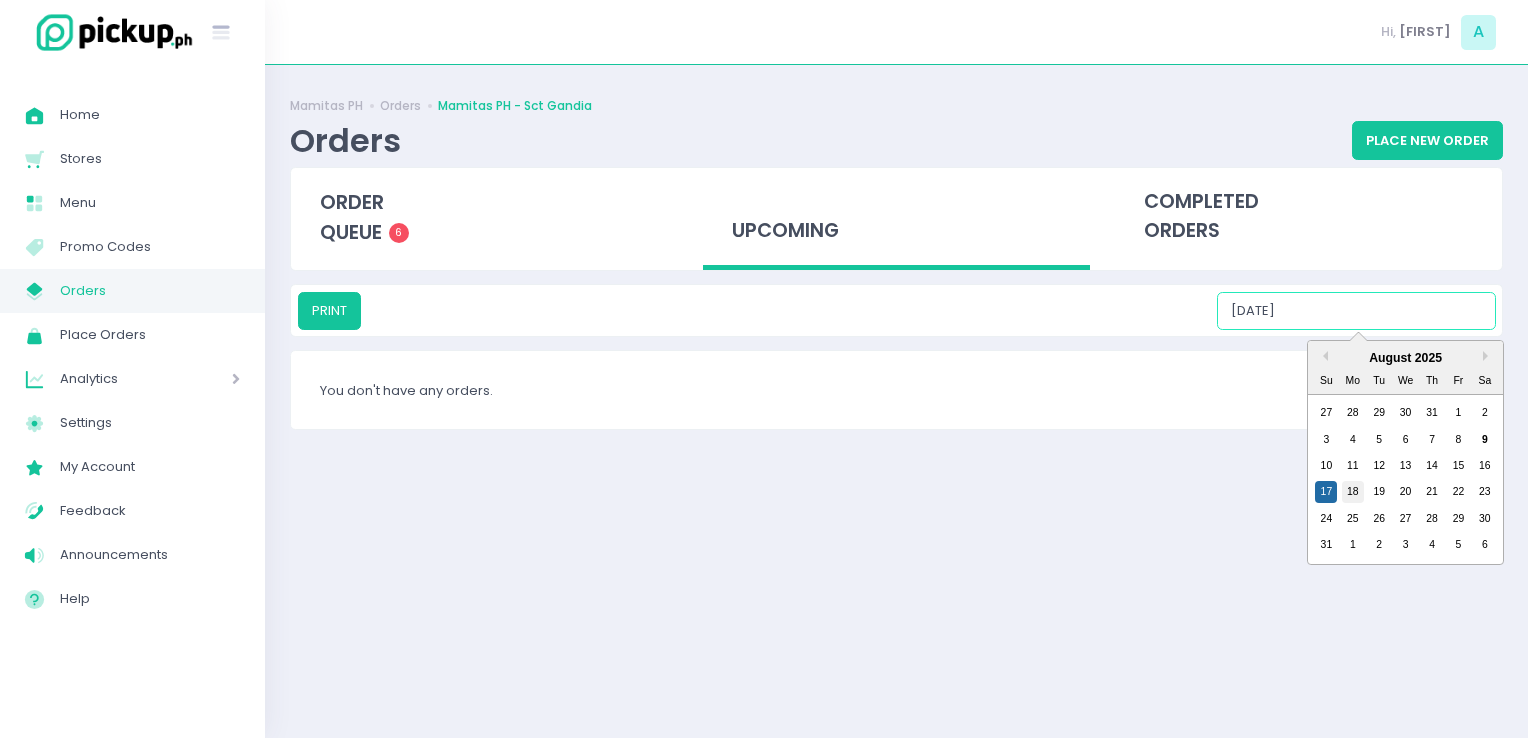 drag, startPoint x: 1366, startPoint y: 306, endPoint x: 1352, endPoint y: 494, distance: 188.52055 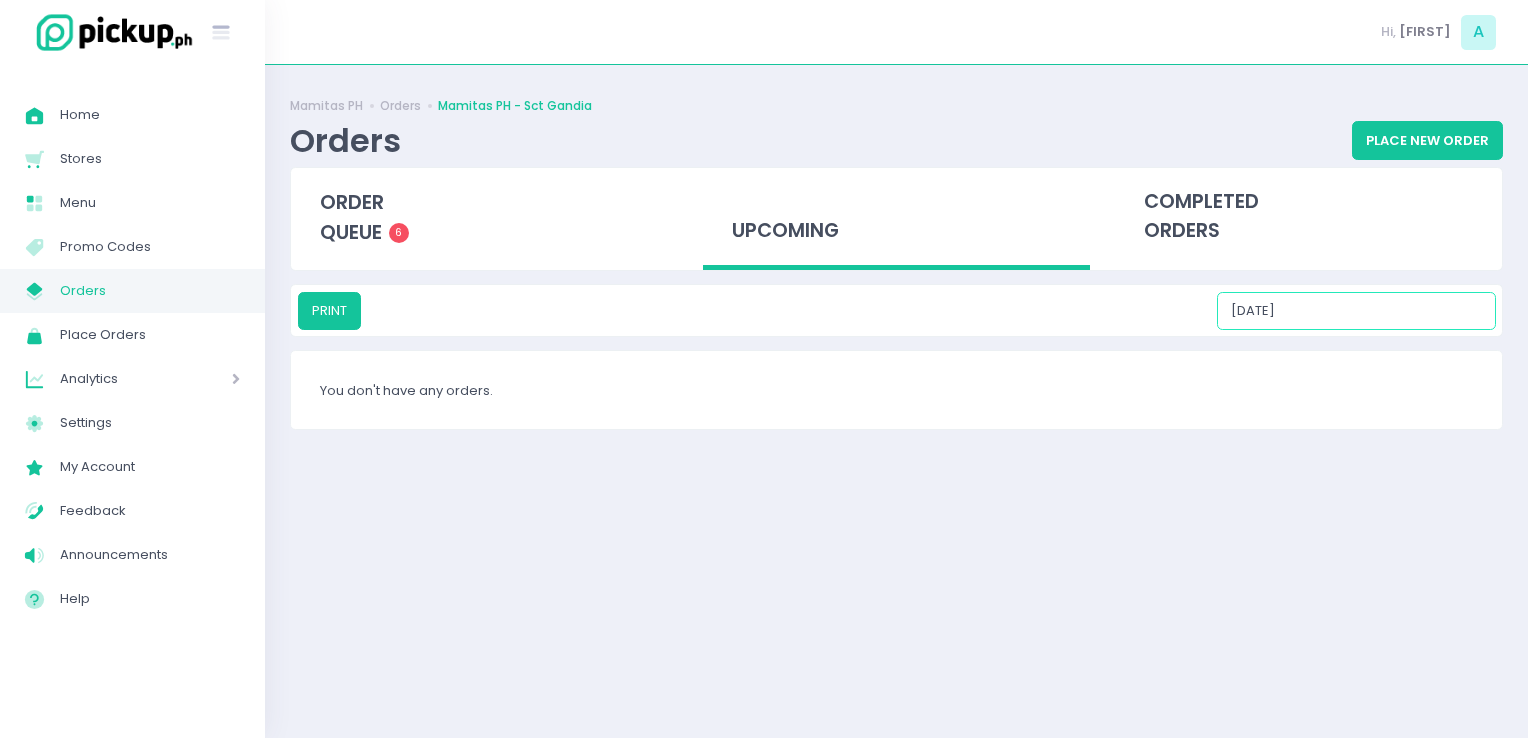click on "08/18/2025" at bounding box center [1356, 311] 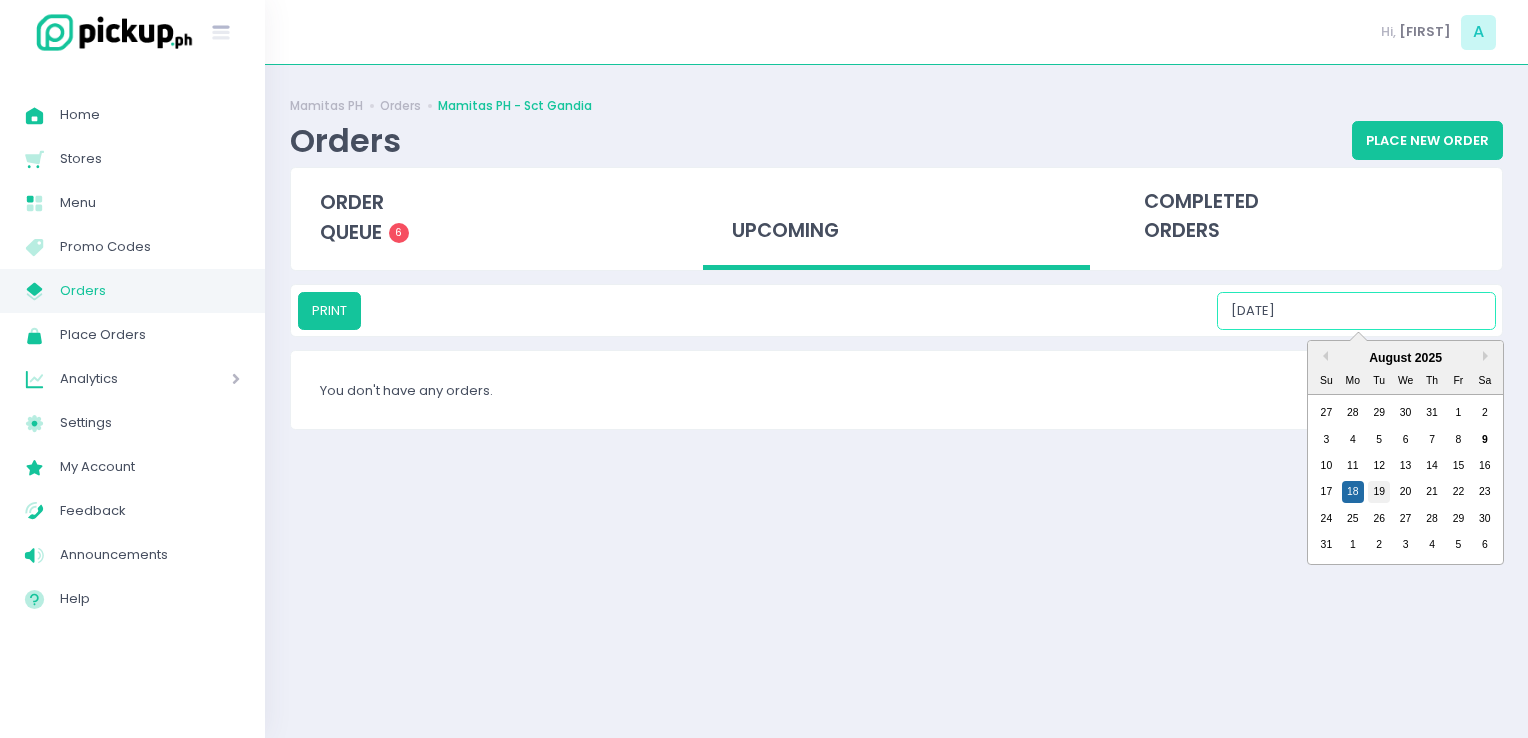 click on "19" at bounding box center (1379, 492) 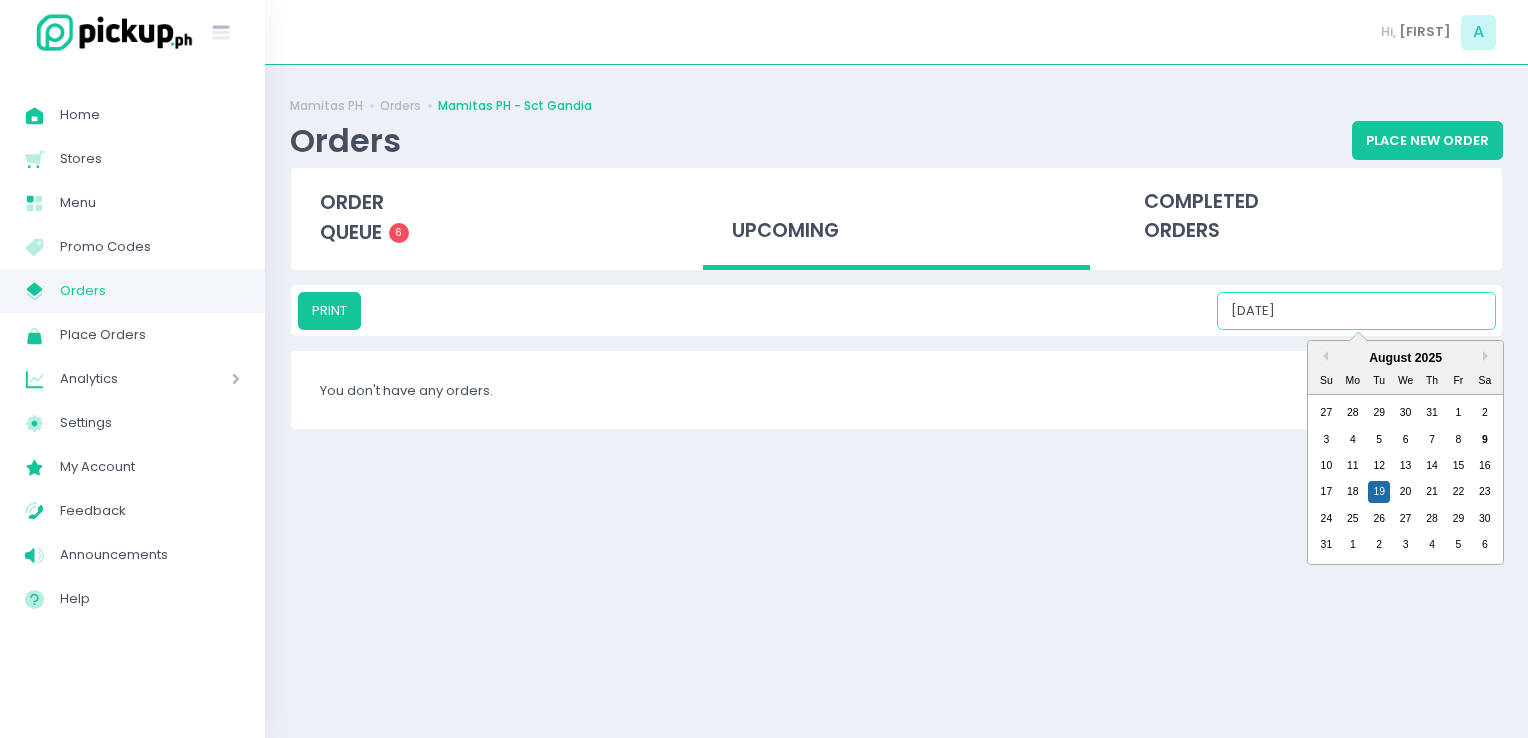 click on "08/19/2025" at bounding box center [1356, 311] 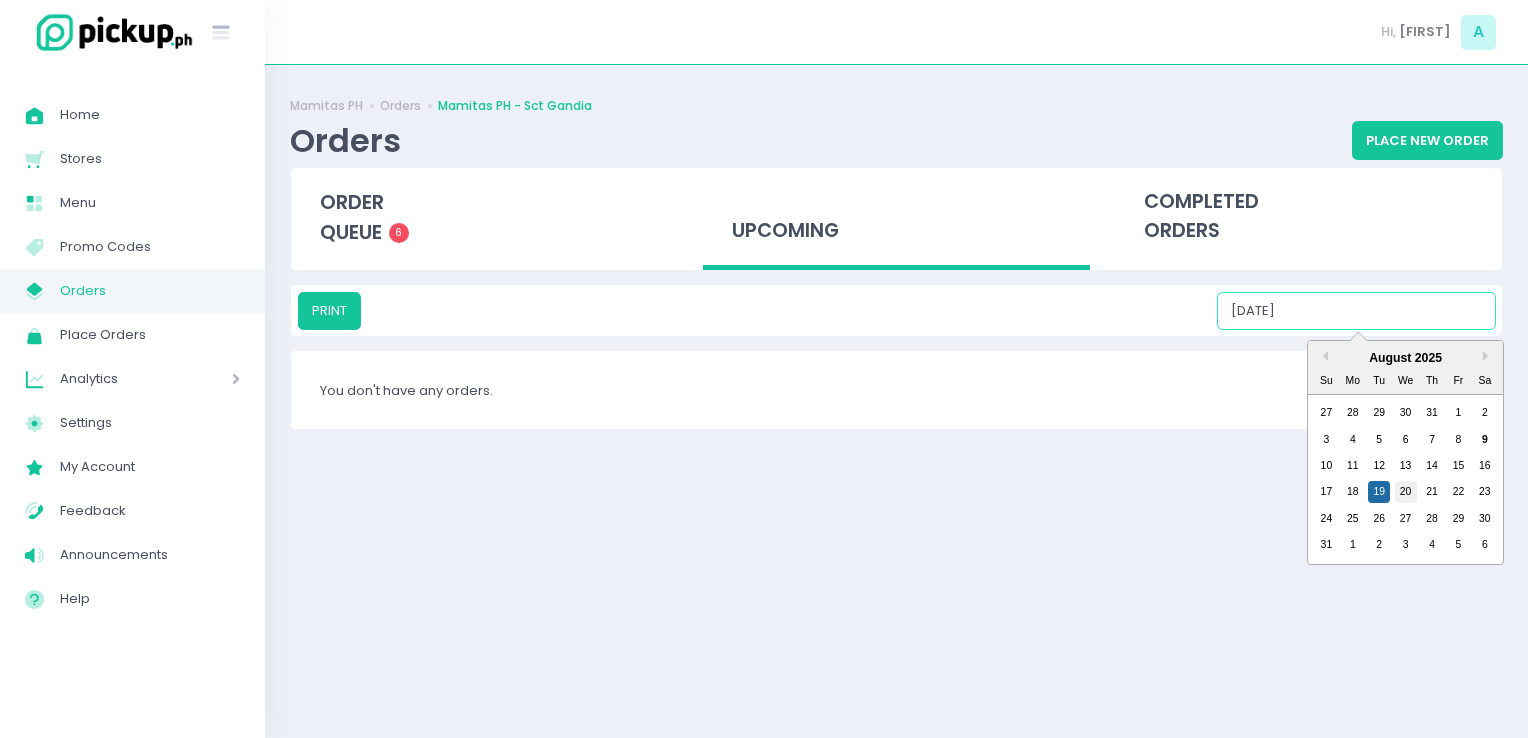 click on "20" at bounding box center [1406, 492] 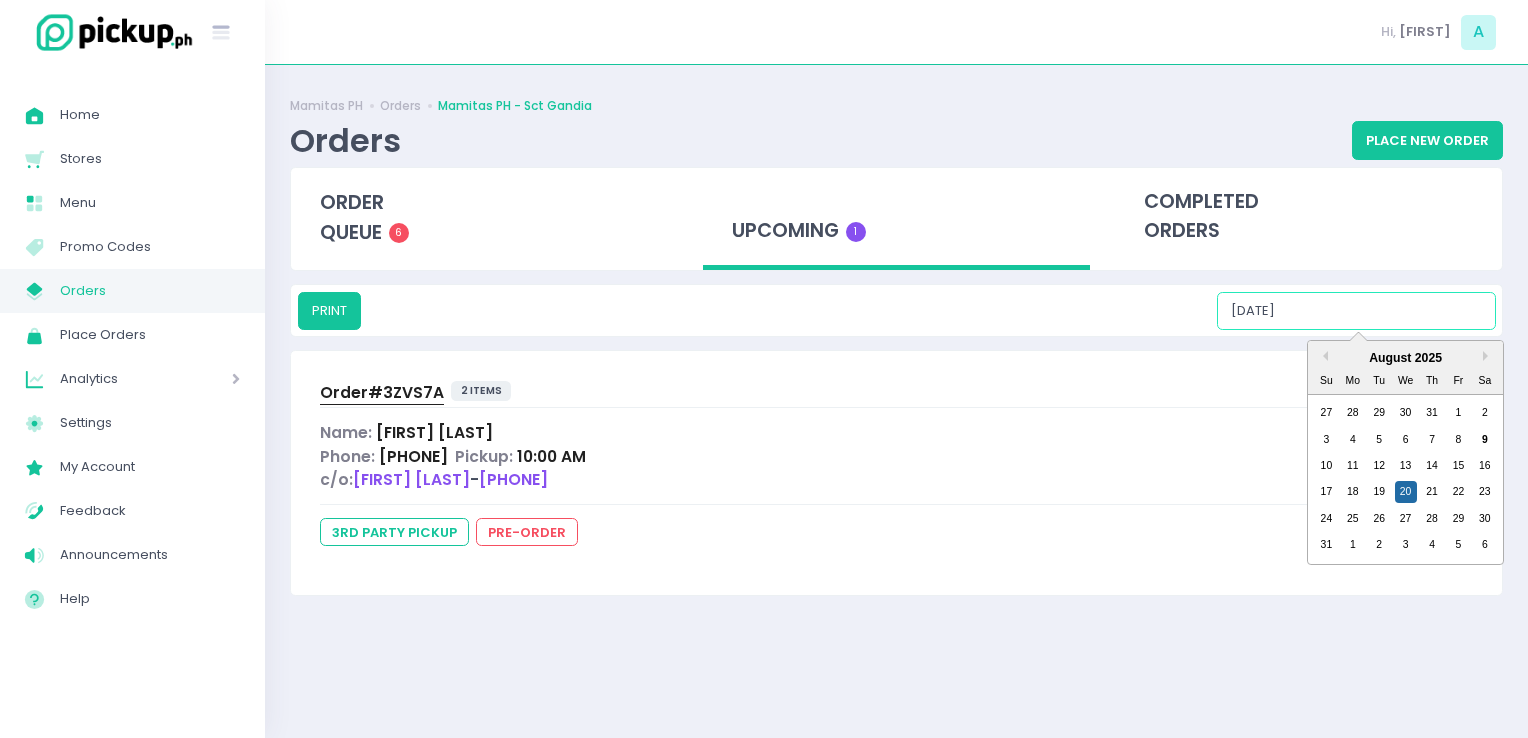 click on "08/20/2025" at bounding box center [1356, 311] 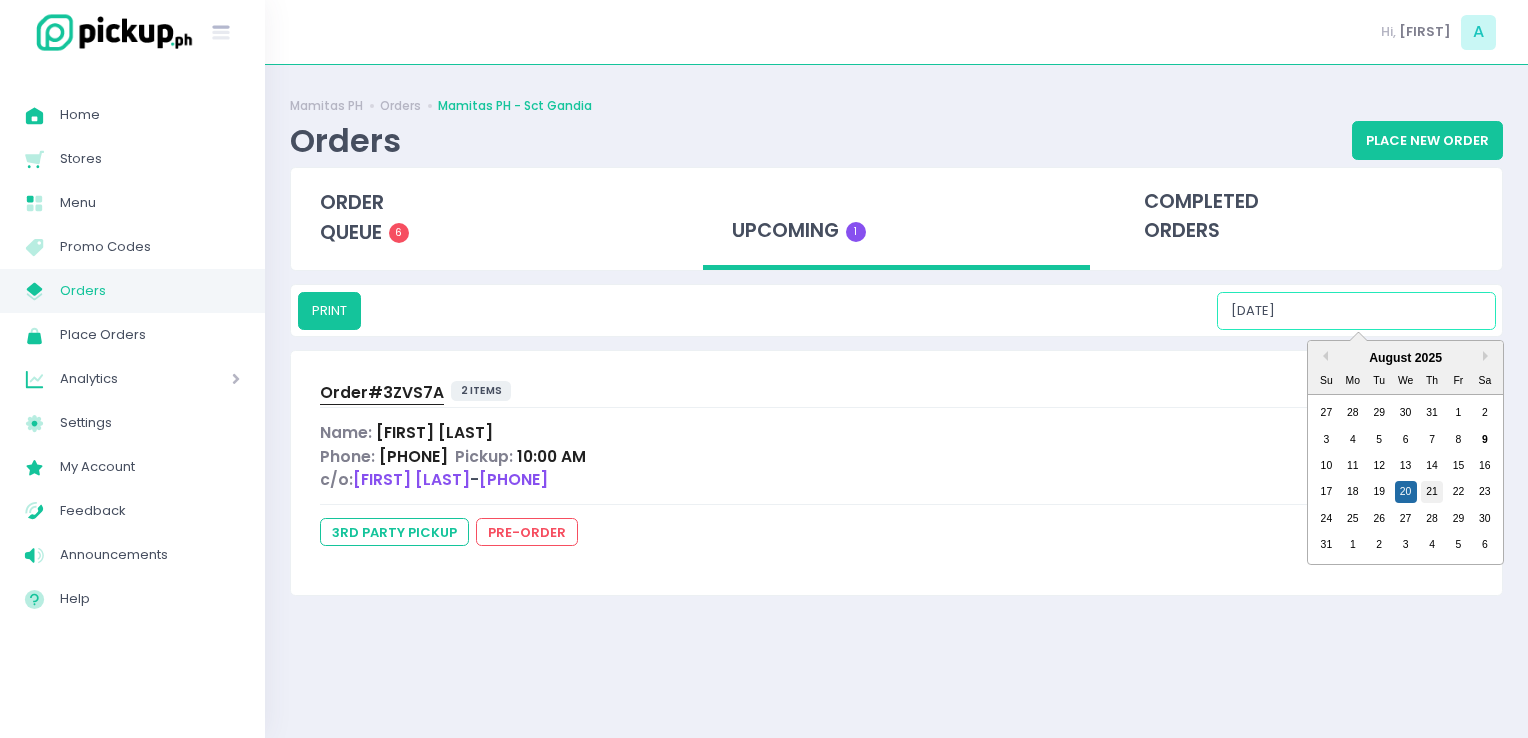 click on "21" at bounding box center (1432, 492) 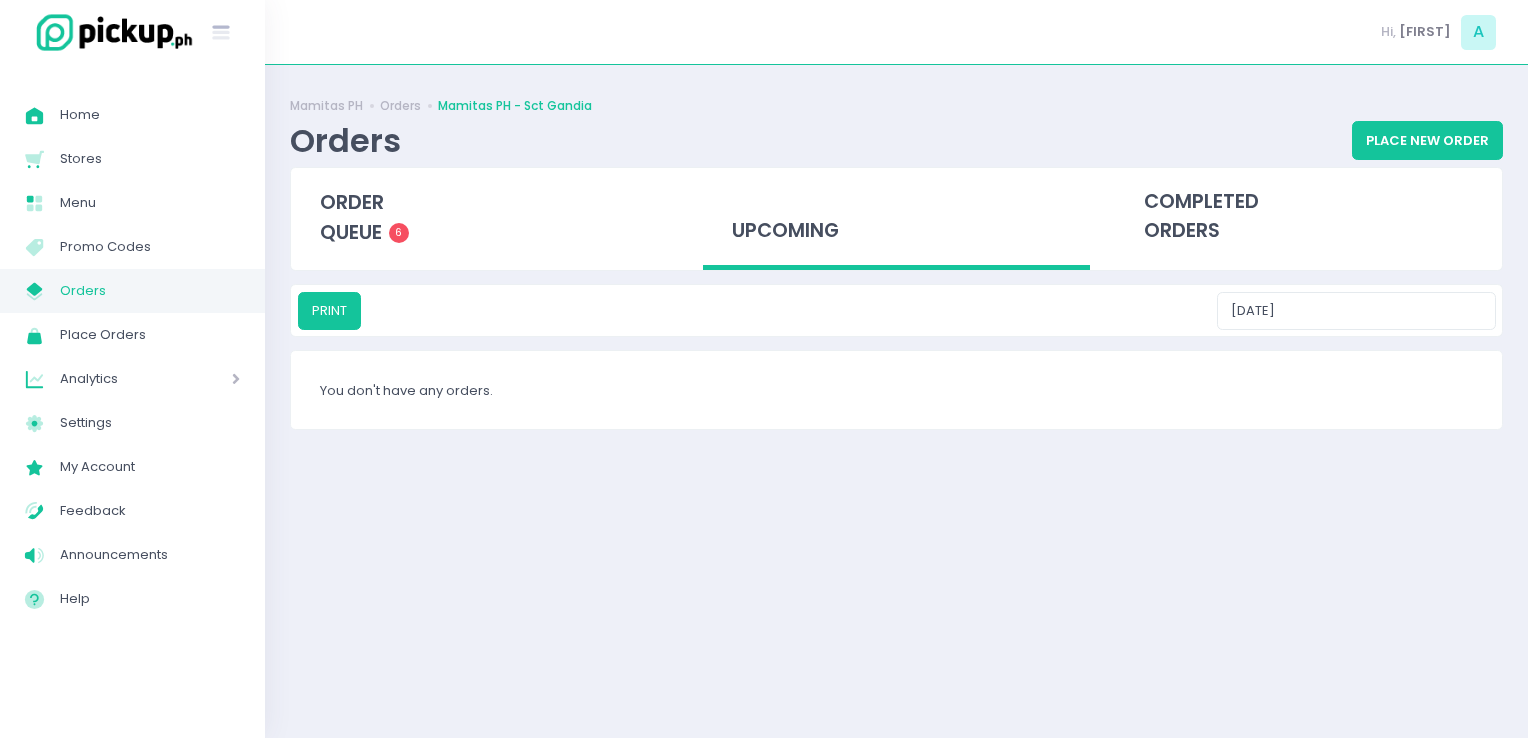 drag, startPoint x: 1334, startPoint y: 286, endPoint x: 1348, endPoint y: 306, distance: 24.41311 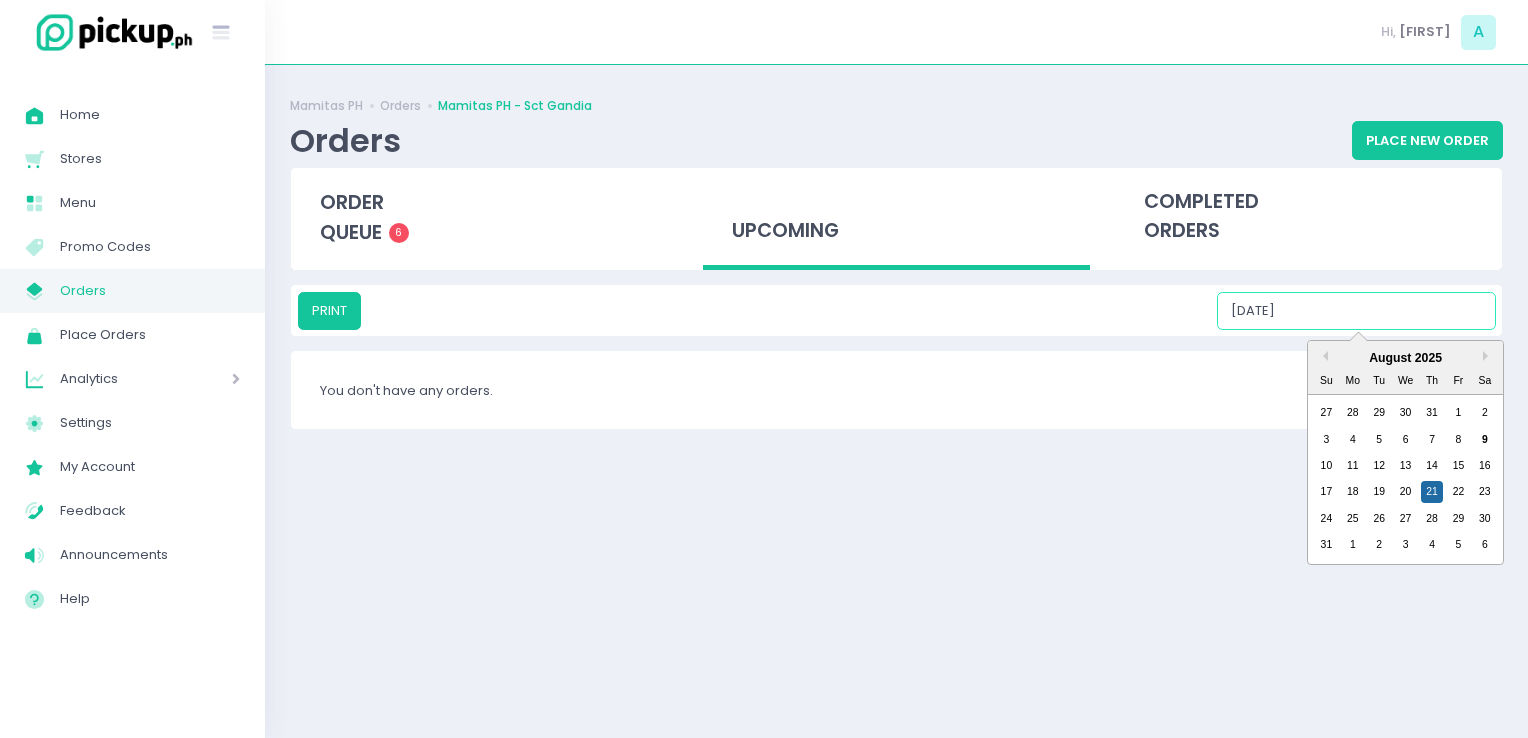 click on "08/21/2025" at bounding box center [1356, 311] 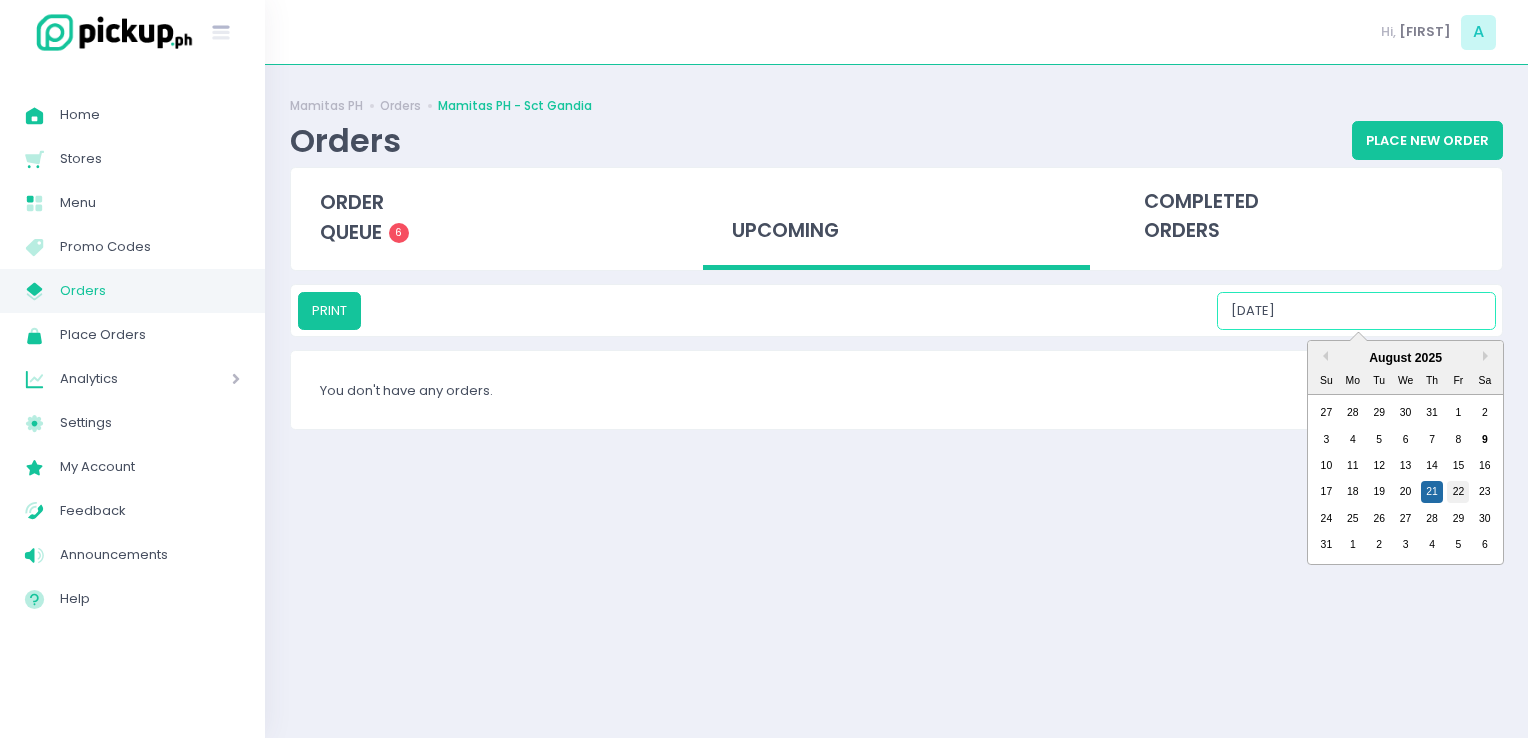 click on "22" at bounding box center (1458, 492) 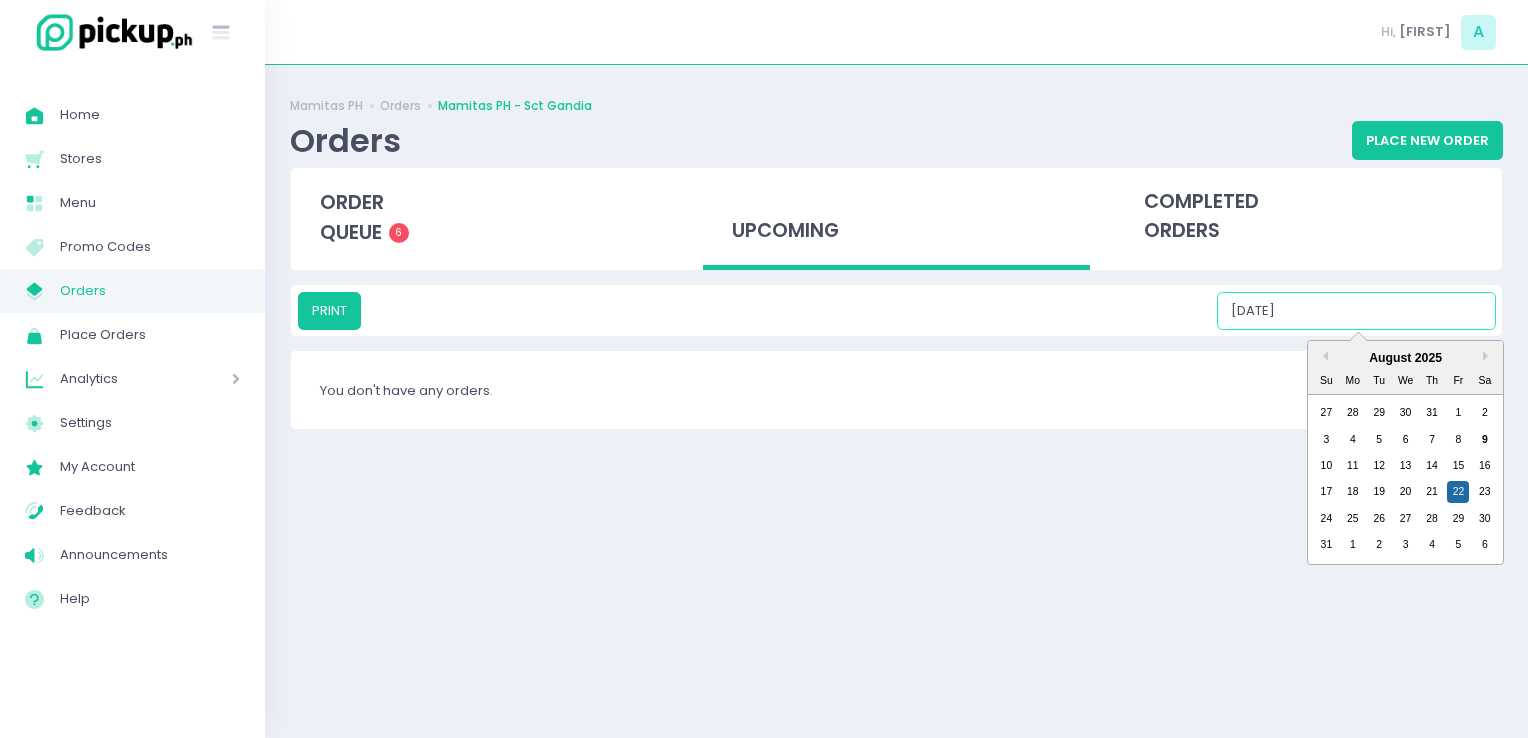 click on "08/22/2025" at bounding box center (1356, 311) 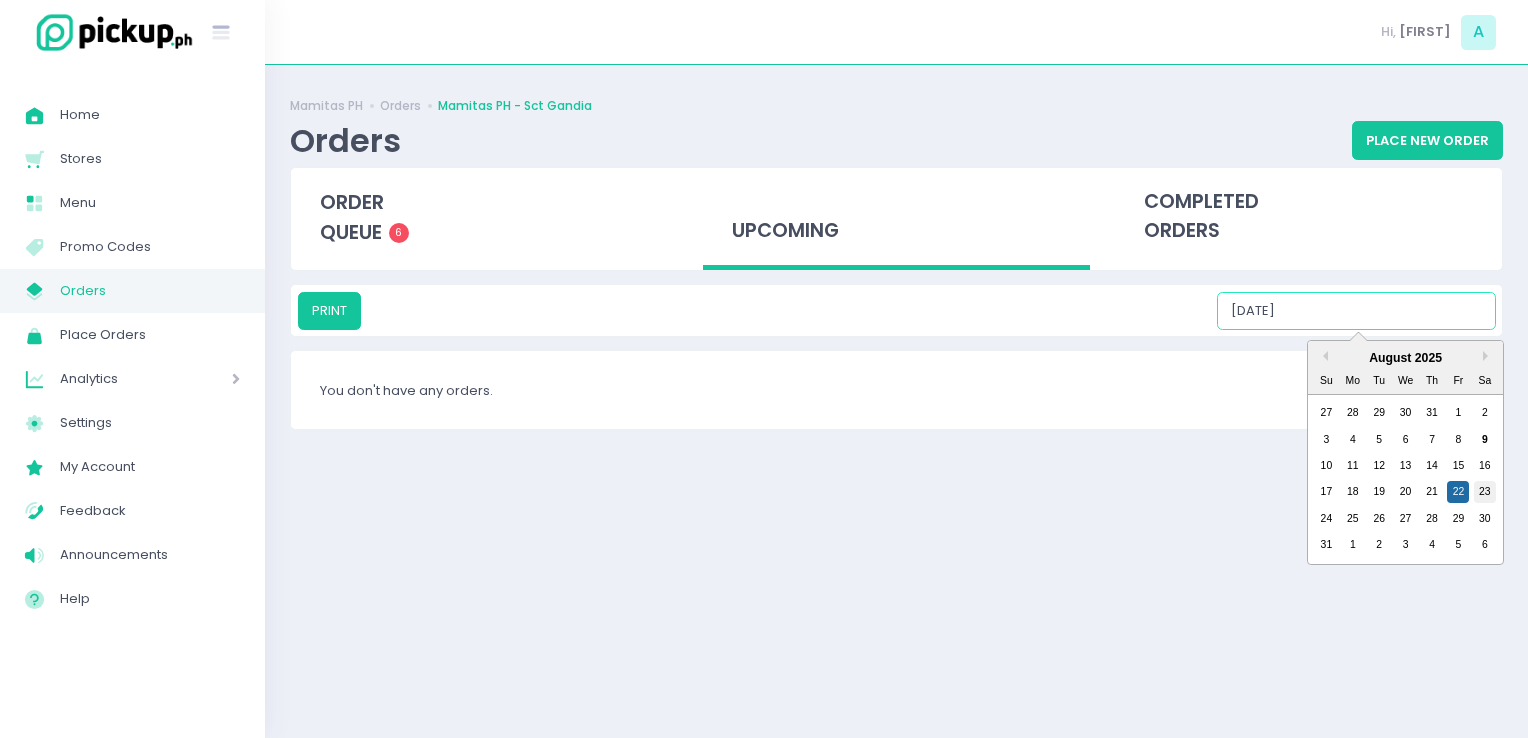 click on "23" at bounding box center [1485, 492] 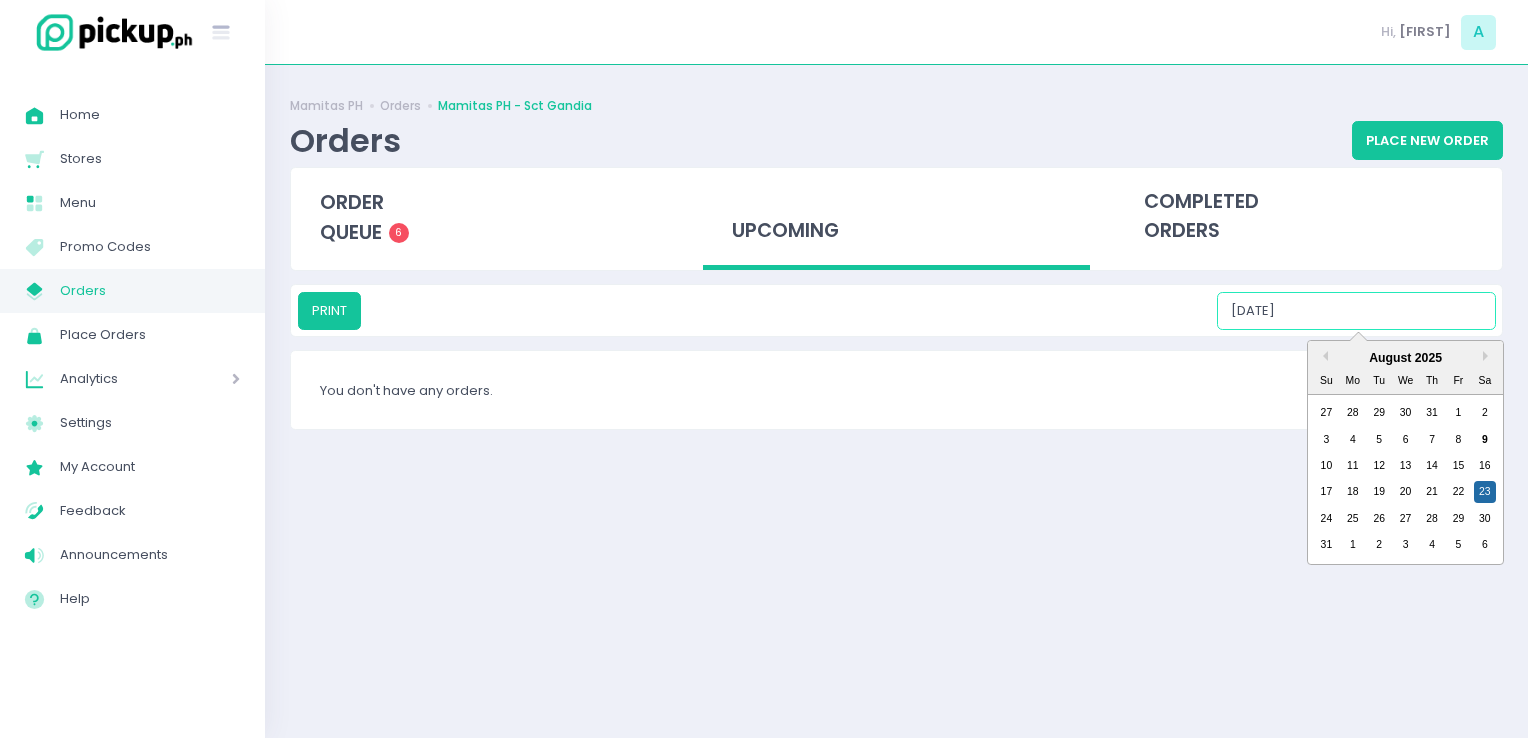 click on "08/23/2025" at bounding box center [1356, 311] 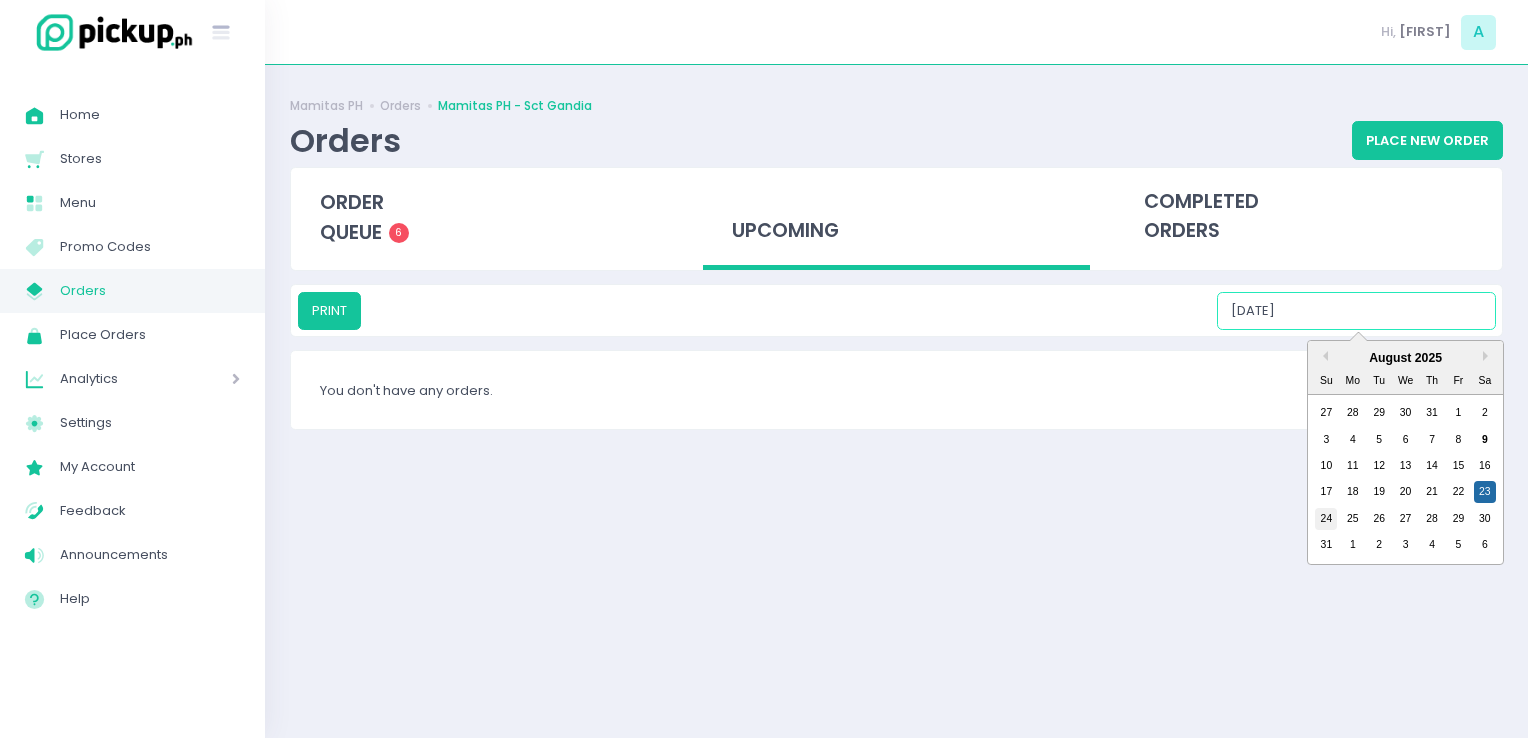 click on "24" at bounding box center [1326, 519] 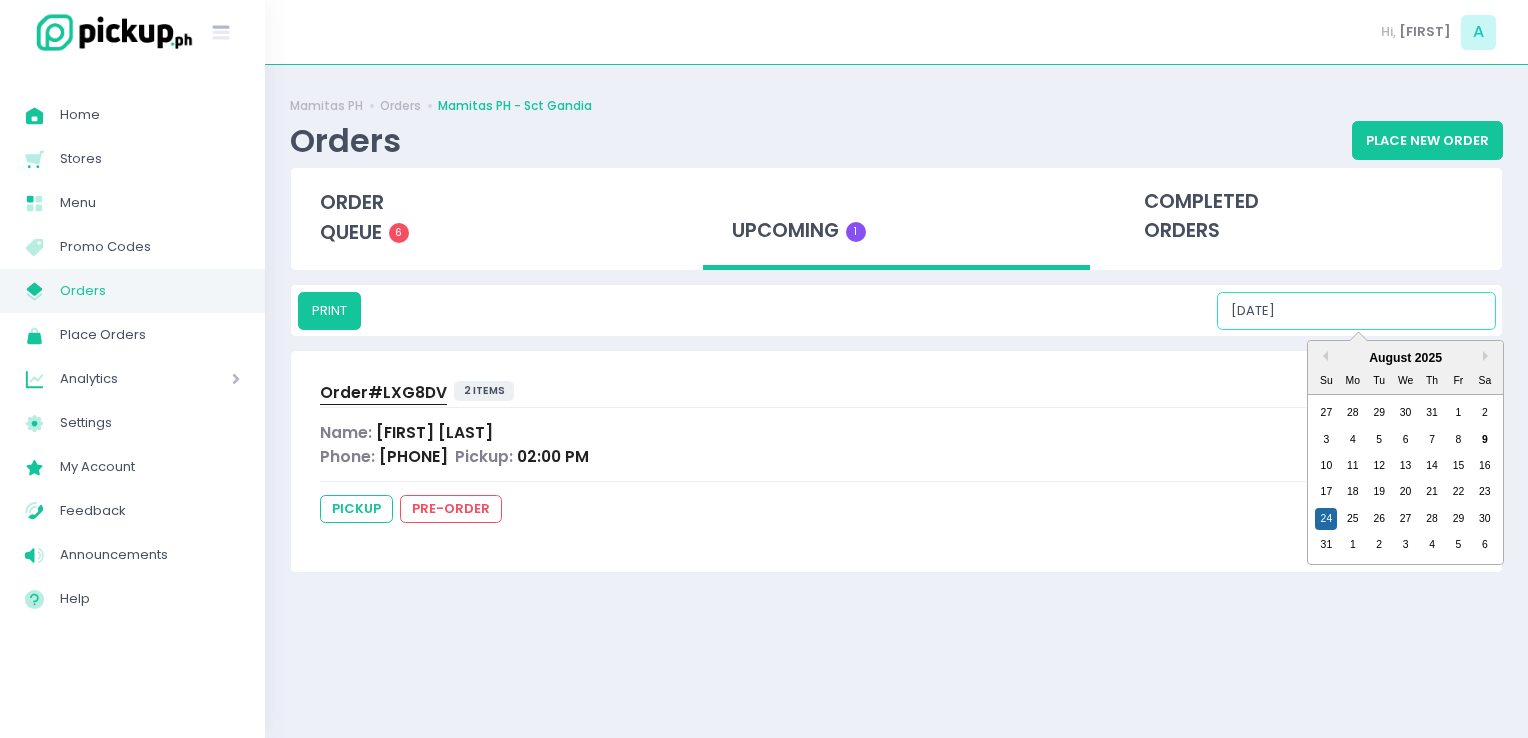 click on "08/24/2025" at bounding box center (1356, 311) 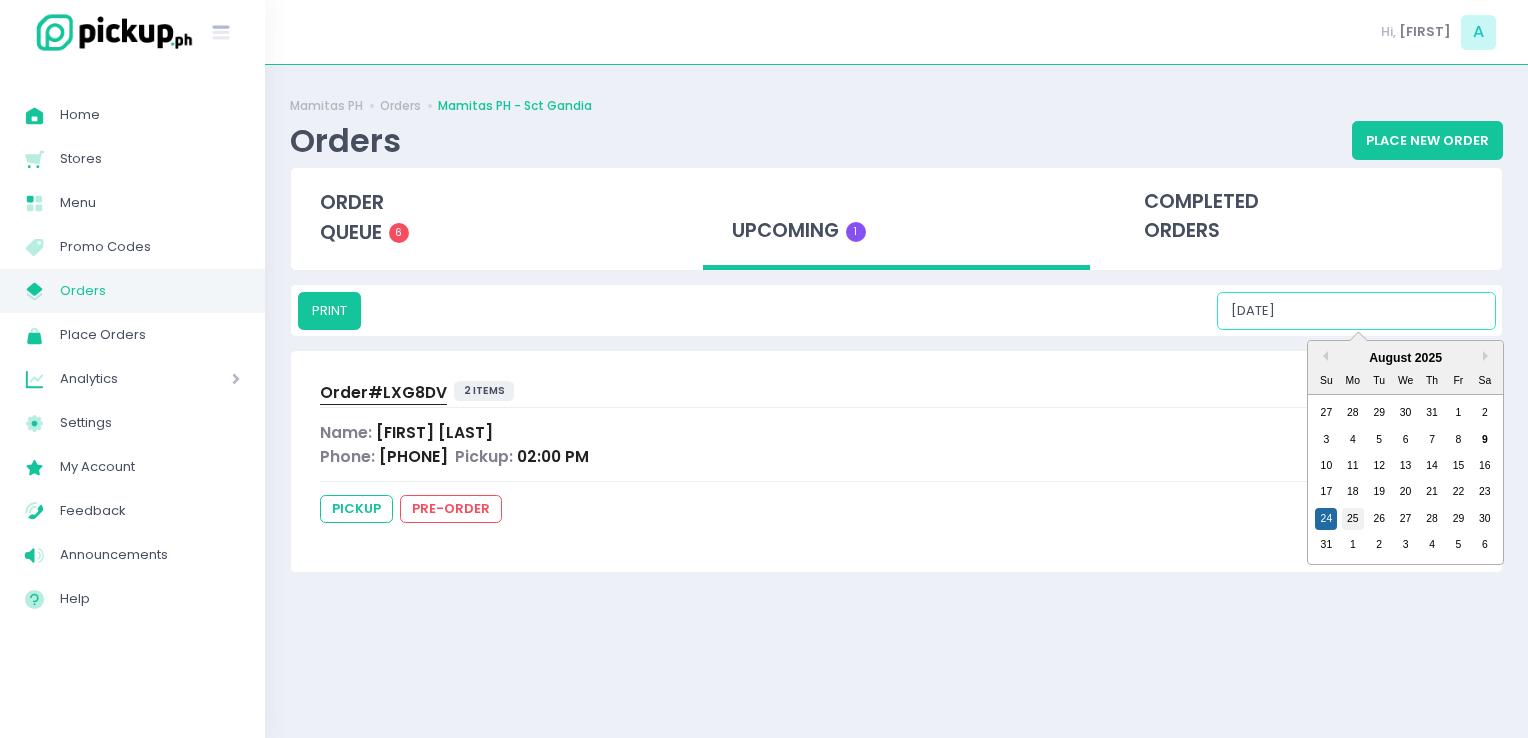 click on "27 28 29 30 31 1 2 3 4 5 6 7 8 9 10 11 12 13 14 15 16 17 18 19 20 21 22 23 24 25 26 27 28 29 30 31 1 2 3 4 5 6" at bounding box center (1405, 479) 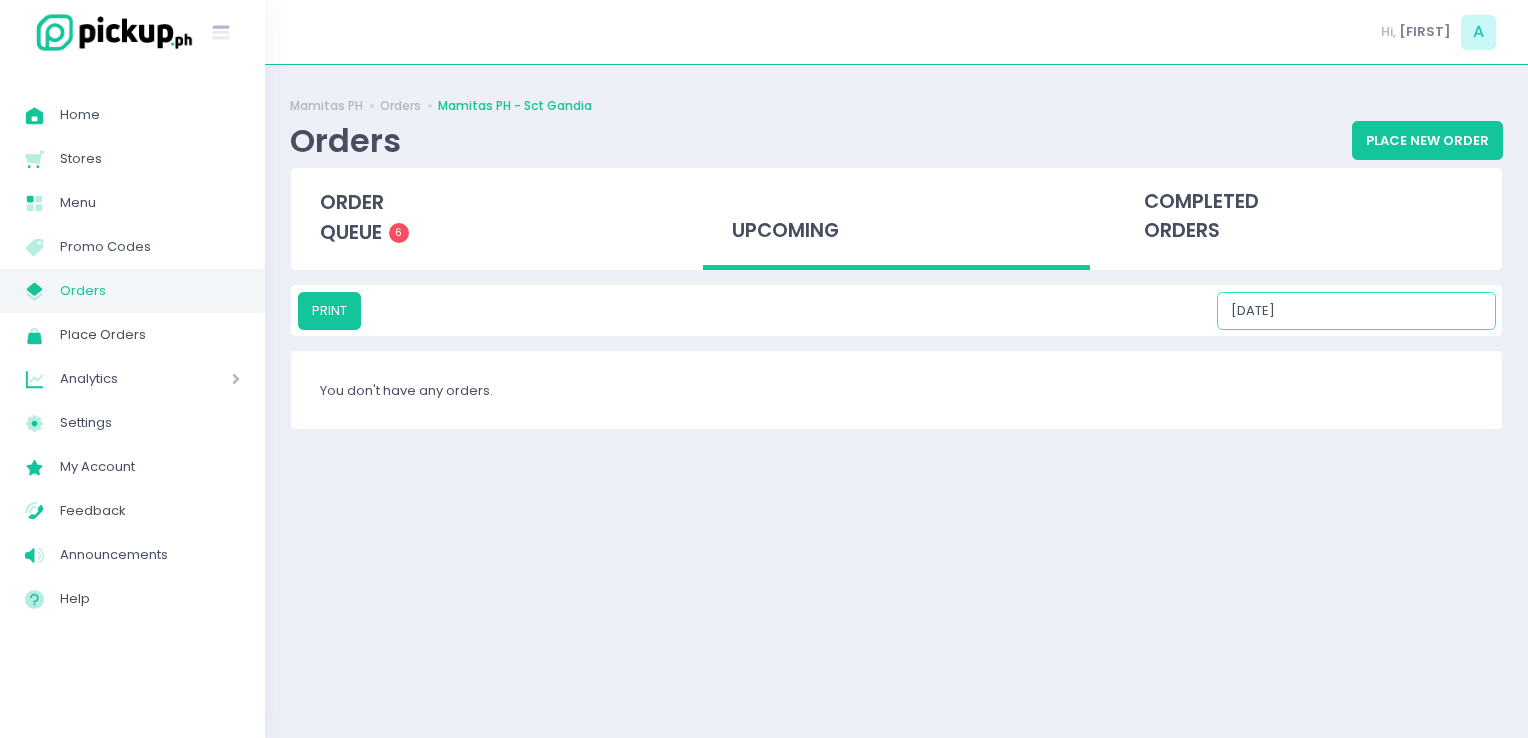 click on "08/25/2025" at bounding box center [1356, 311] 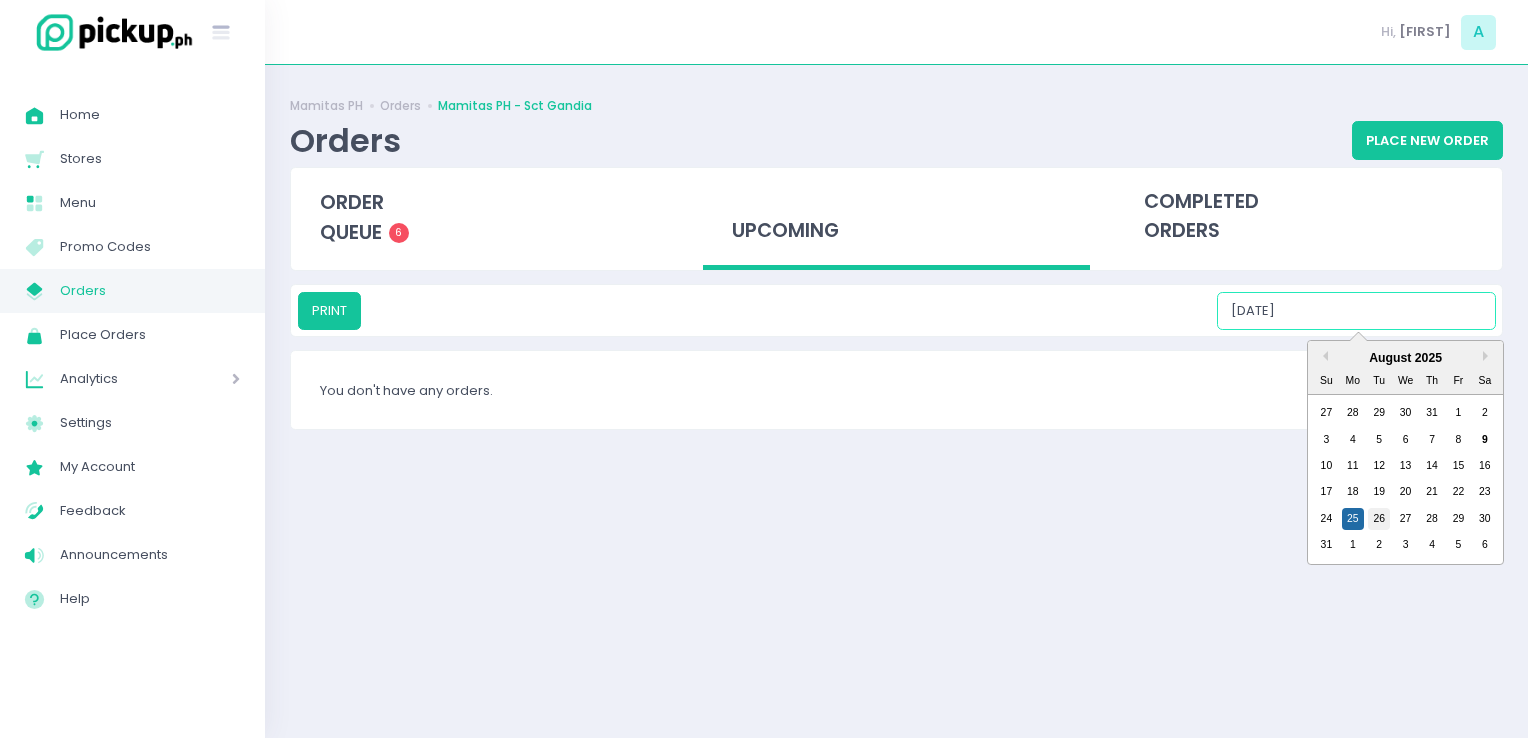 click on "26" at bounding box center [1379, 519] 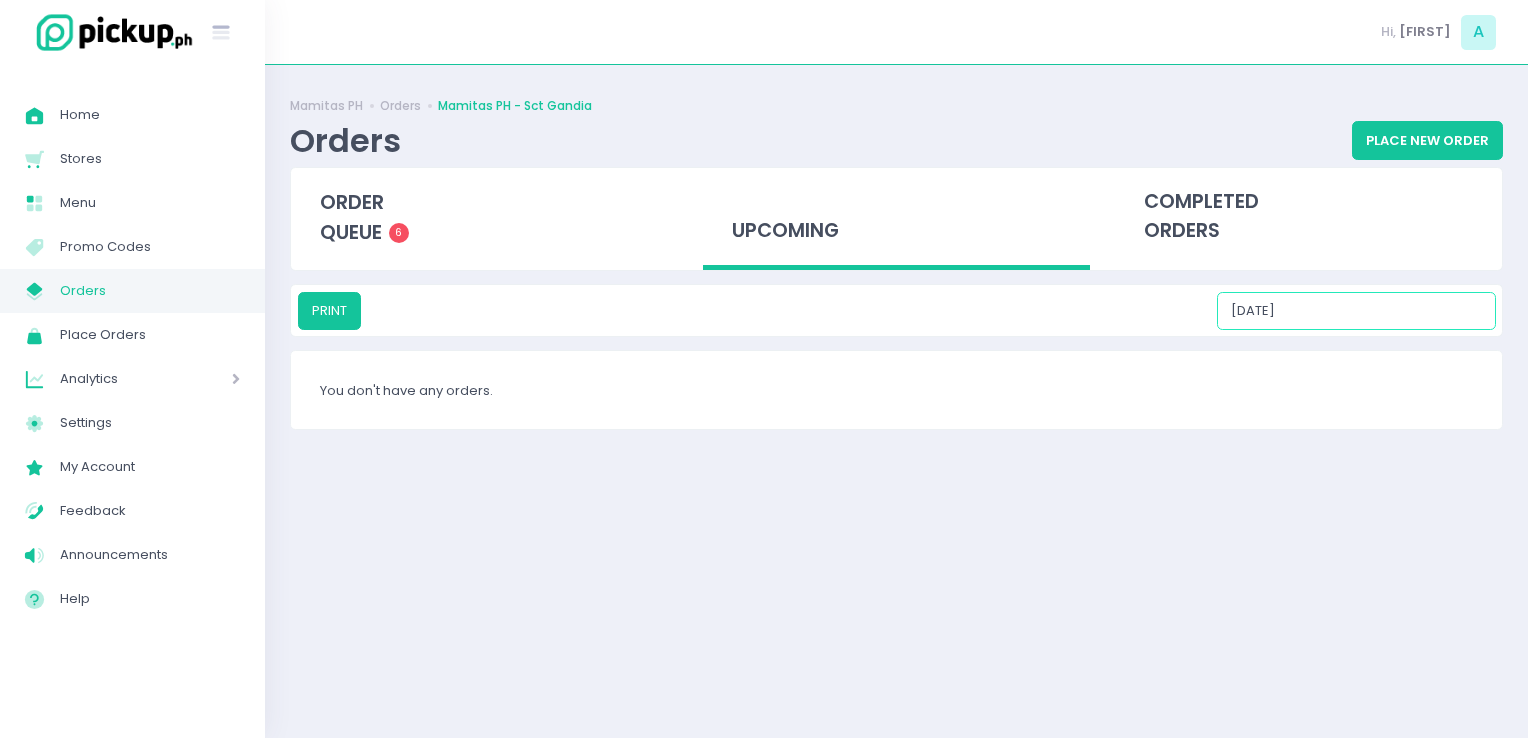 click on "08/26/2025" at bounding box center [1356, 311] 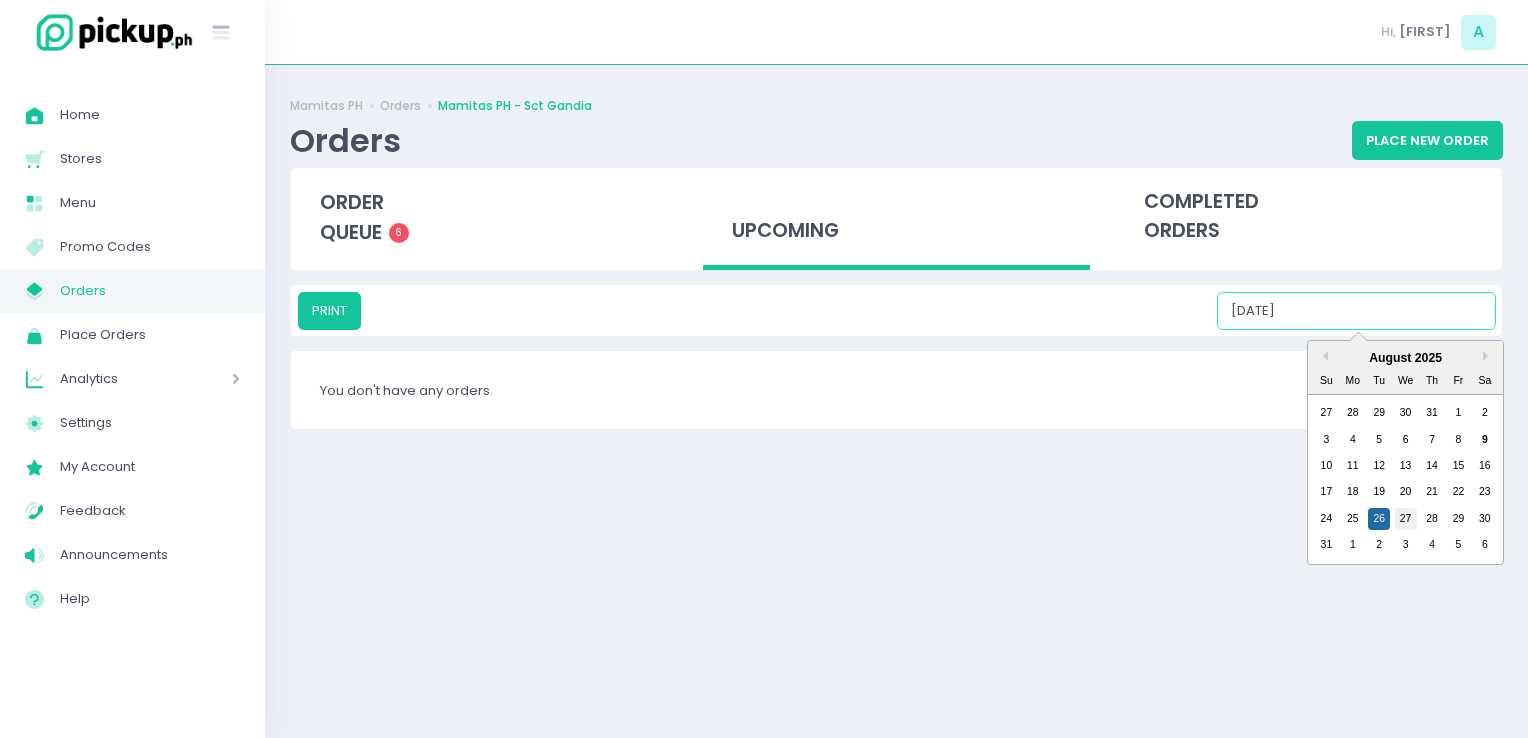 click on "27" at bounding box center (1406, 519) 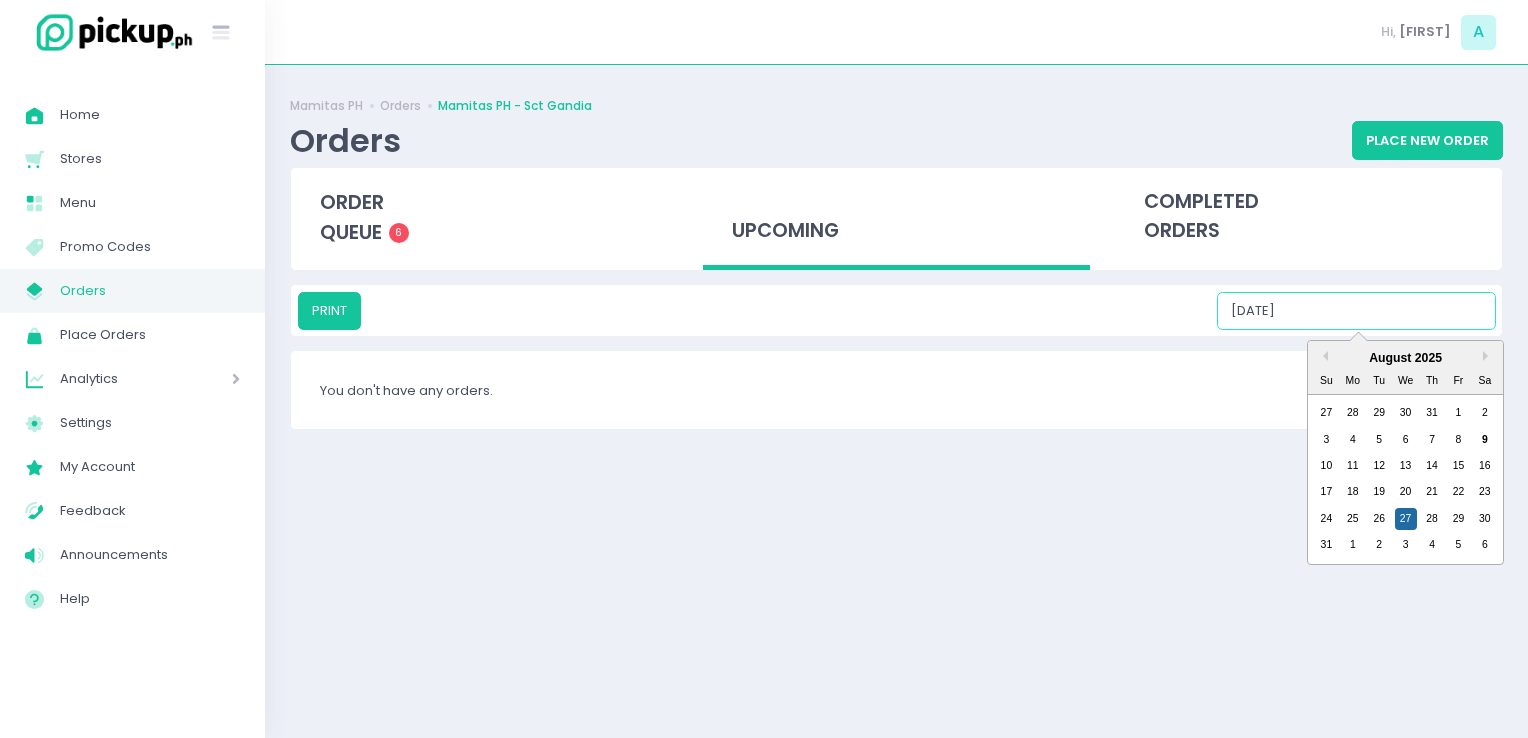 click on "08/27/2025" at bounding box center (1356, 311) 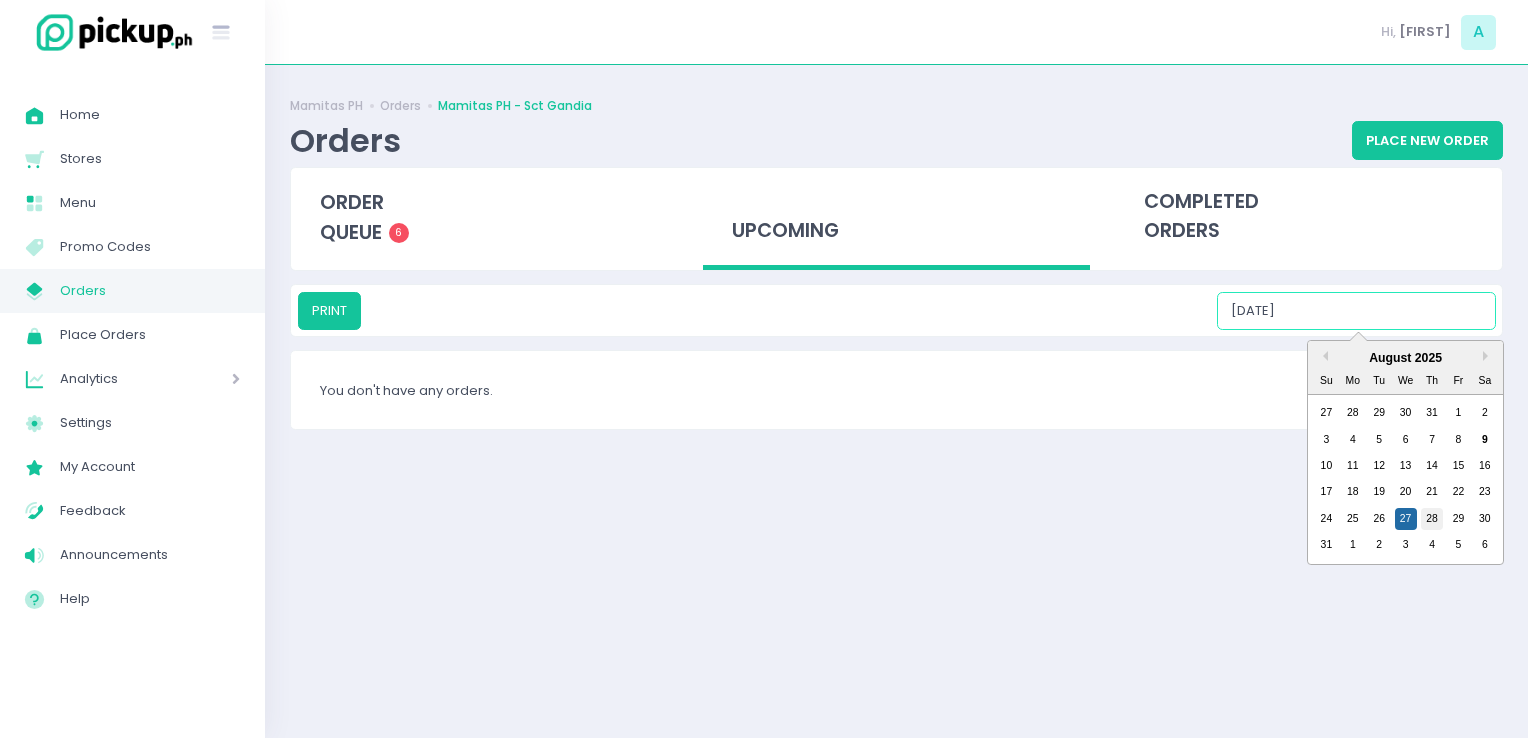 click on "28" at bounding box center (1432, 519) 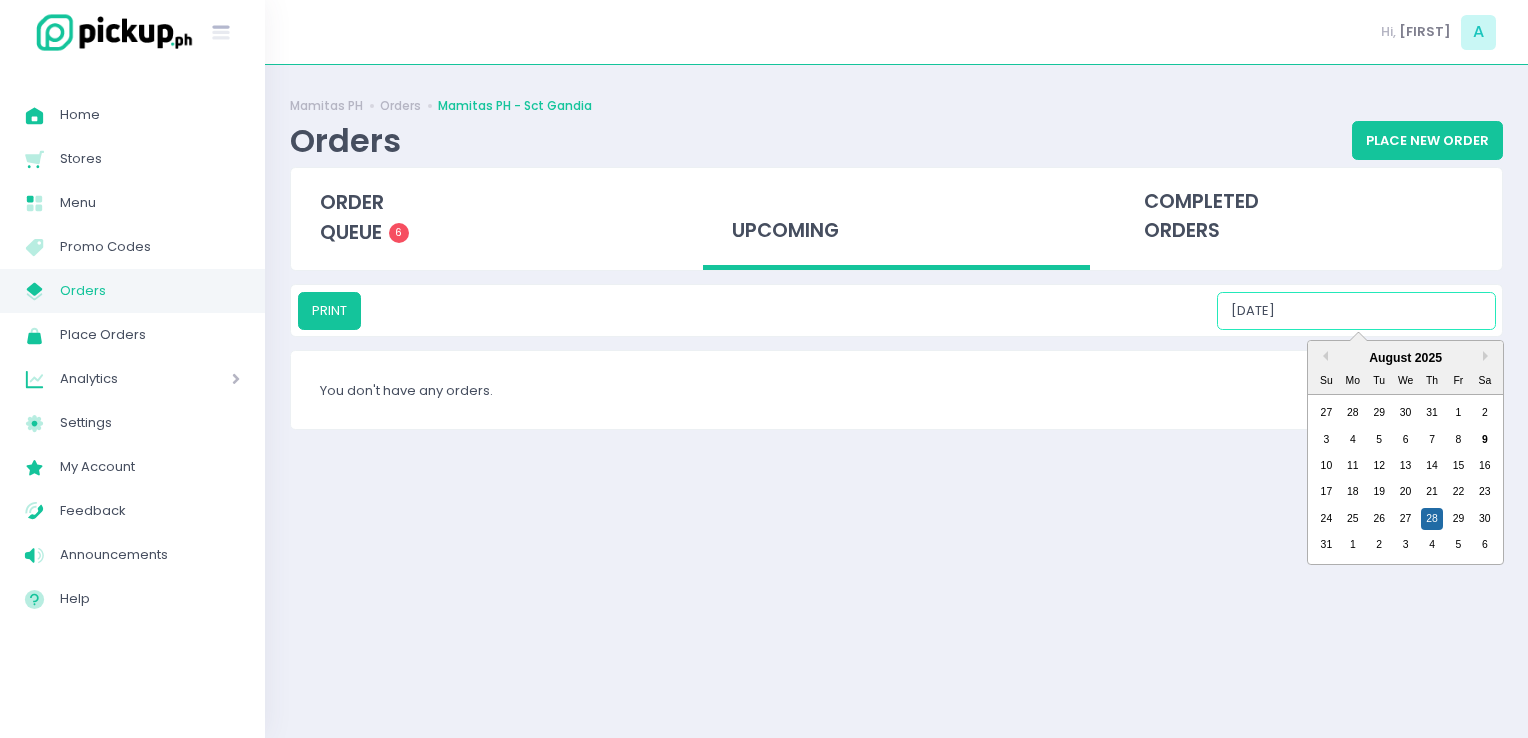 click on "08/28/2025" at bounding box center (1356, 311) 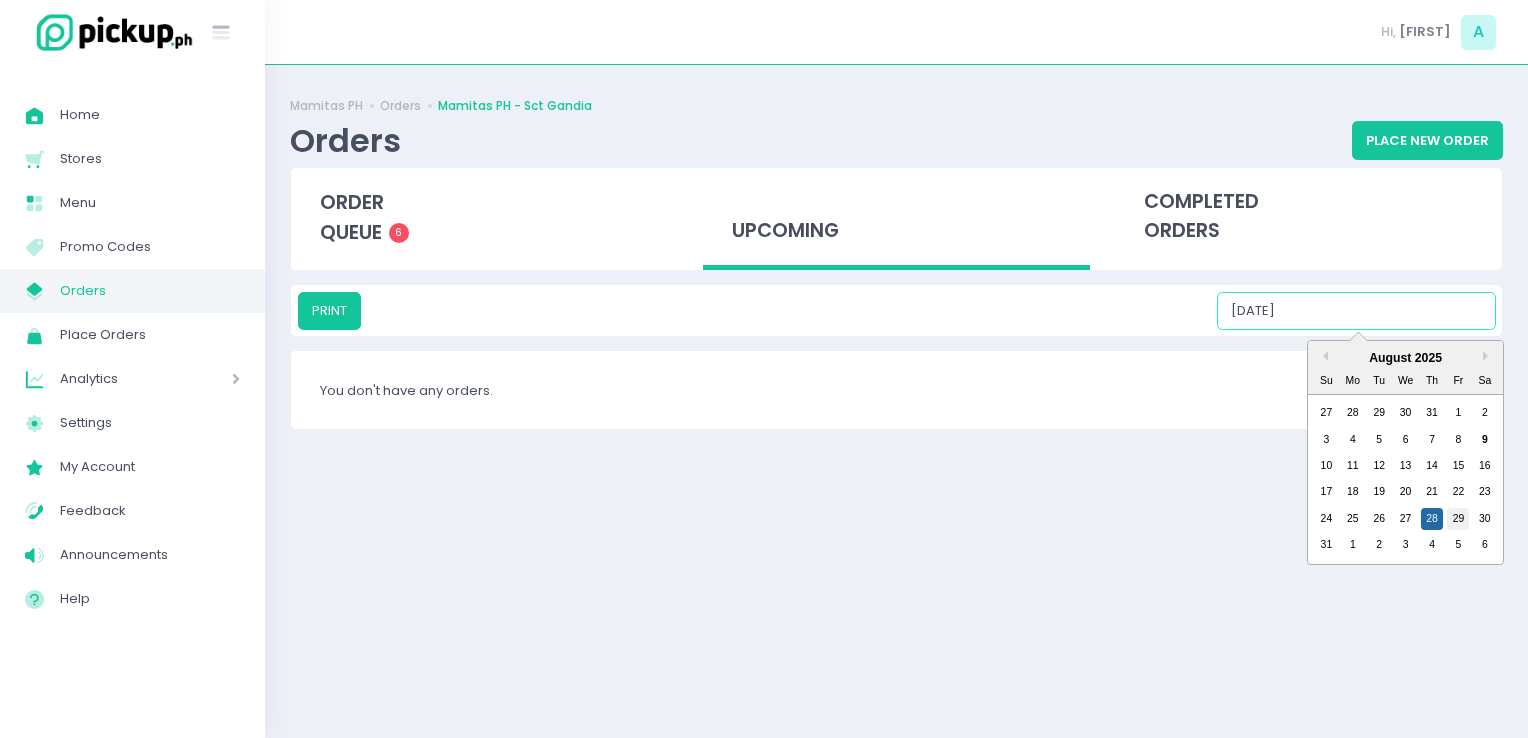 click on "29" at bounding box center (1458, 519) 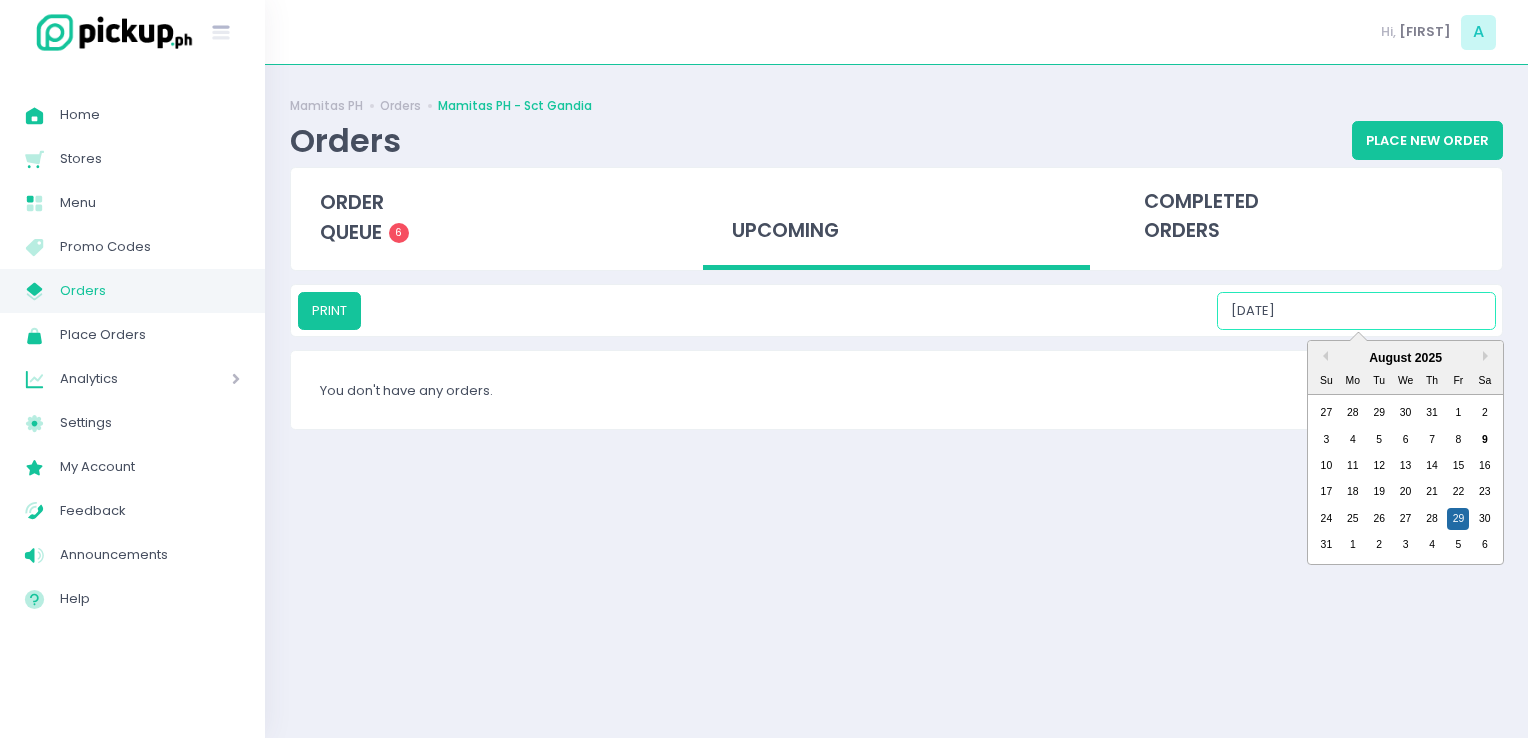 click on "08/29/2025" at bounding box center [1356, 311] 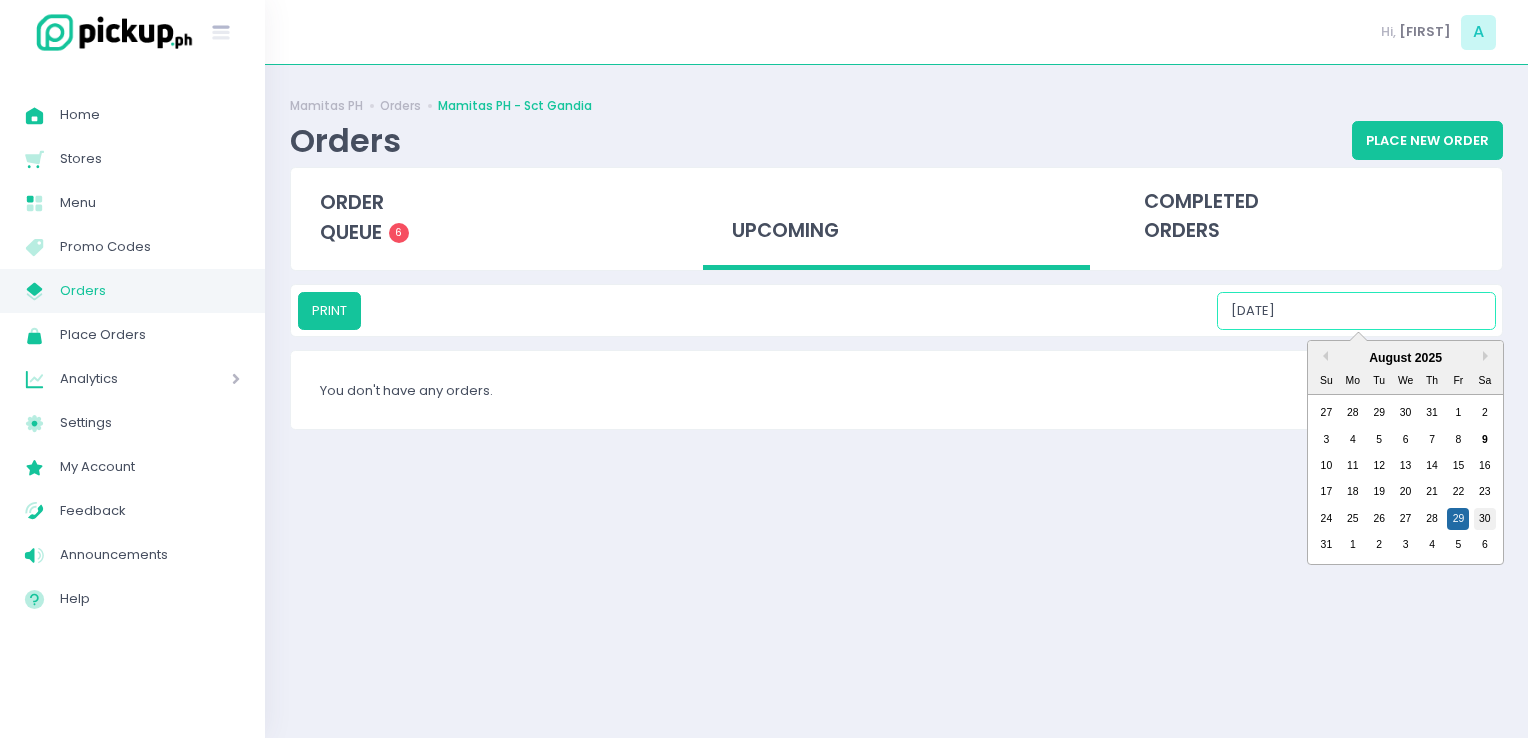 click on "30" at bounding box center (1485, 519) 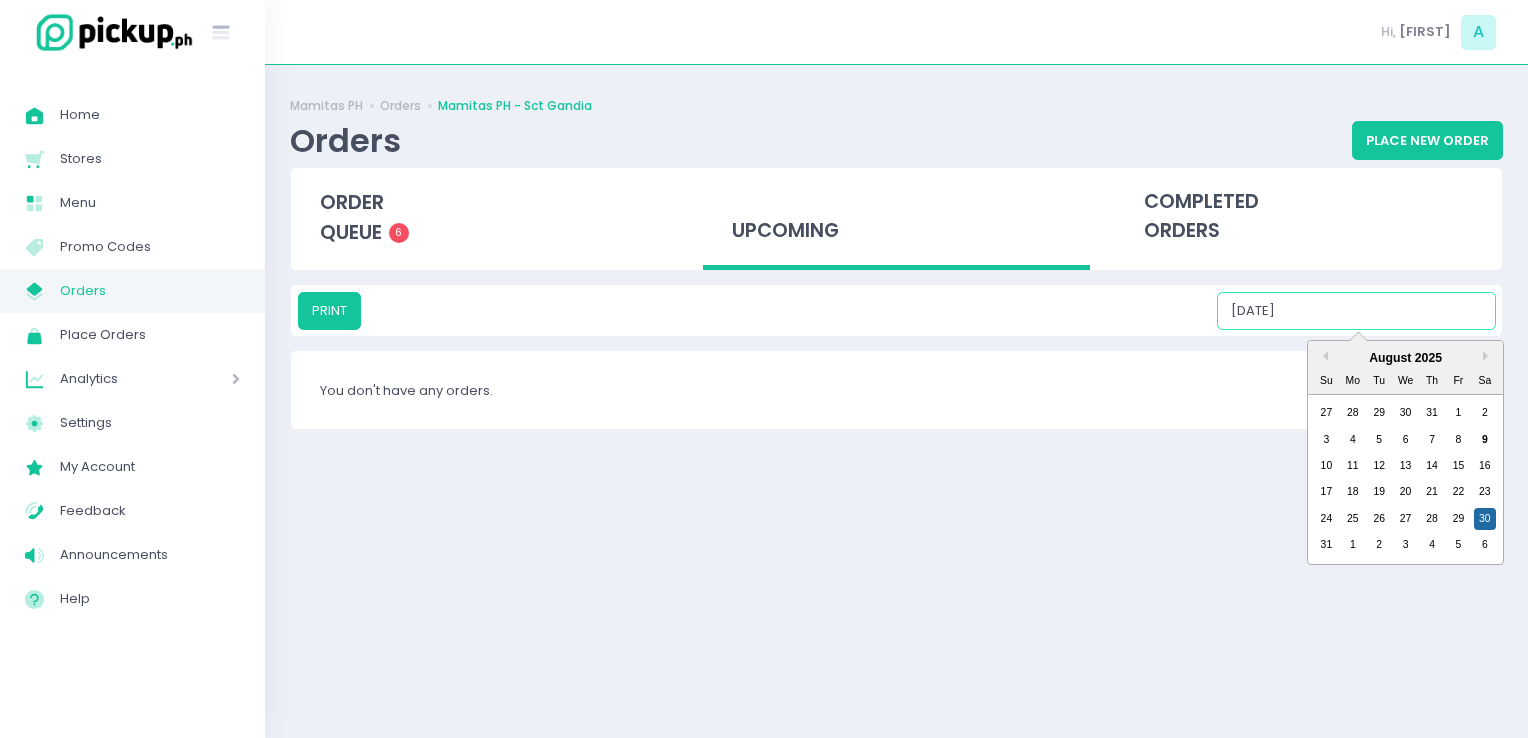 click on "08/30/2025" at bounding box center [1356, 311] 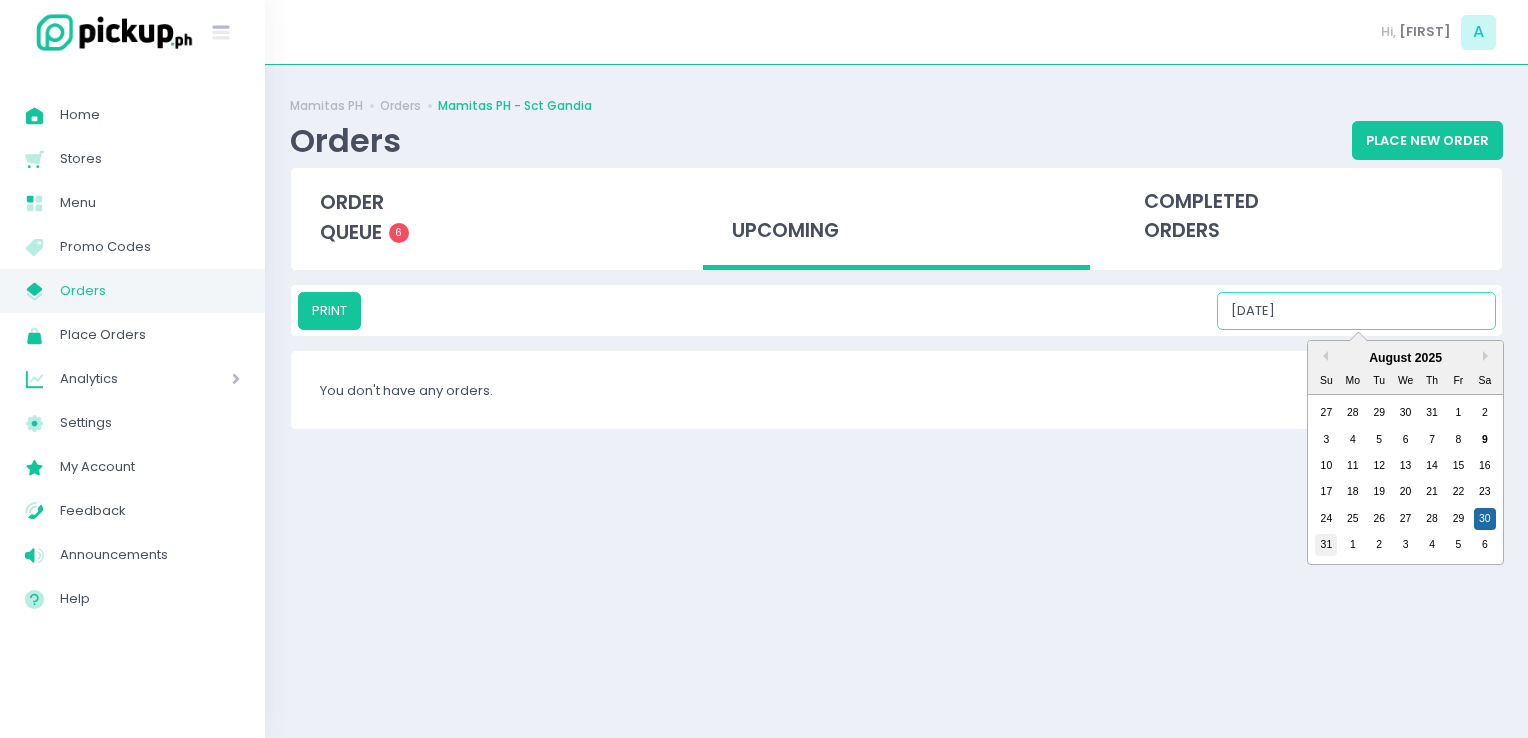 click on "31" at bounding box center (1326, 545) 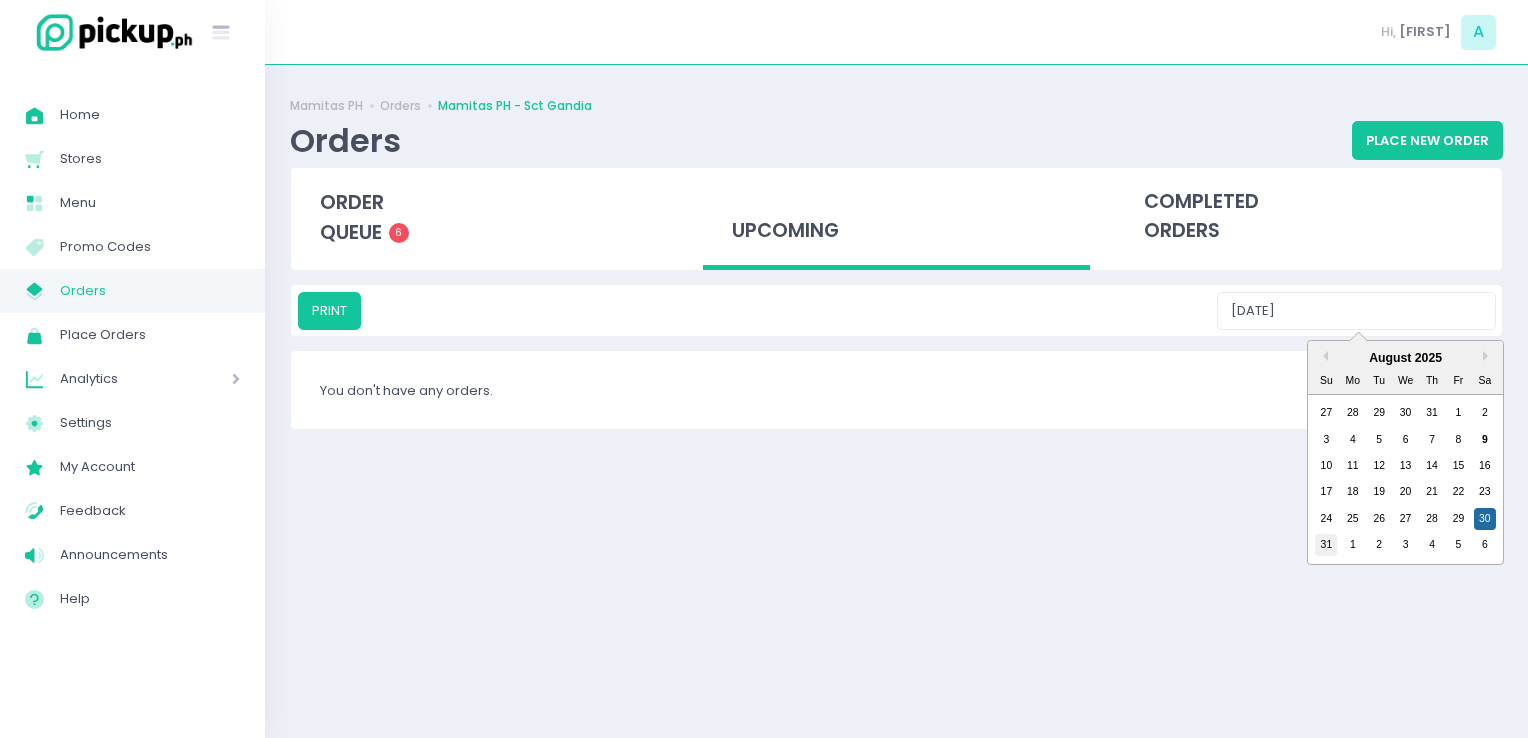 type on "08/31/2025" 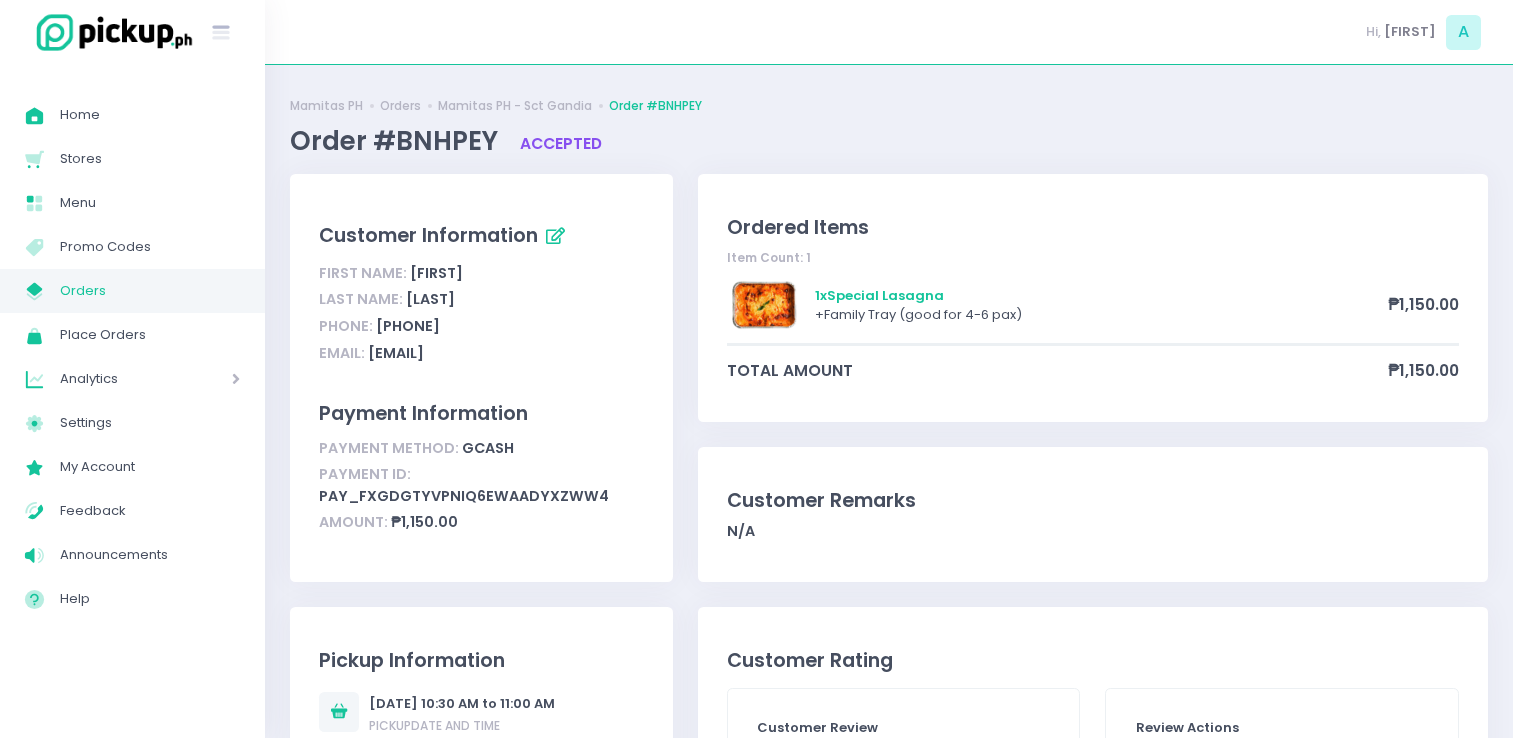 scroll, scrollTop: 0, scrollLeft: 0, axis: both 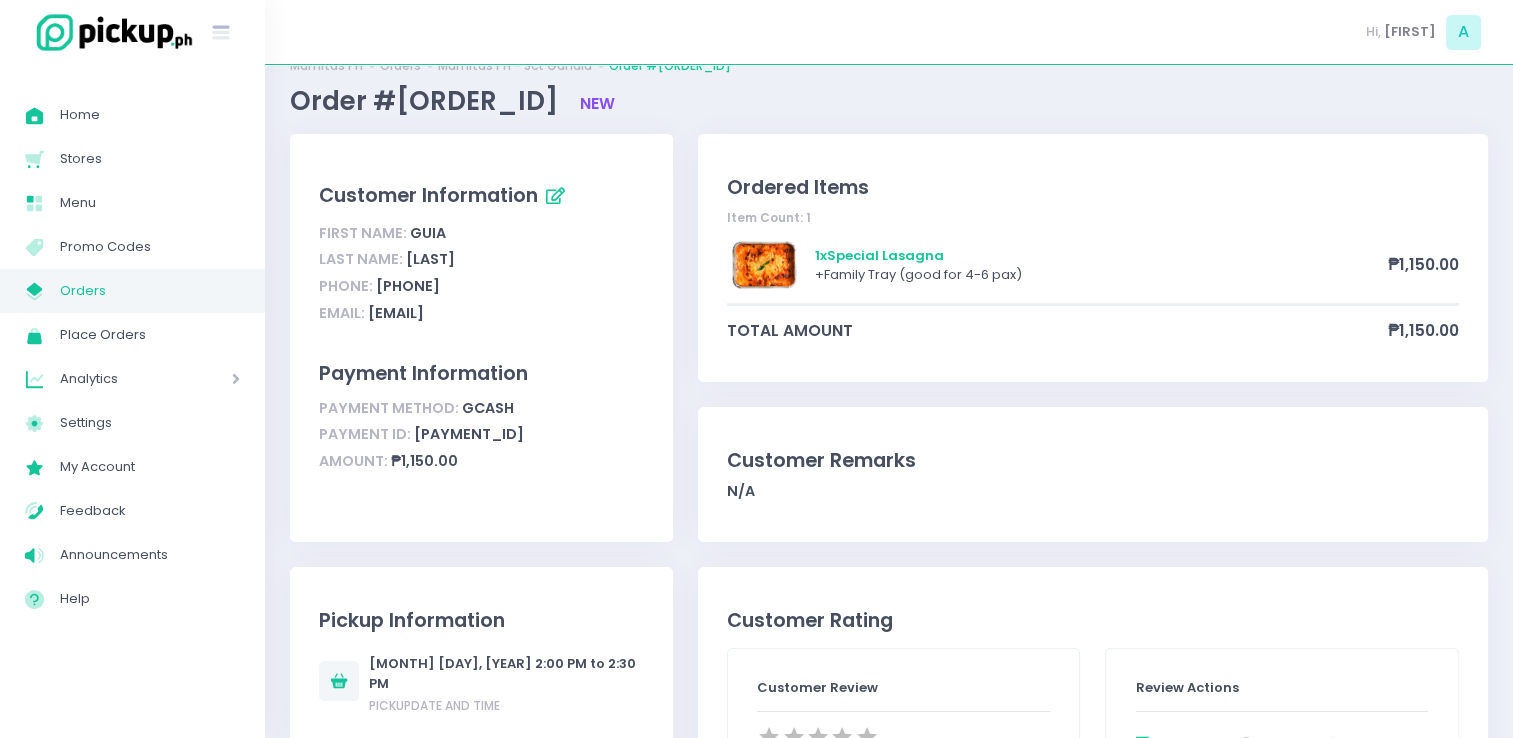 click on "My Store Created with Sketch." at bounding box center [42, 291] 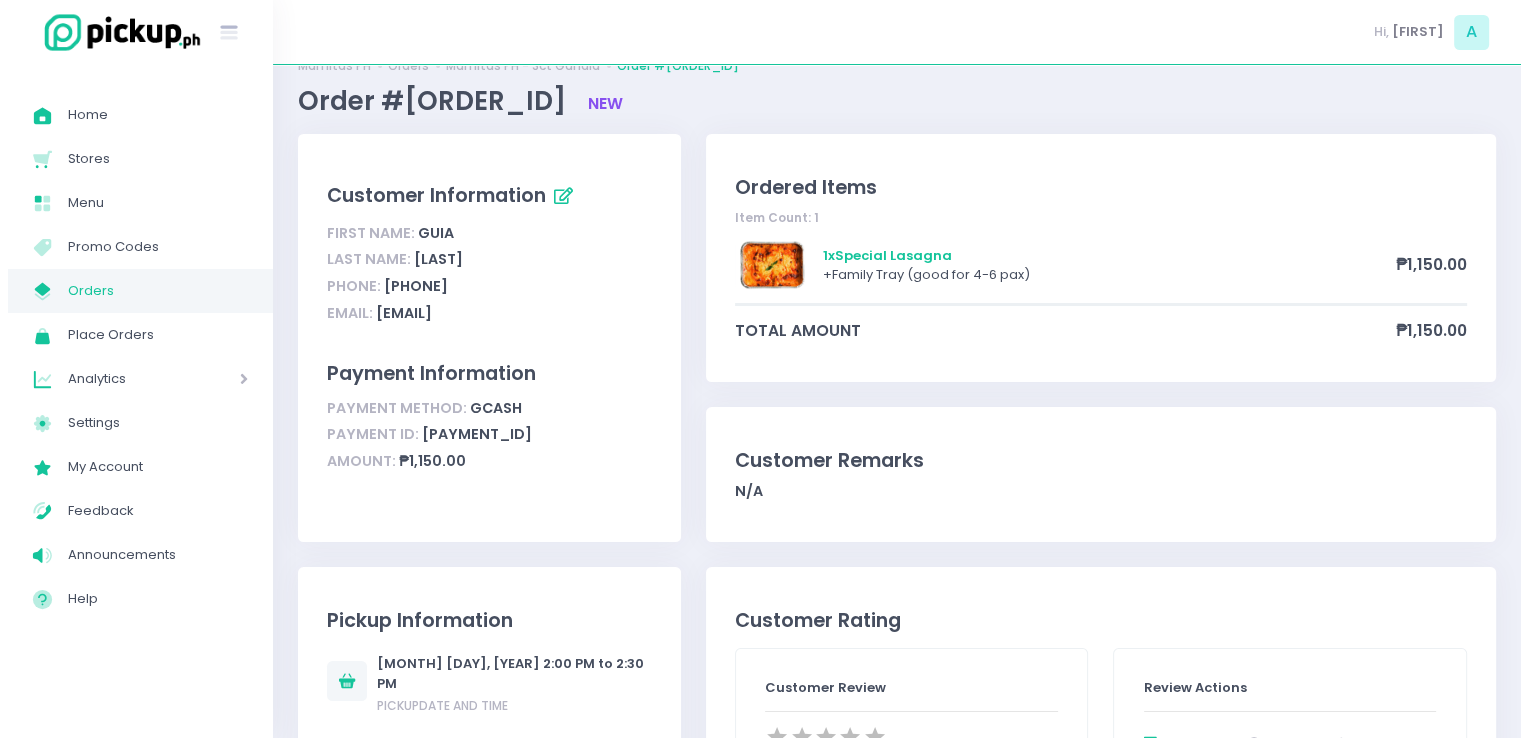 scroll, scrollTop: 0, scrollLeft: 0, axis: both 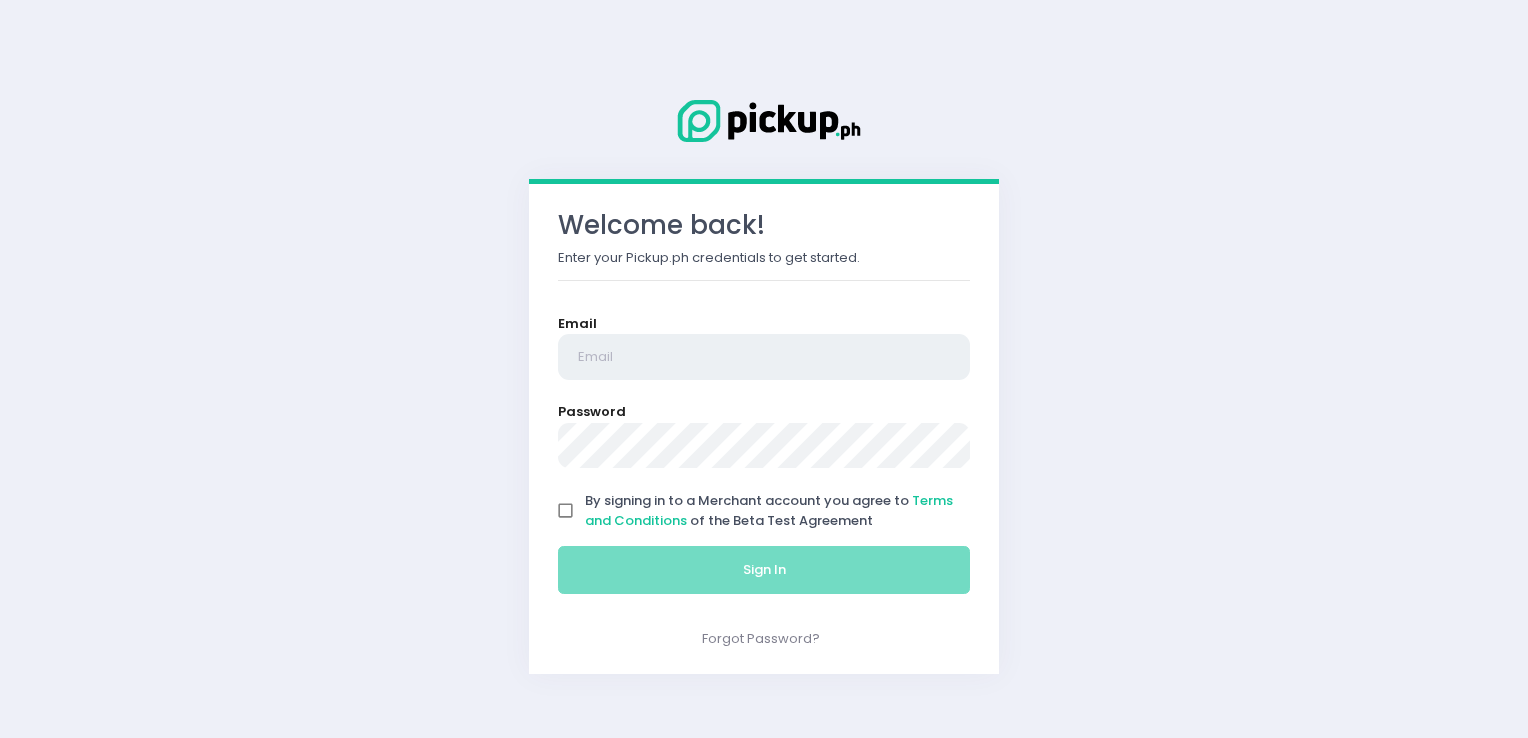 click at bounding box center (764, 357) 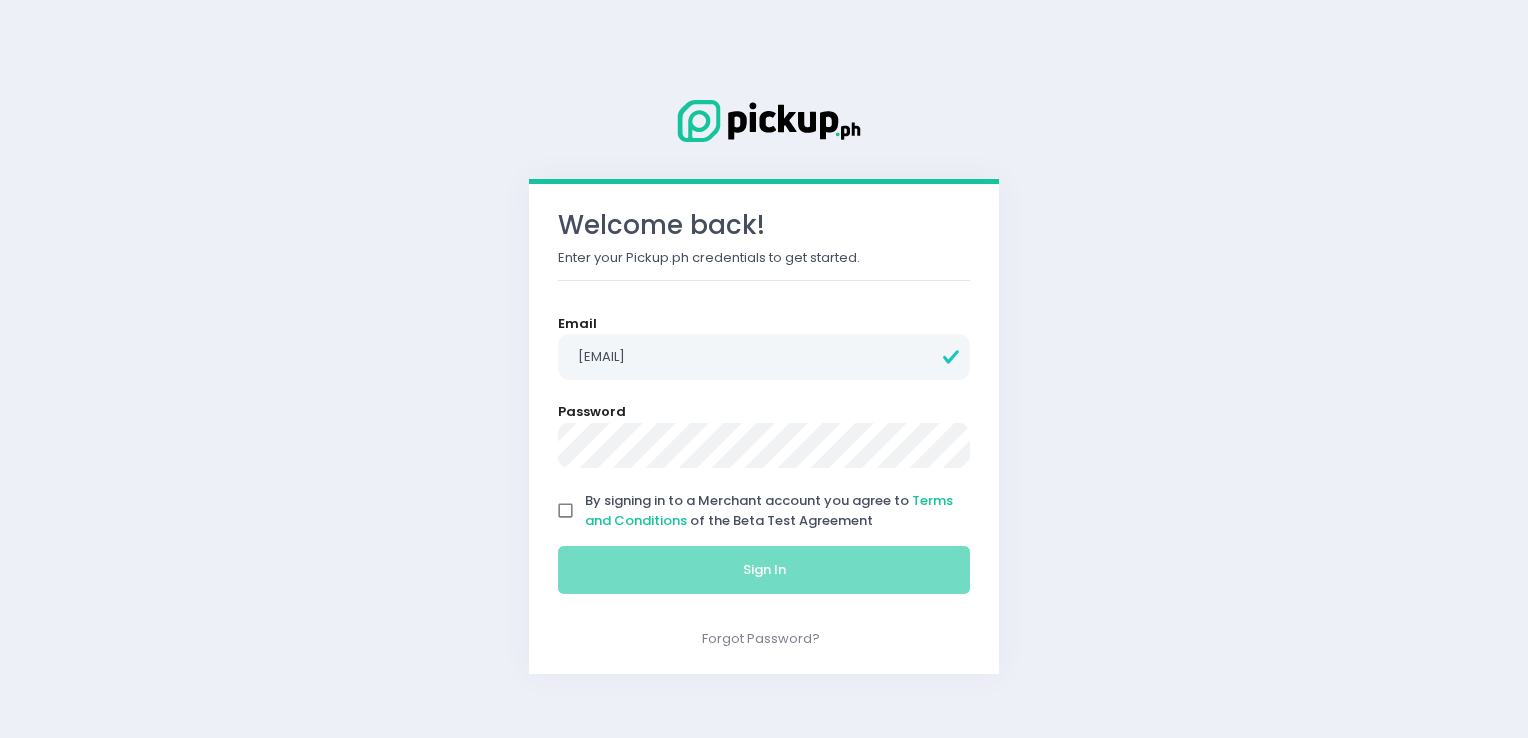 drag, startPoint x: 543, startPoint y: 513, endPoint x: 553, endPoint y: 514, distance: 10.049875 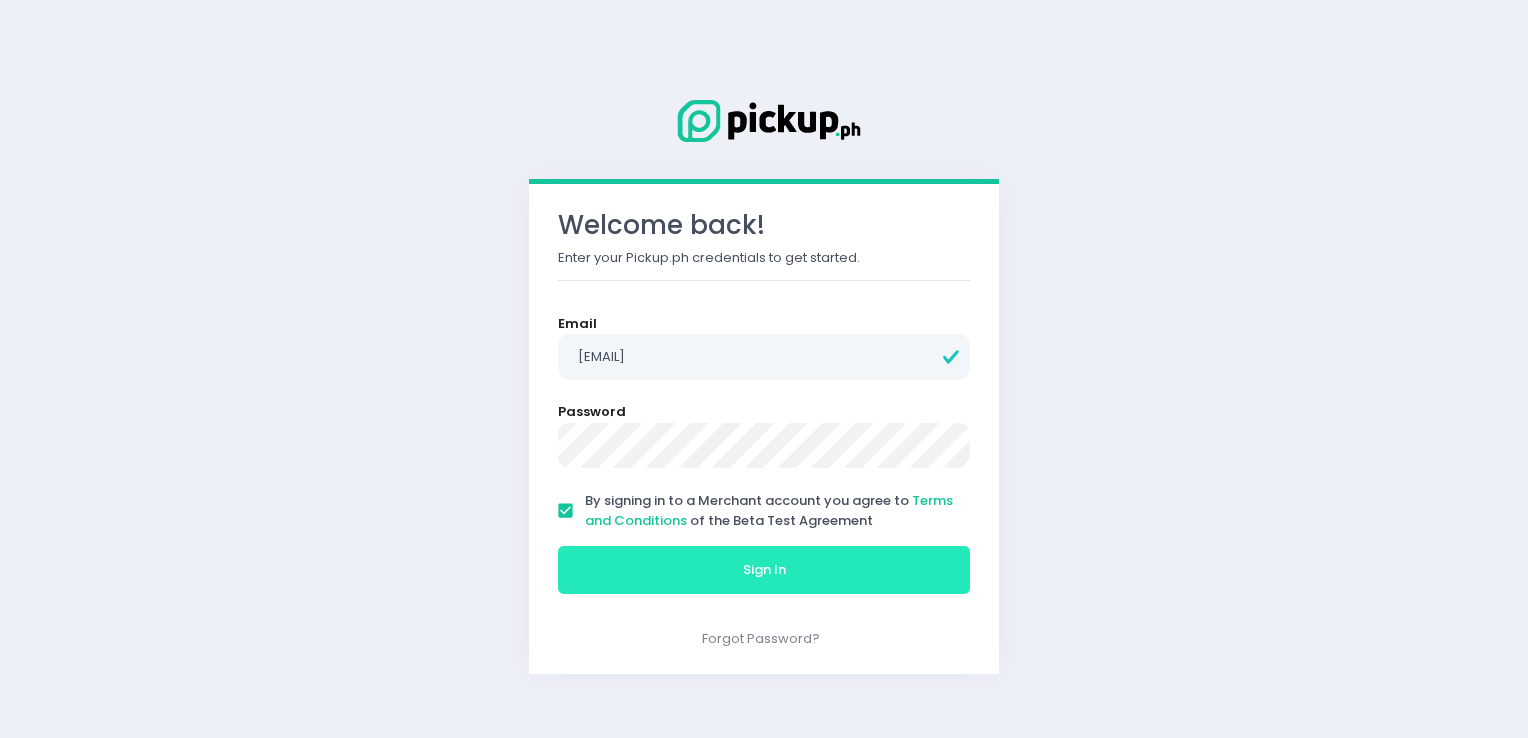 click on "Sign In" at bounding box center [764, 570] 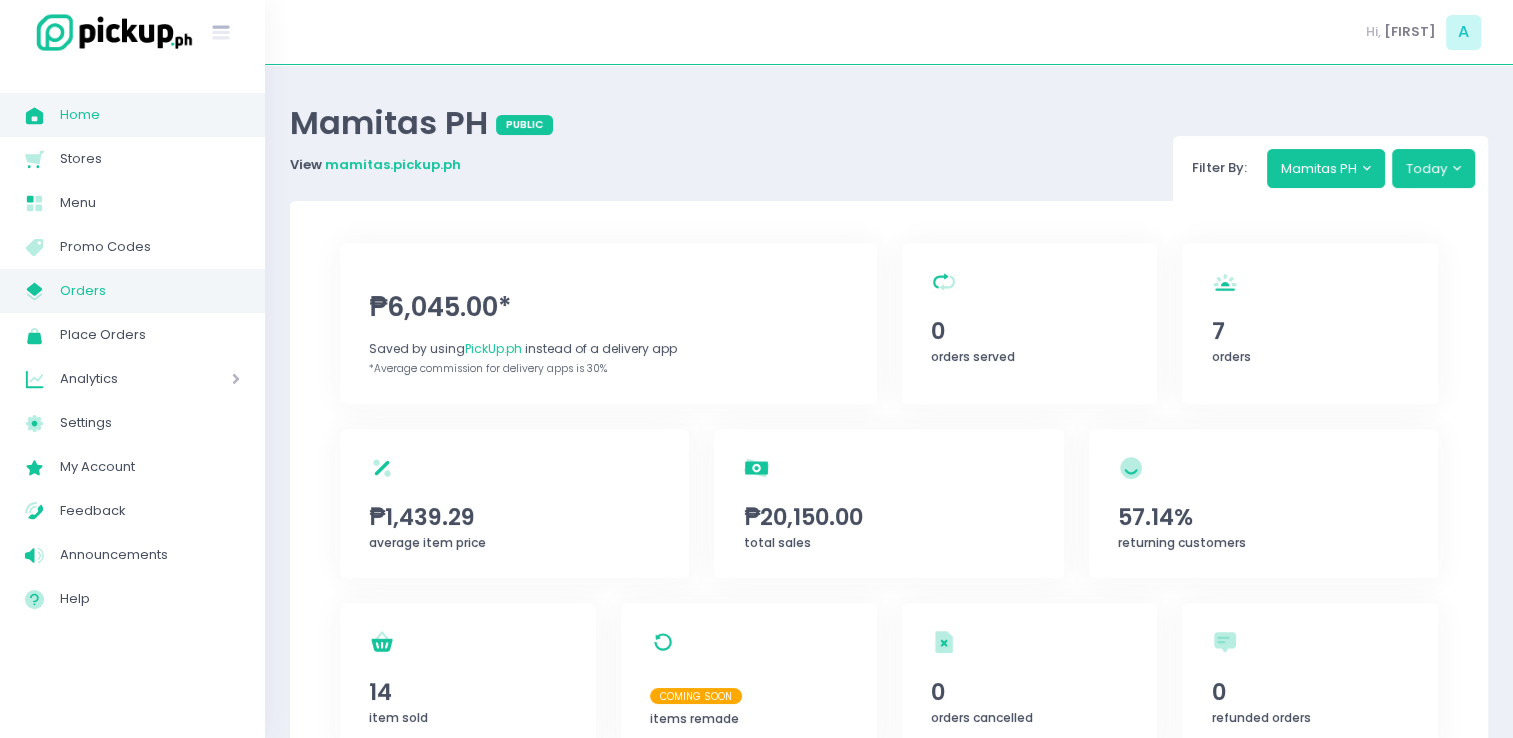 click on "My Store Created with Sketch. Orders" at bounding box center (132, 291) 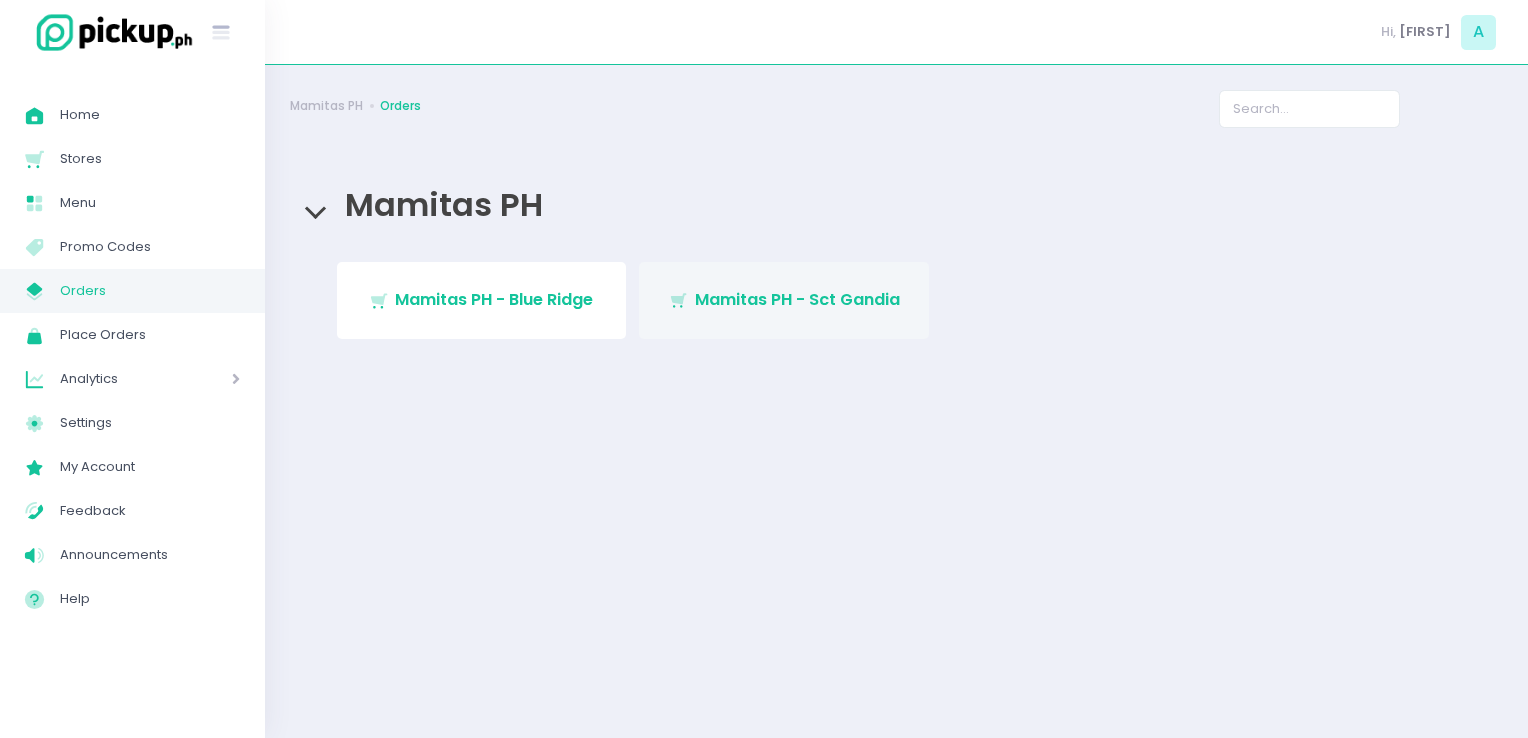 click on "Stockholm-icons / Shopping / Cart1 Created with Sketch. Mamitas PH - Sct Gandia" at bounding box center [784, 300] 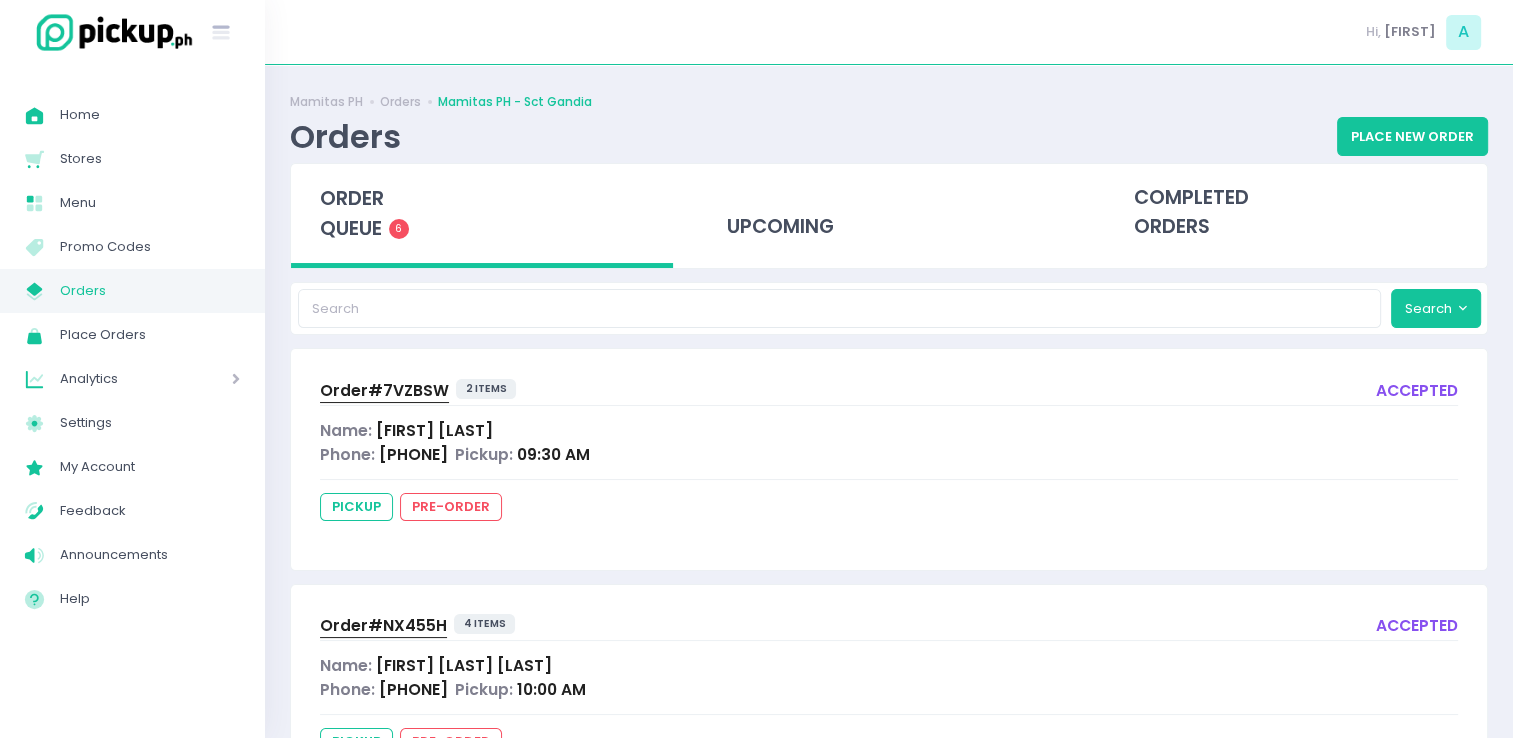 scroll, scrollTop: 0, scrollLeft: 0, axis: both 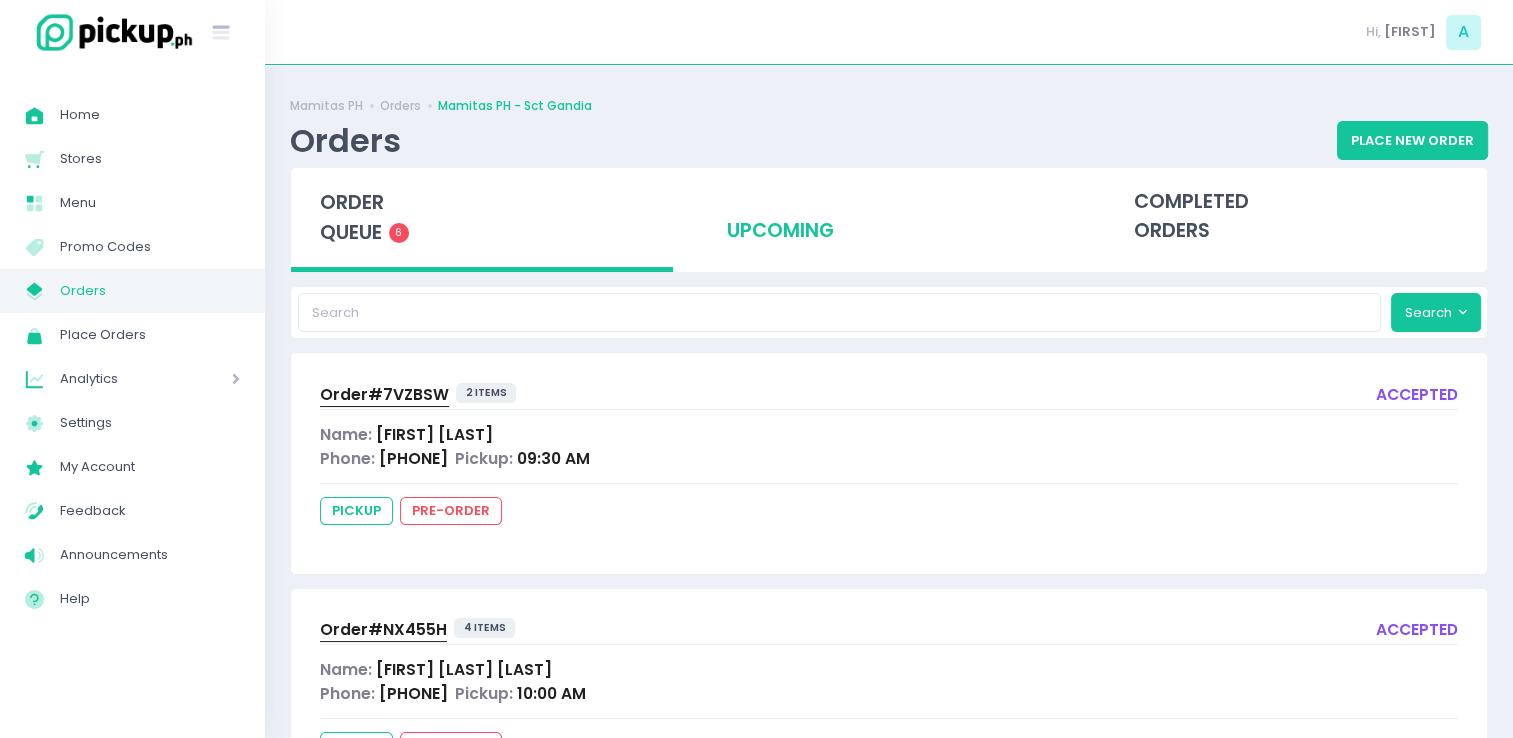 click on "upcoming" at bounding box center [889, 217] 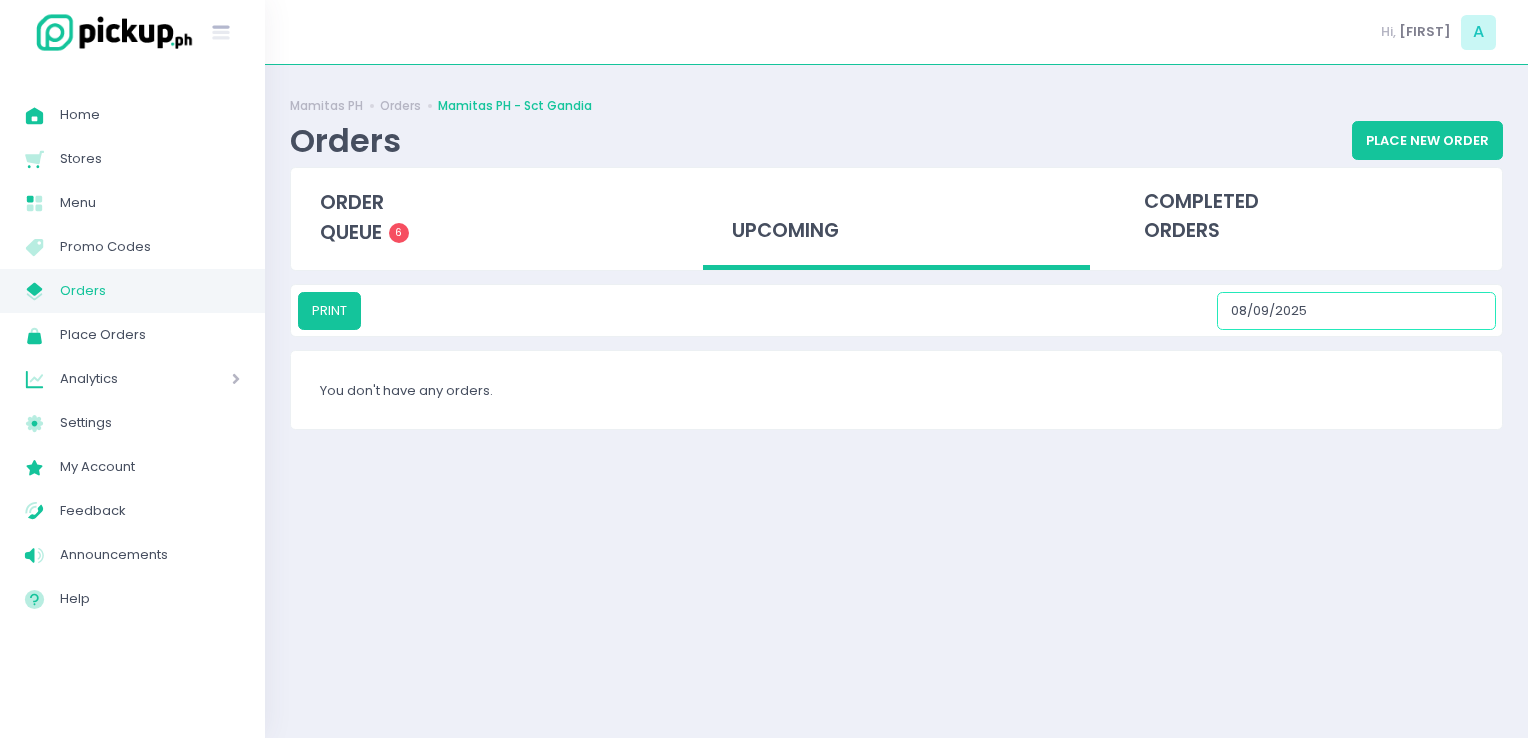click on "08/09/2025" at bounding box center [1356, 311] 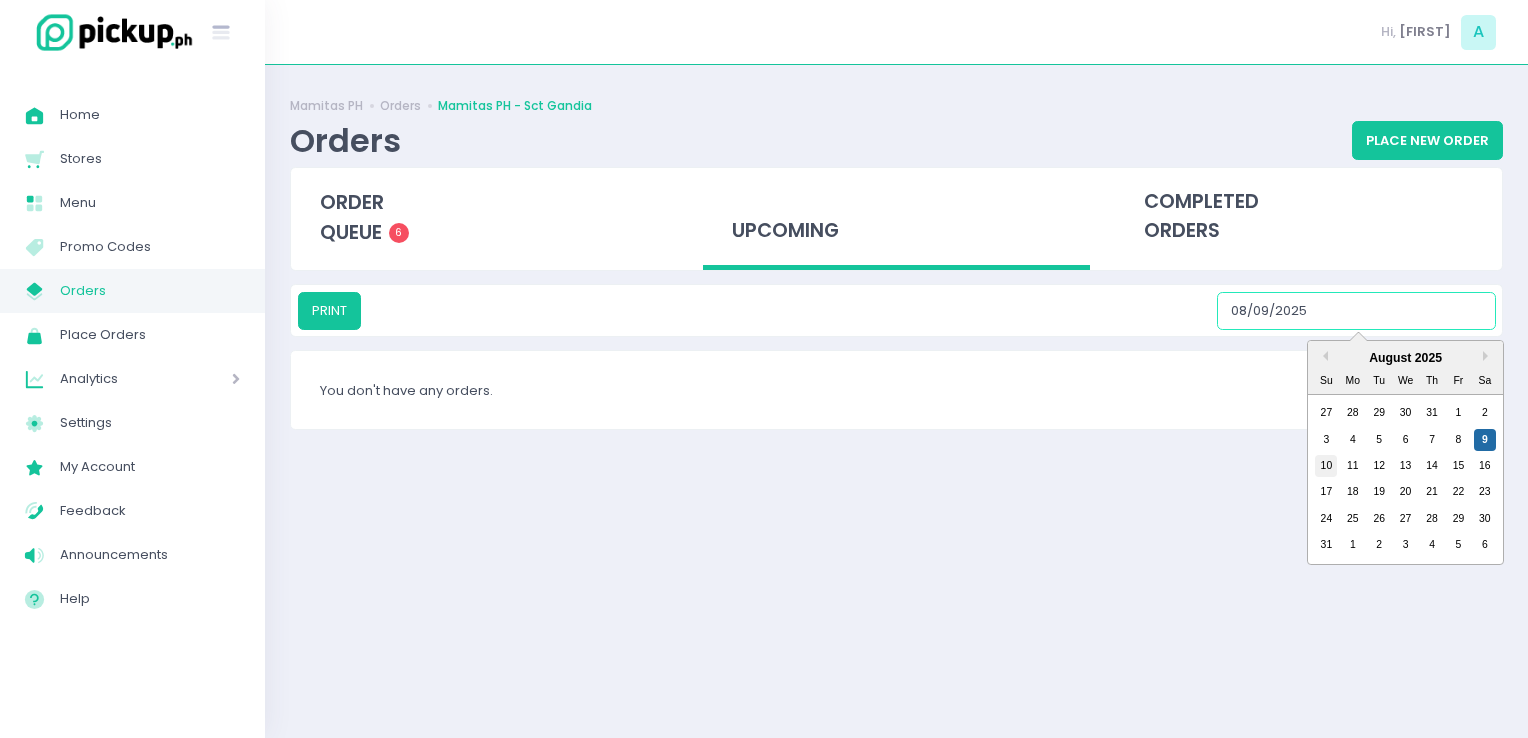 click on "10" at bounding box center (1326, 466) 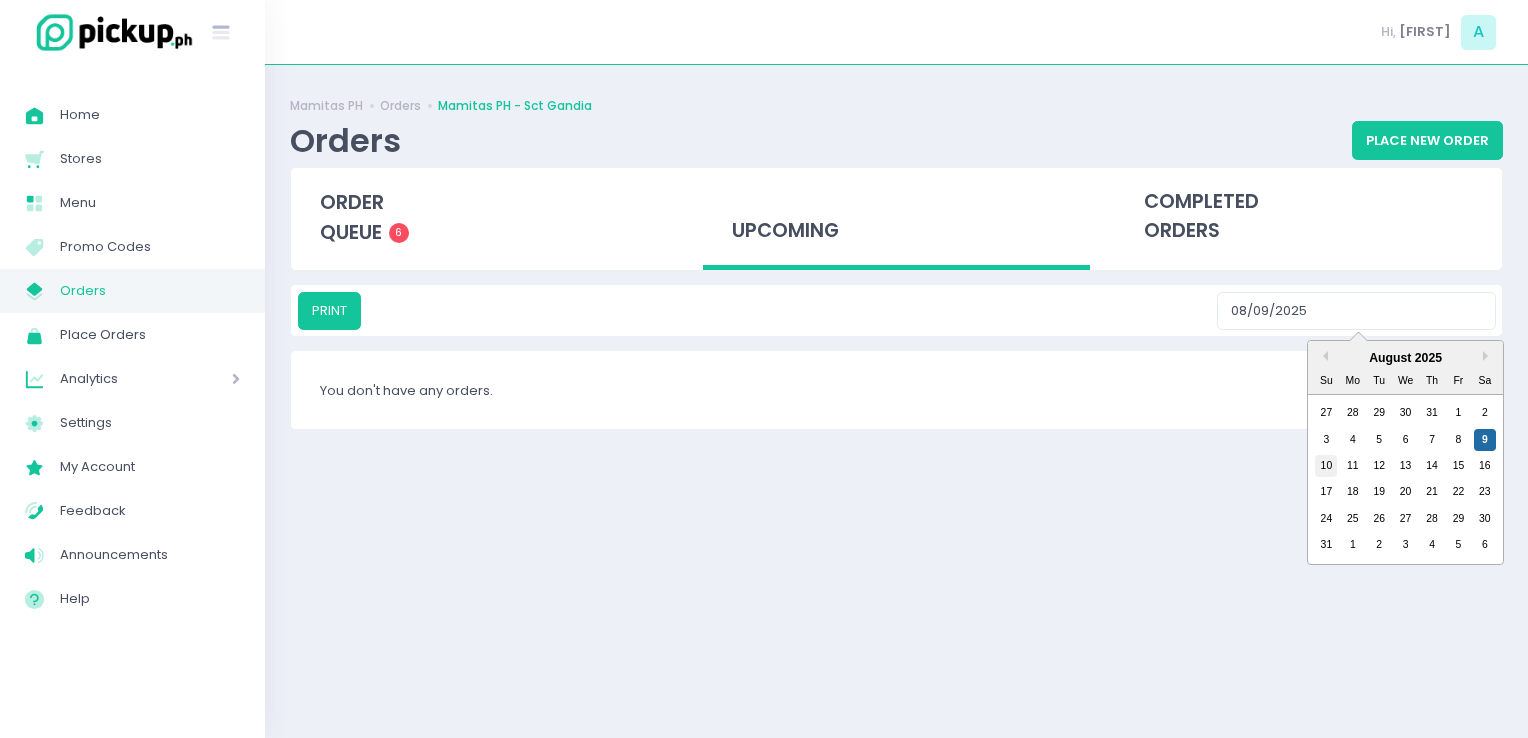 type on "08/10/2025" 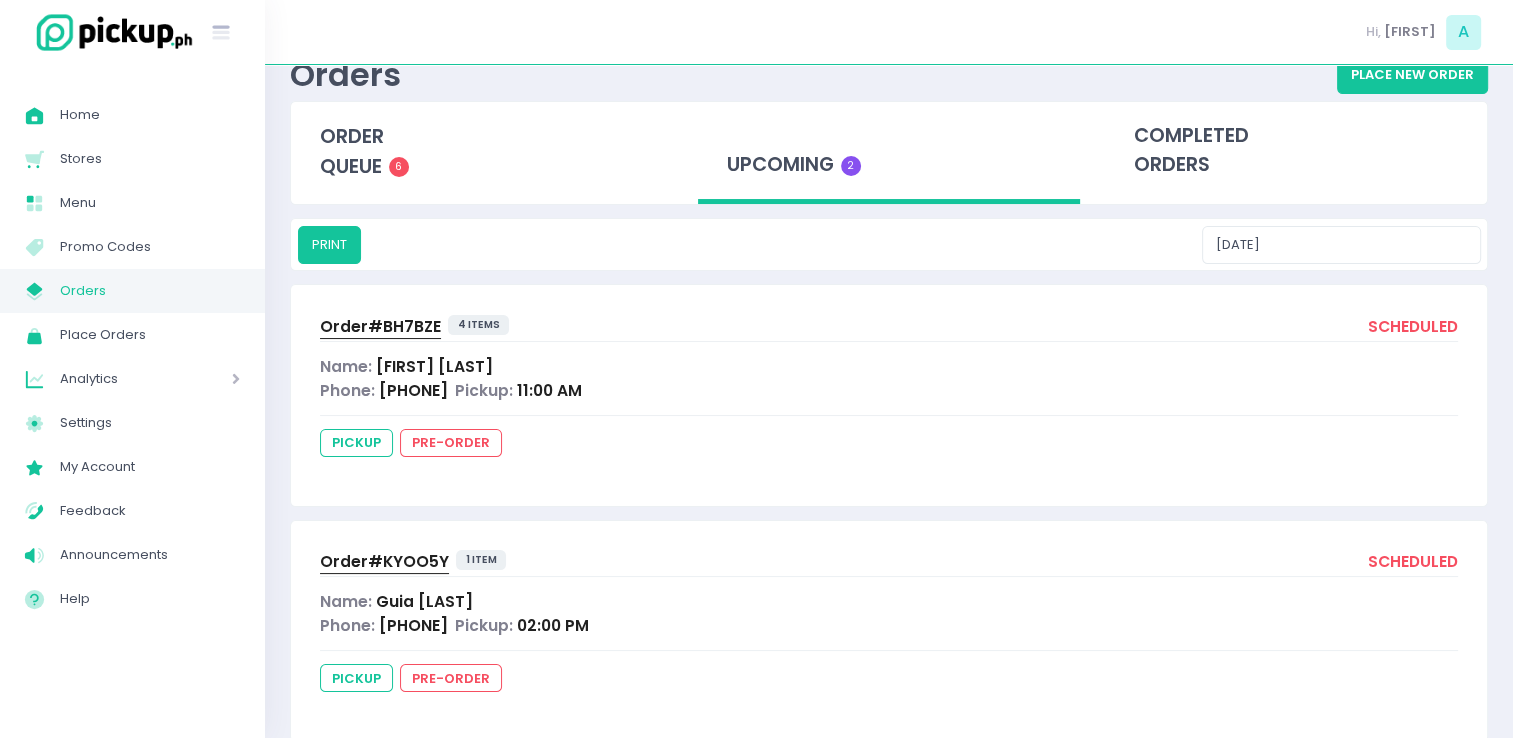scroll, scrollTop: 64, scrollLeft: 0, axis: vertical 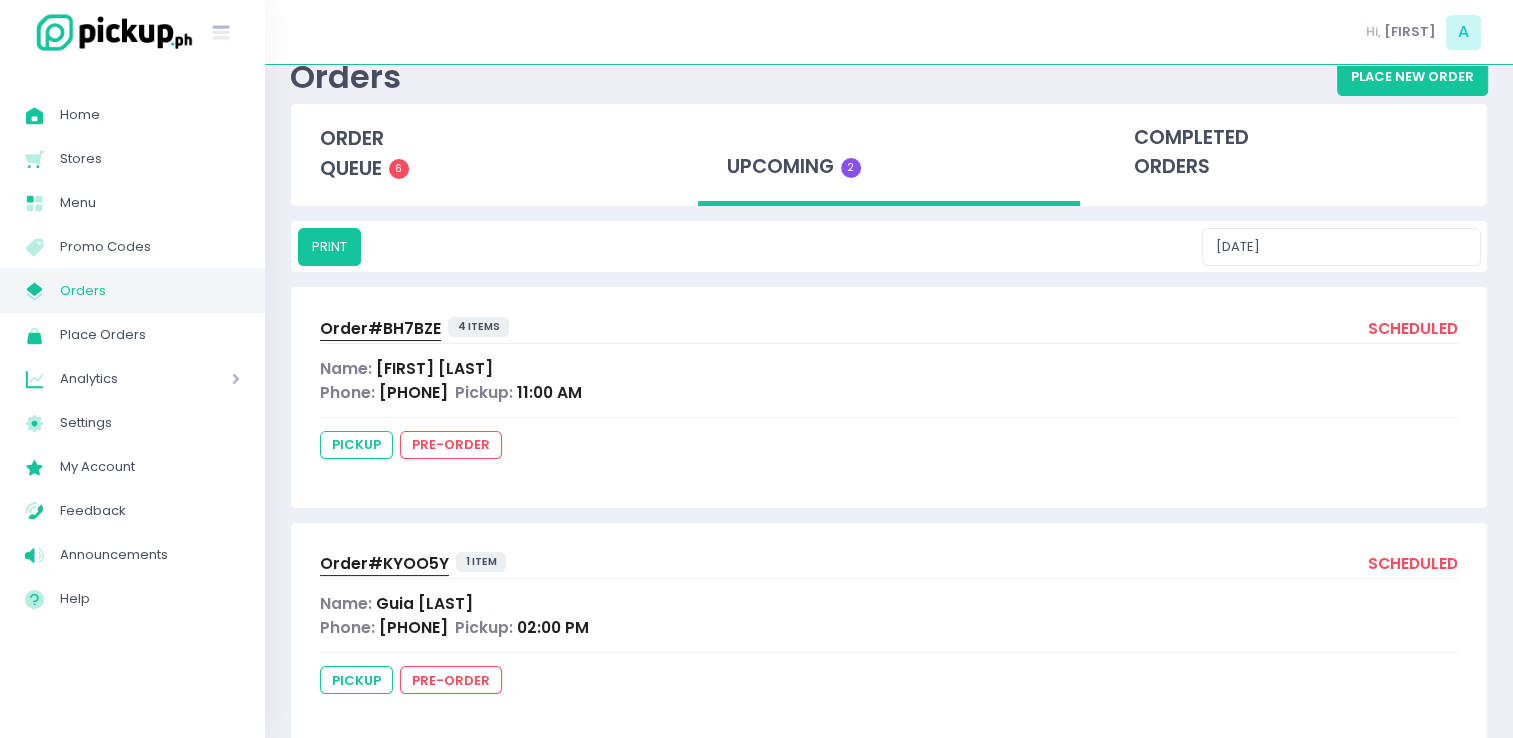 click on "Order# BH7BZE" at bounding box center (380, 328) 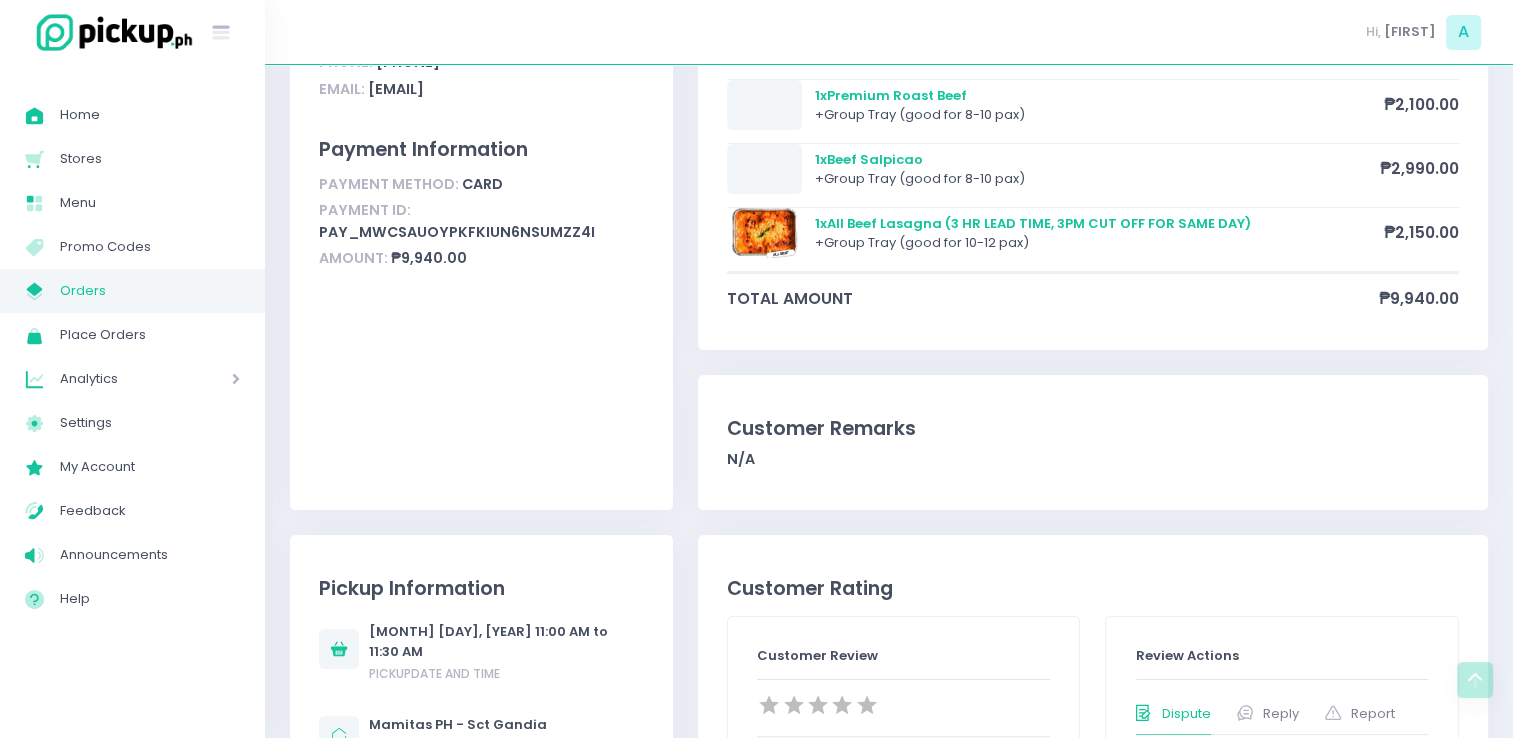 scroll, scrollTop: 480, scrollLeft: 0, axis: vertical 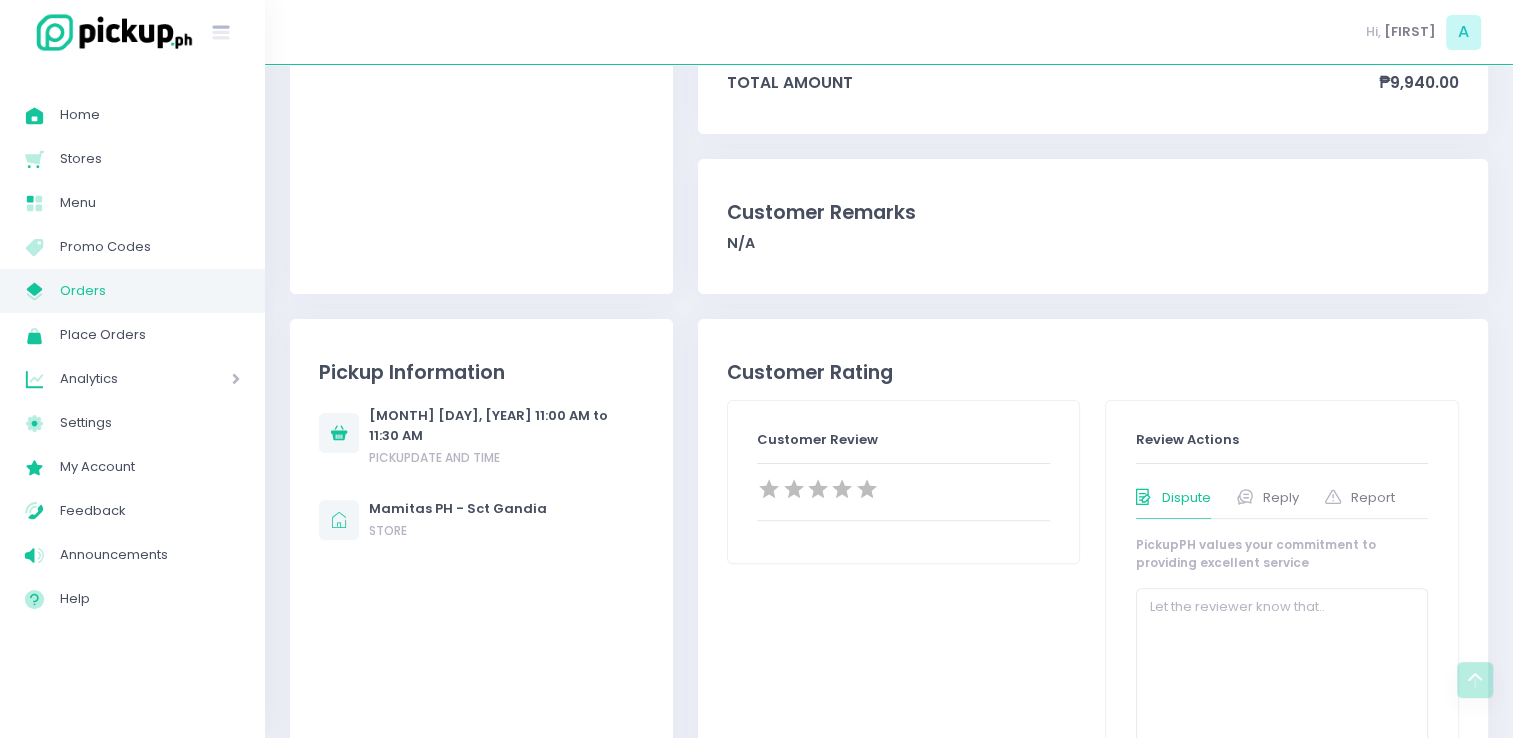 click on "My Store Created with Sketch." at bounding box center (42, 291) 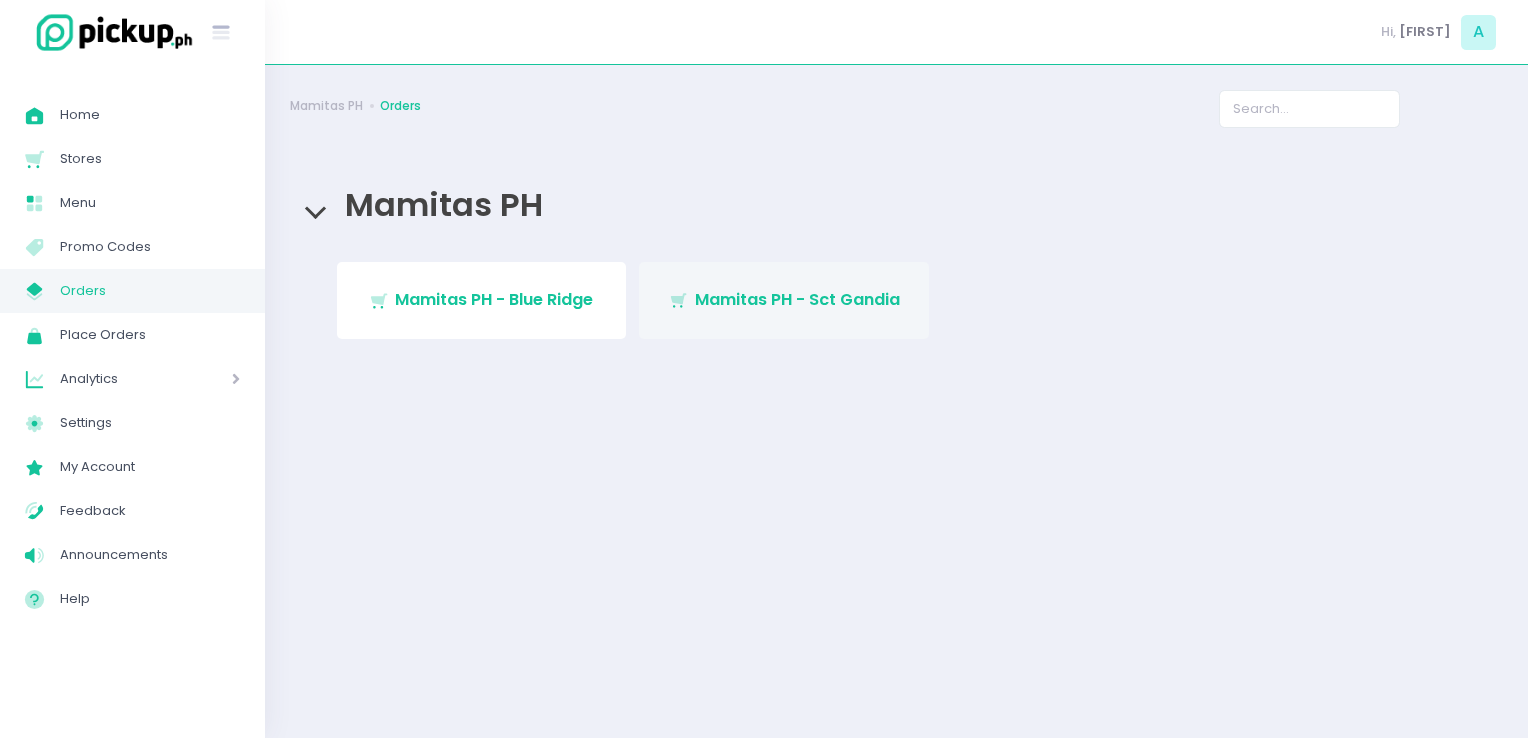 click on "Mamitas PH - Sct Gandia" at bounding box center [797, 299] 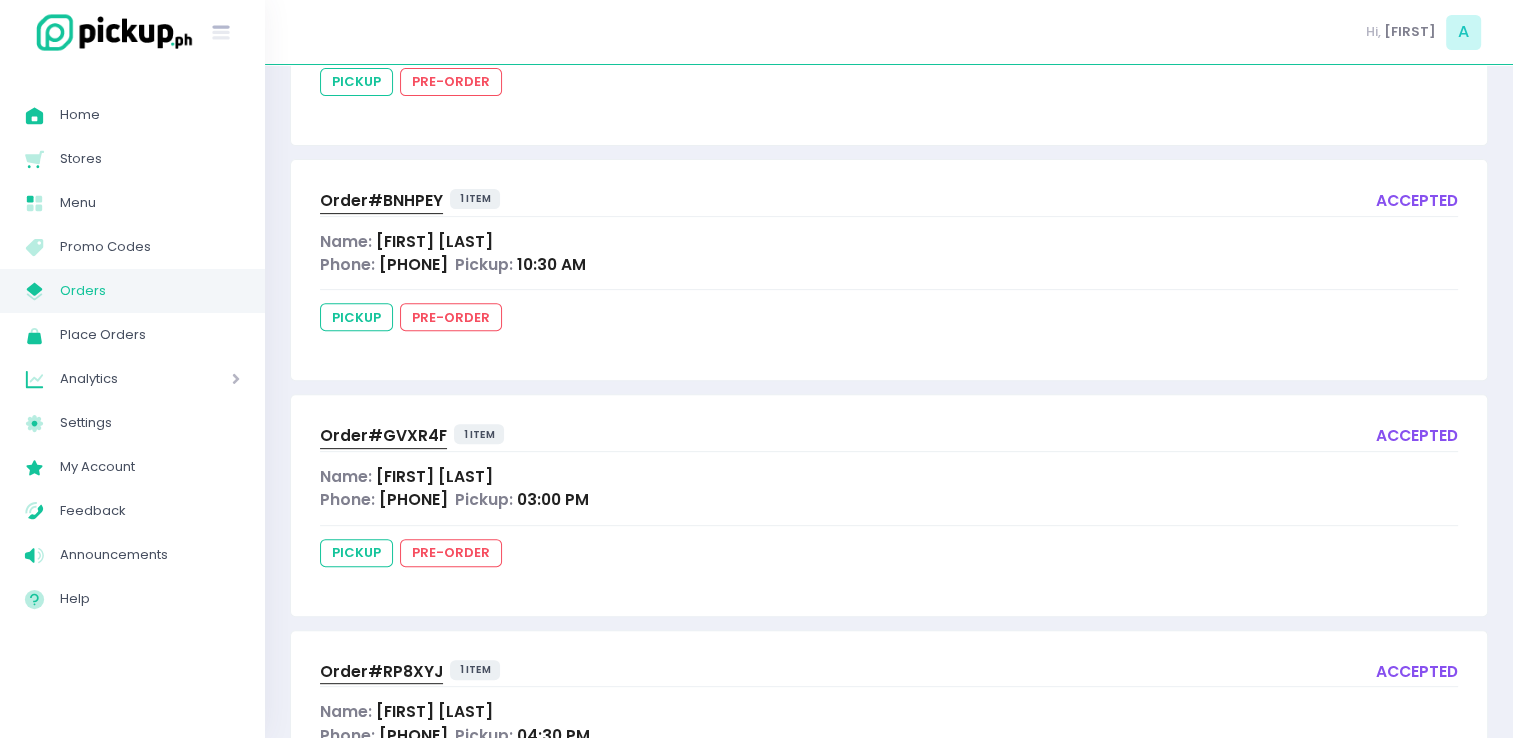 scroll, scrollTop: 1044, scrollLeft: 0, axis: vertical 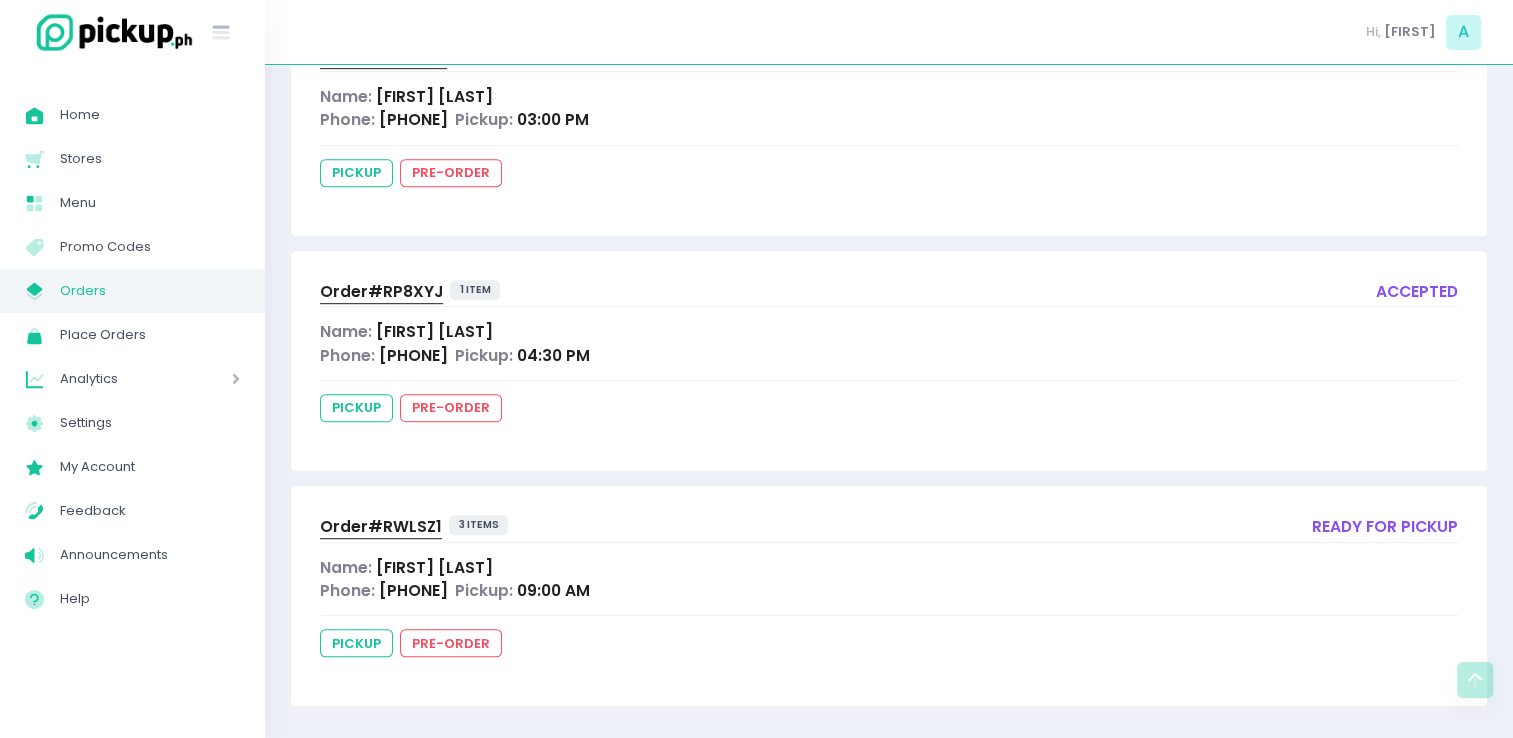 click on "Orders" at bounding box center (150, 291) 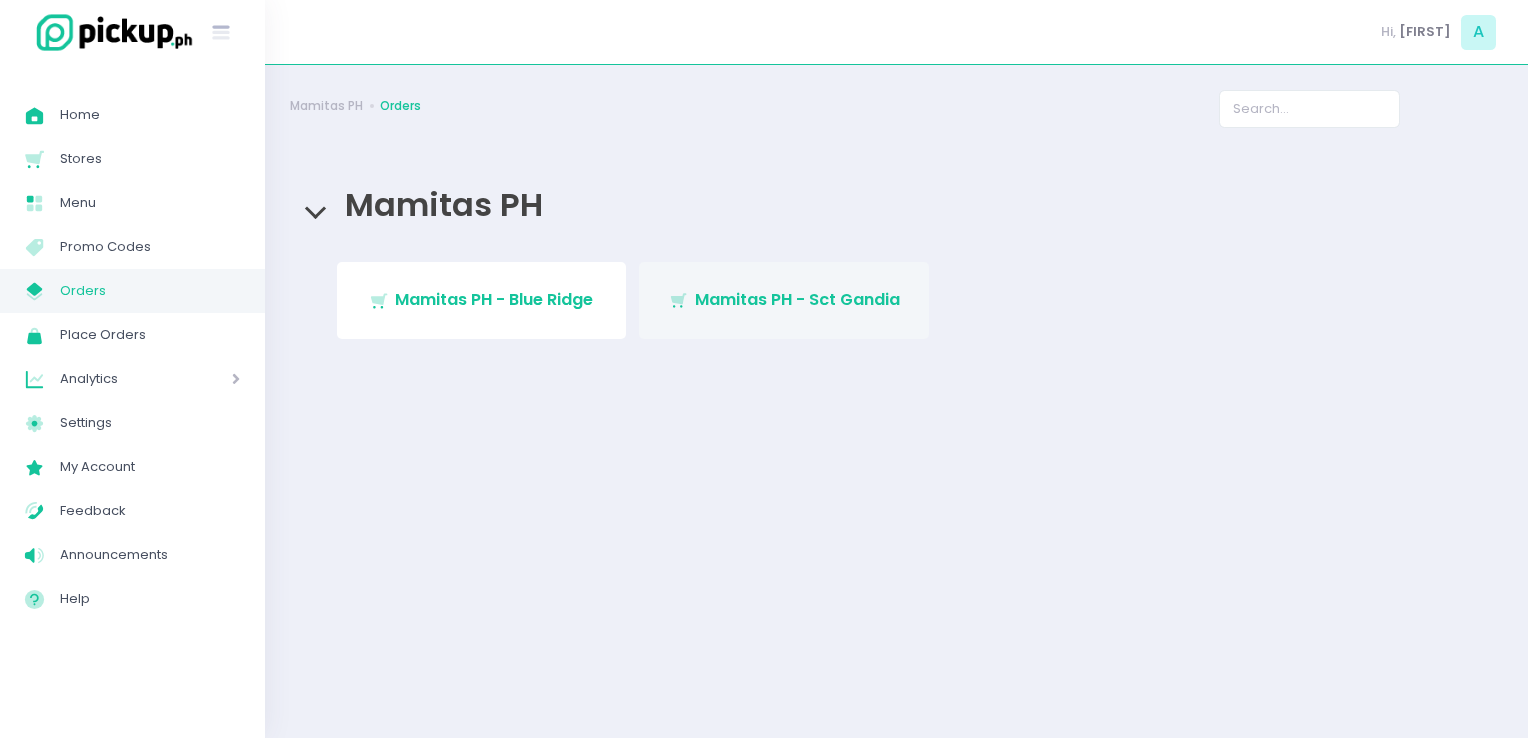click on "Stockholm-icons / Shopping / Cart1 Created with Sketch. Mamitas PH - Sct Gandia" at bounding box center (784, 300) 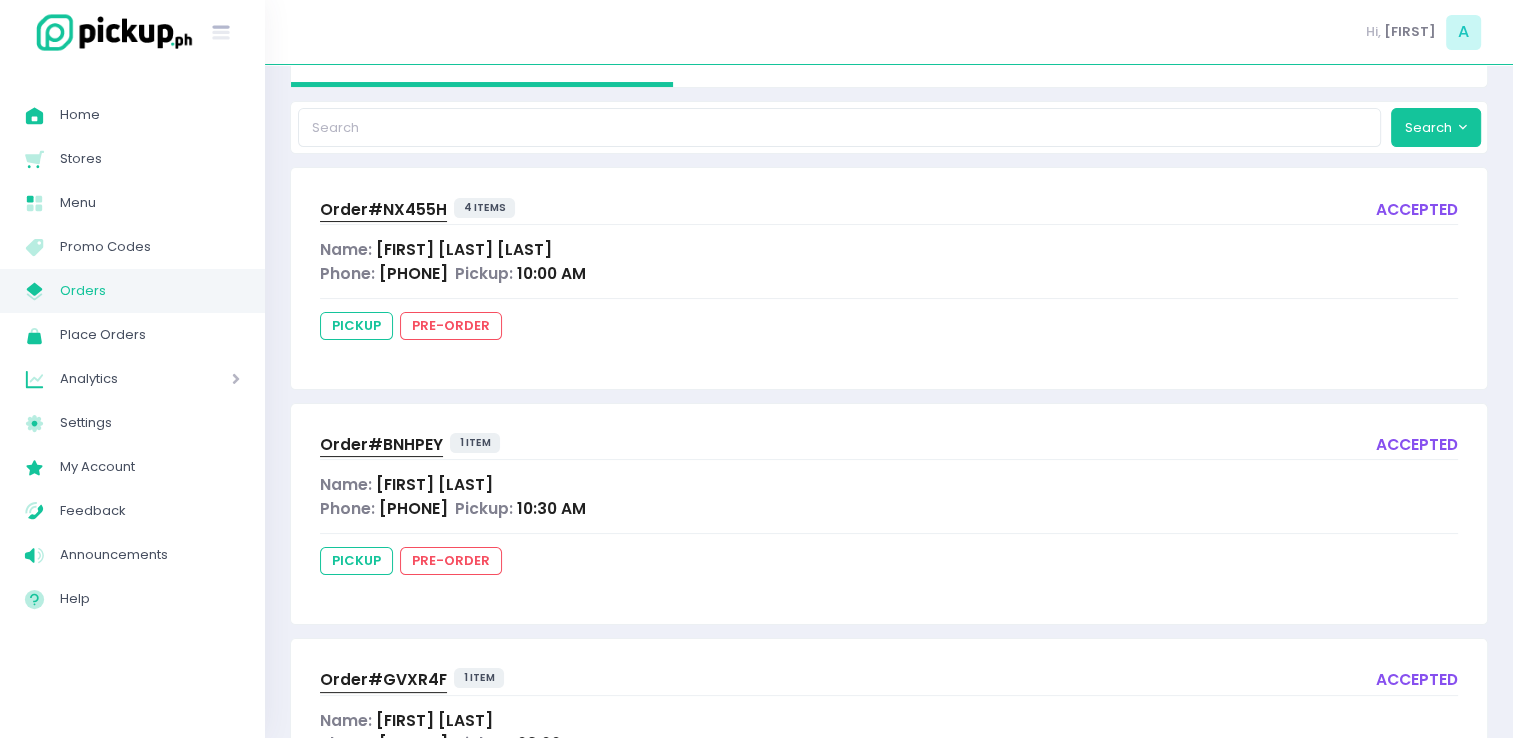 scroll, scrollTop: 1044, scrollLeft: 0, axis: vertical 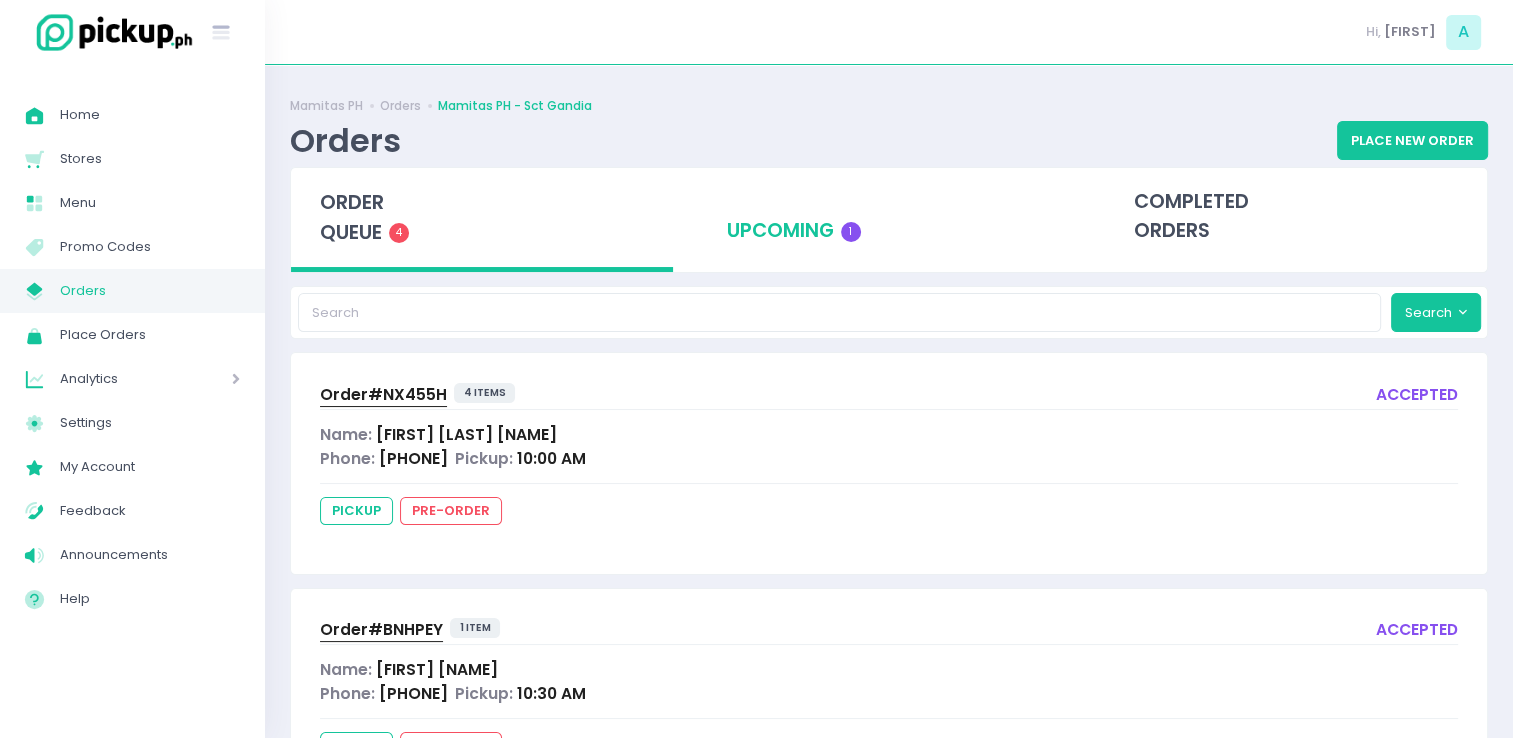click on "upcoming 1" at bounding box center [889, 217] 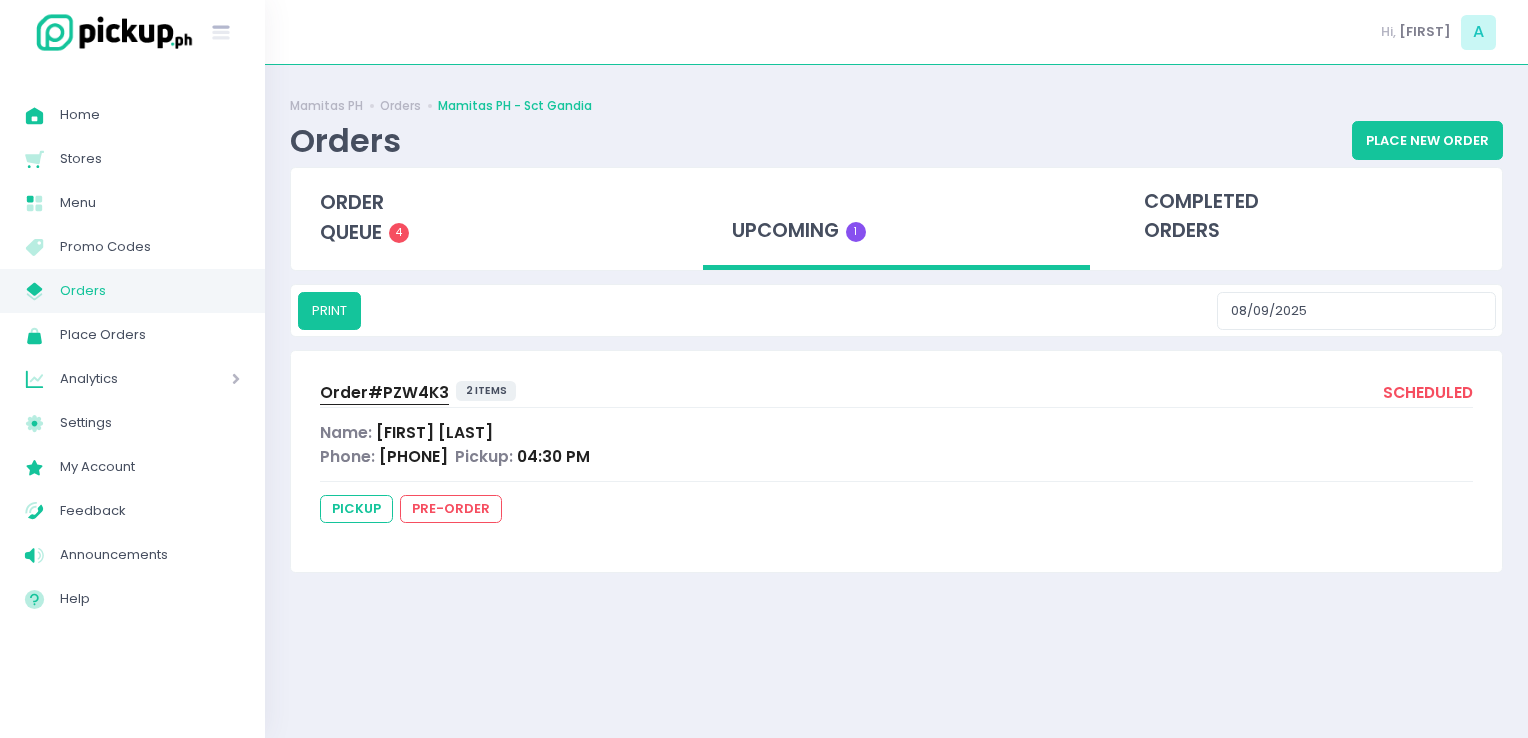 click on "Order# PZW4K3" at bounding box center (384, 393) 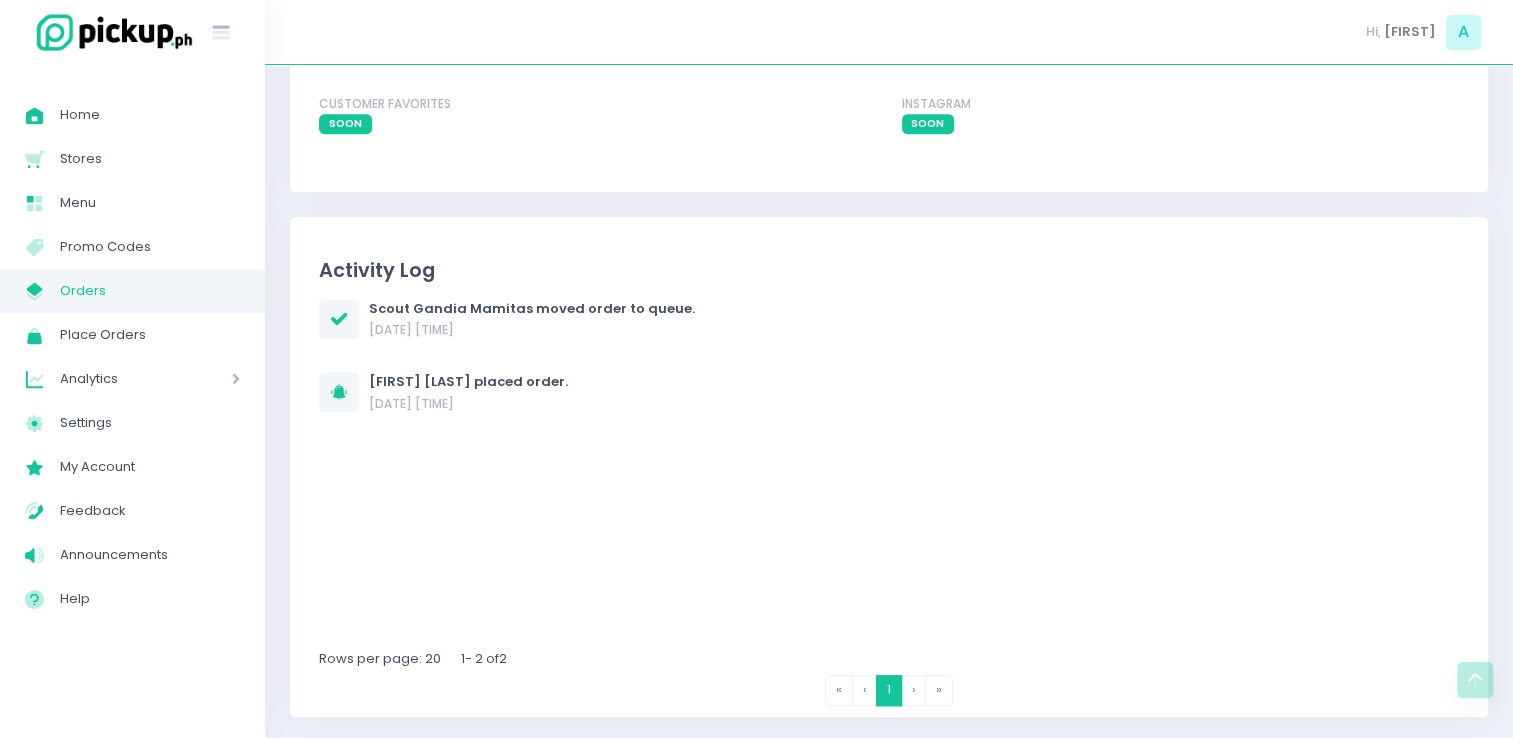 scroll, scrollTop: 0, scrollLeft: 0, axis: both 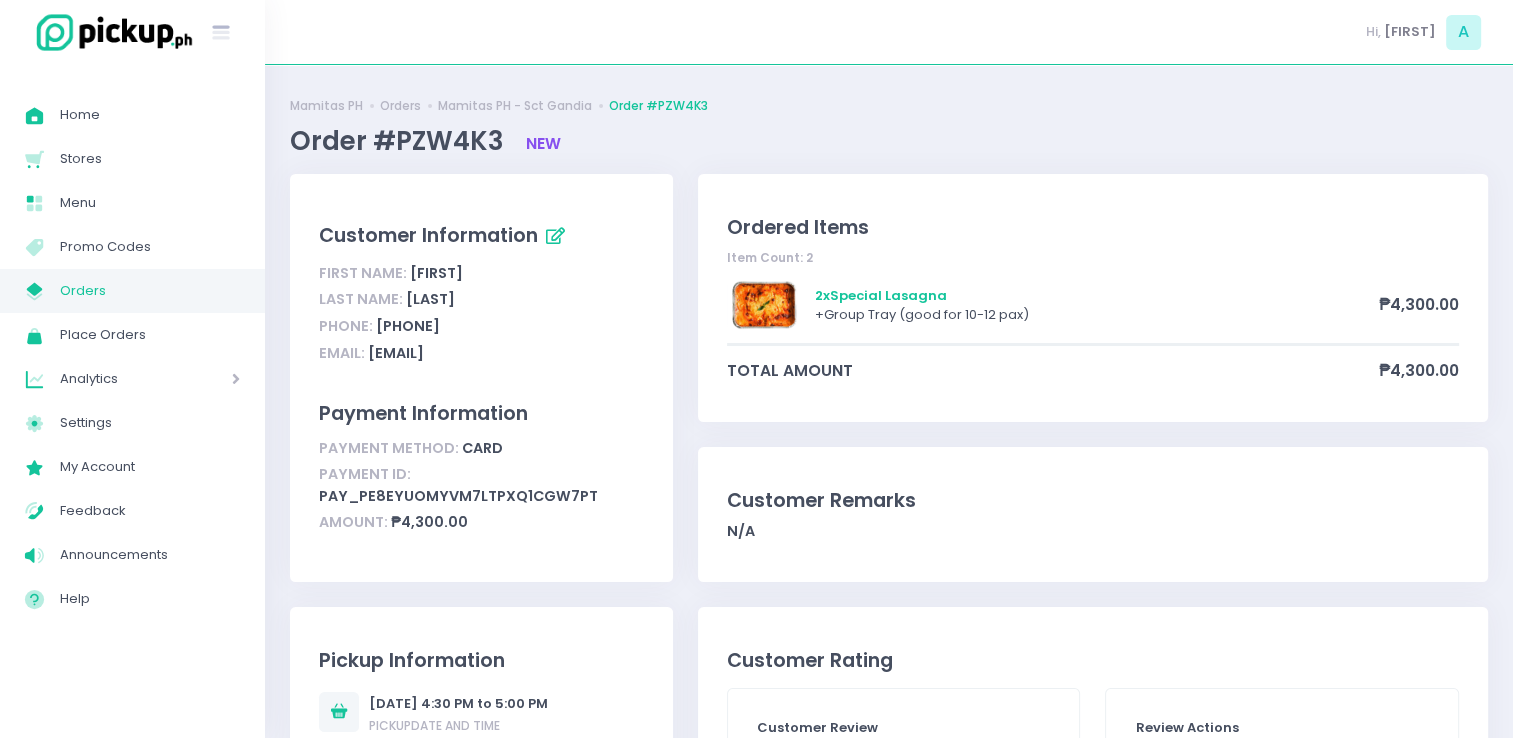 click on "My Store Created with Sketch. Orders" at bounding box center [132, 291] 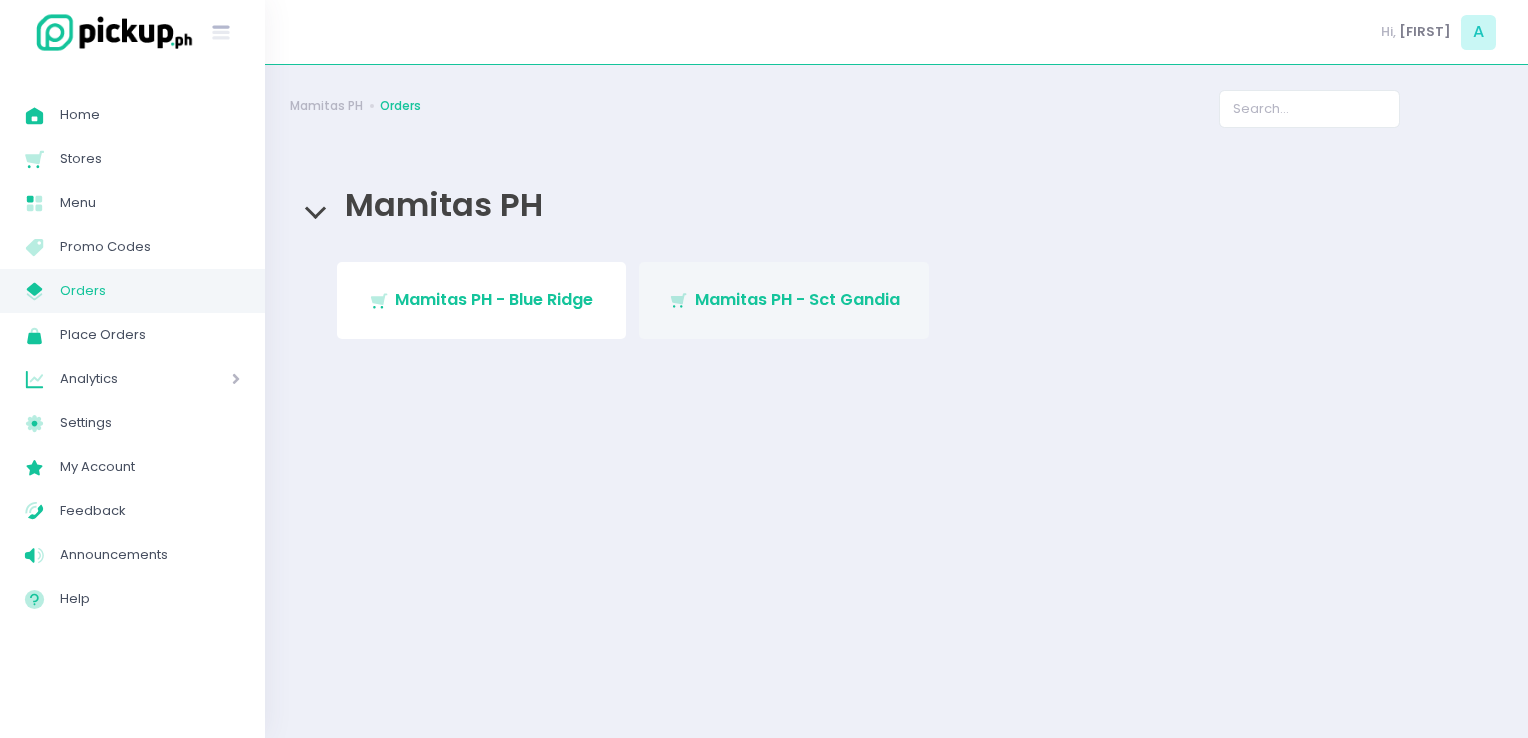 click on "Stockholm-icons / Shopping / Cart1 Created with Sketch. Mamitas PH - Sct Gandia" at bounding box center [784, 300] 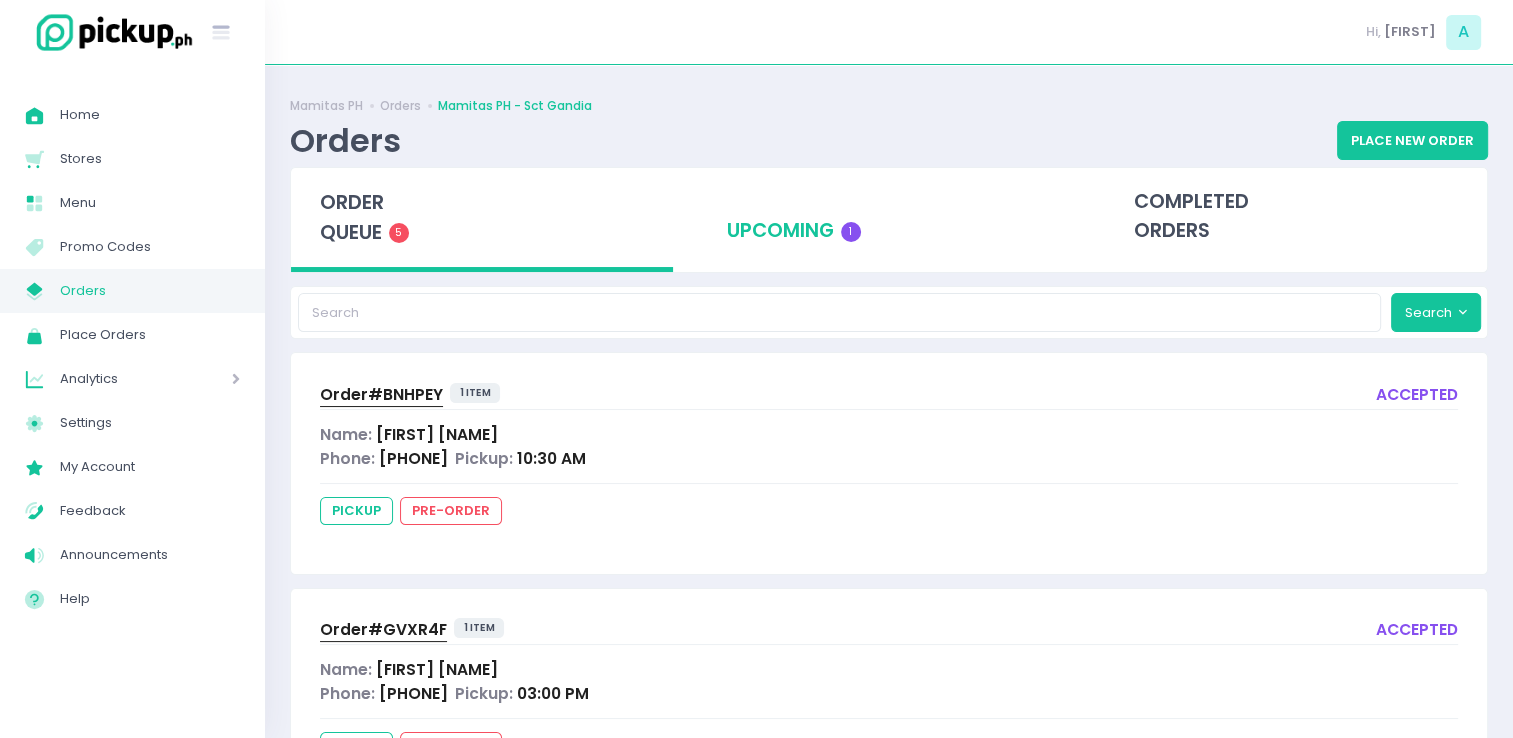 click on "upcoming 1" at bounding box center [889, 217] 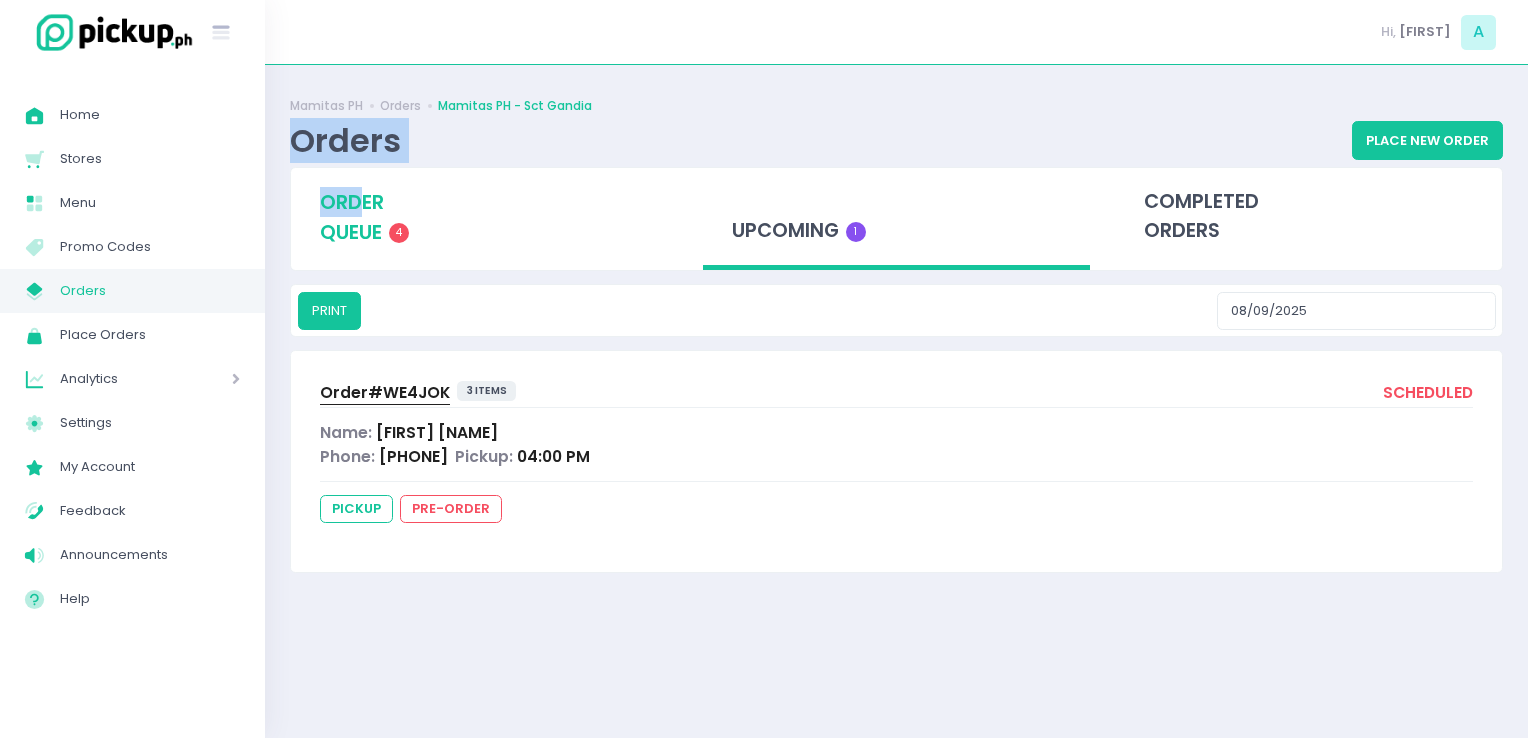 drag, startPoint x: 279, startPoint y: 146, endPoint x: 362, endPoint y: 207, distance: 103.00485 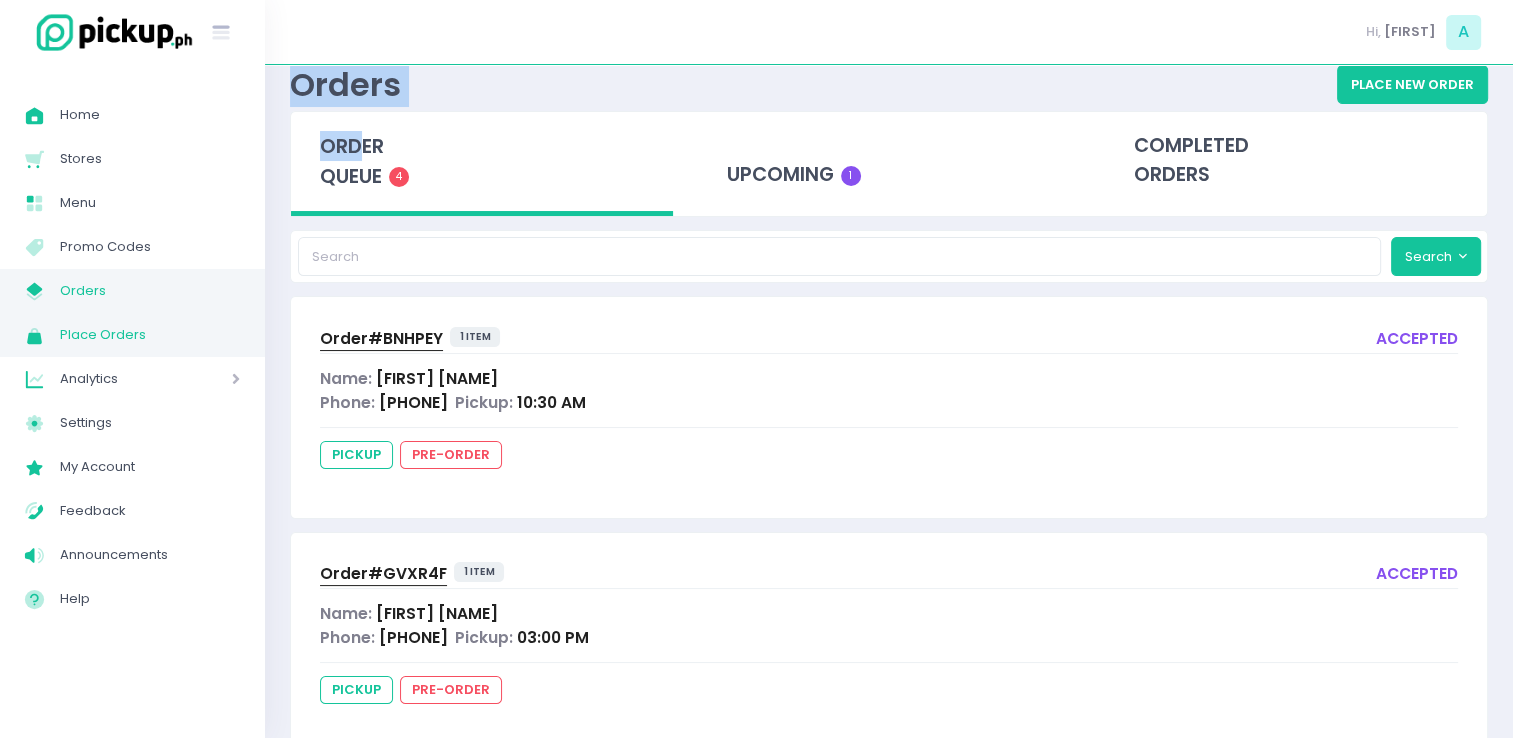scroll, scrollTop: 55, scrollLeft: 0, axis: vertical 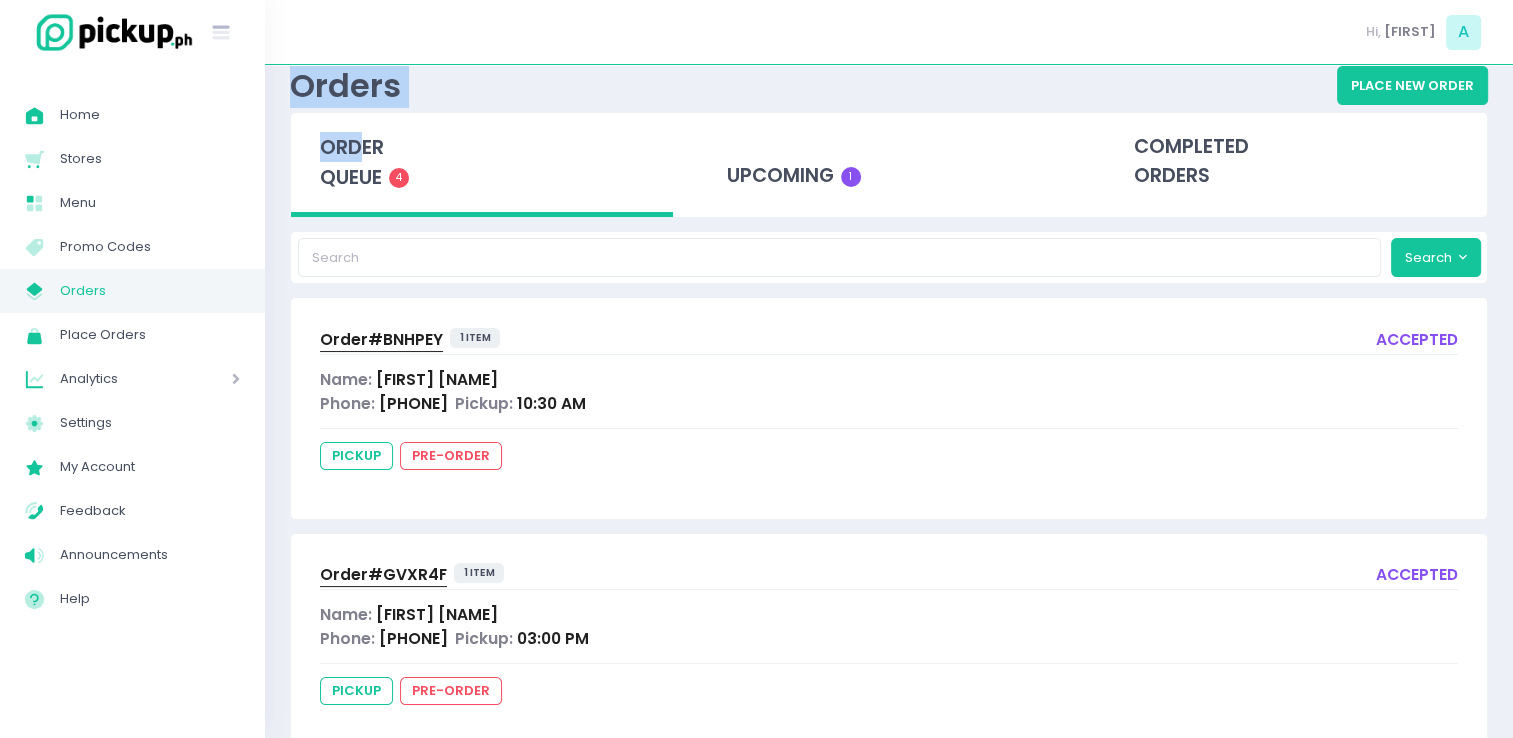 click on "Orders" at bounding box center (150, 291) 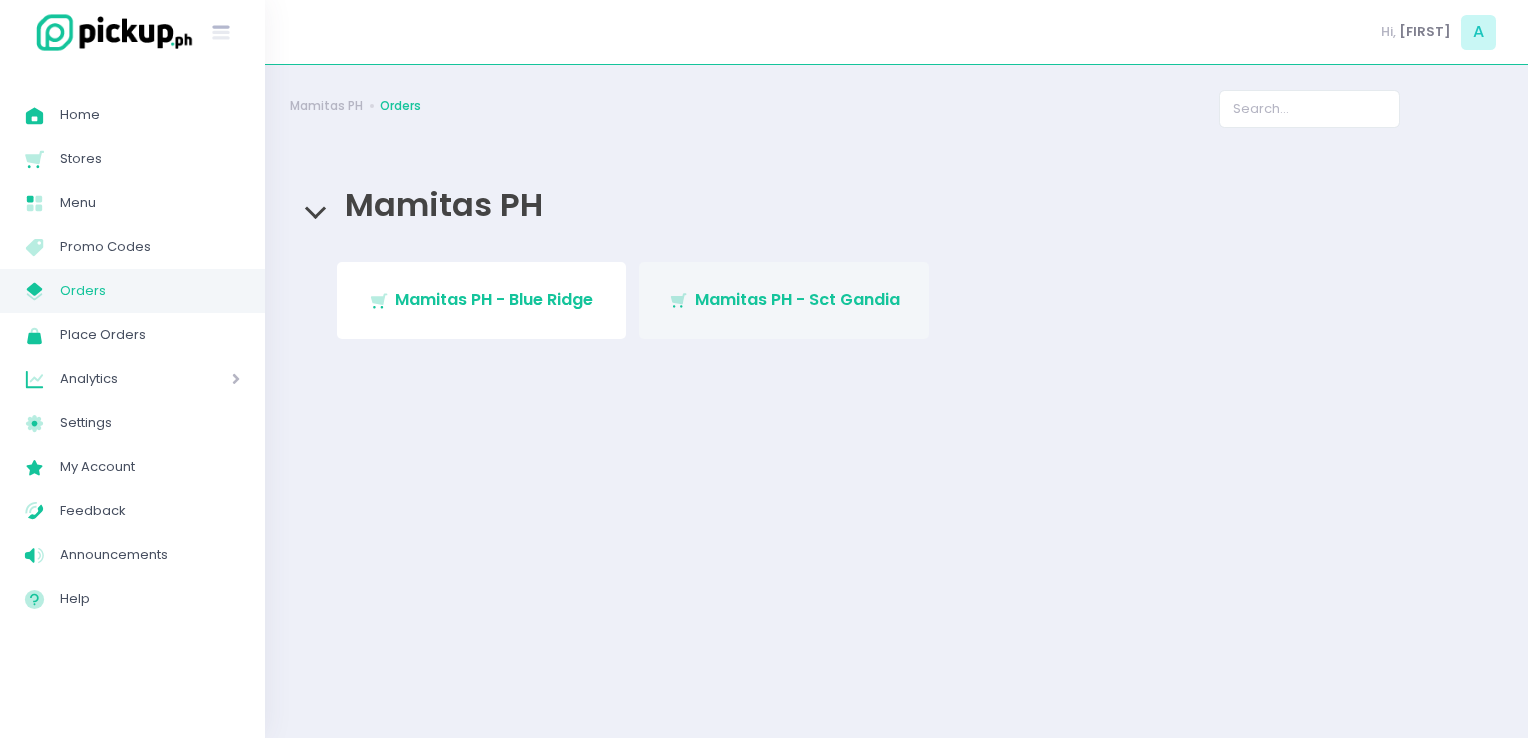 click on "Mamitas PH - Sct Gandia" at bounding box center [797, 299] 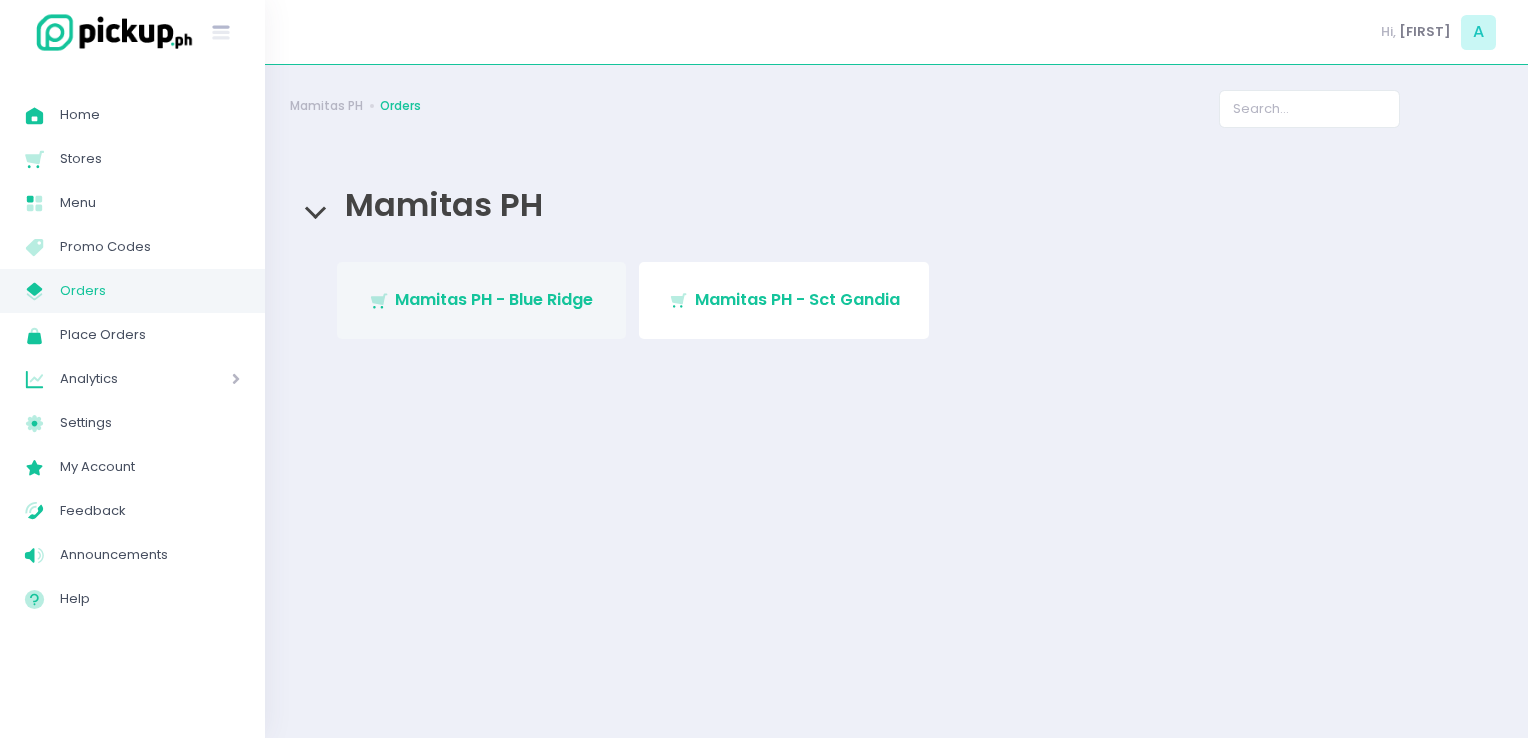 click on "Mamitas PH - Blue Ridge" at bounding box center [494, 299] 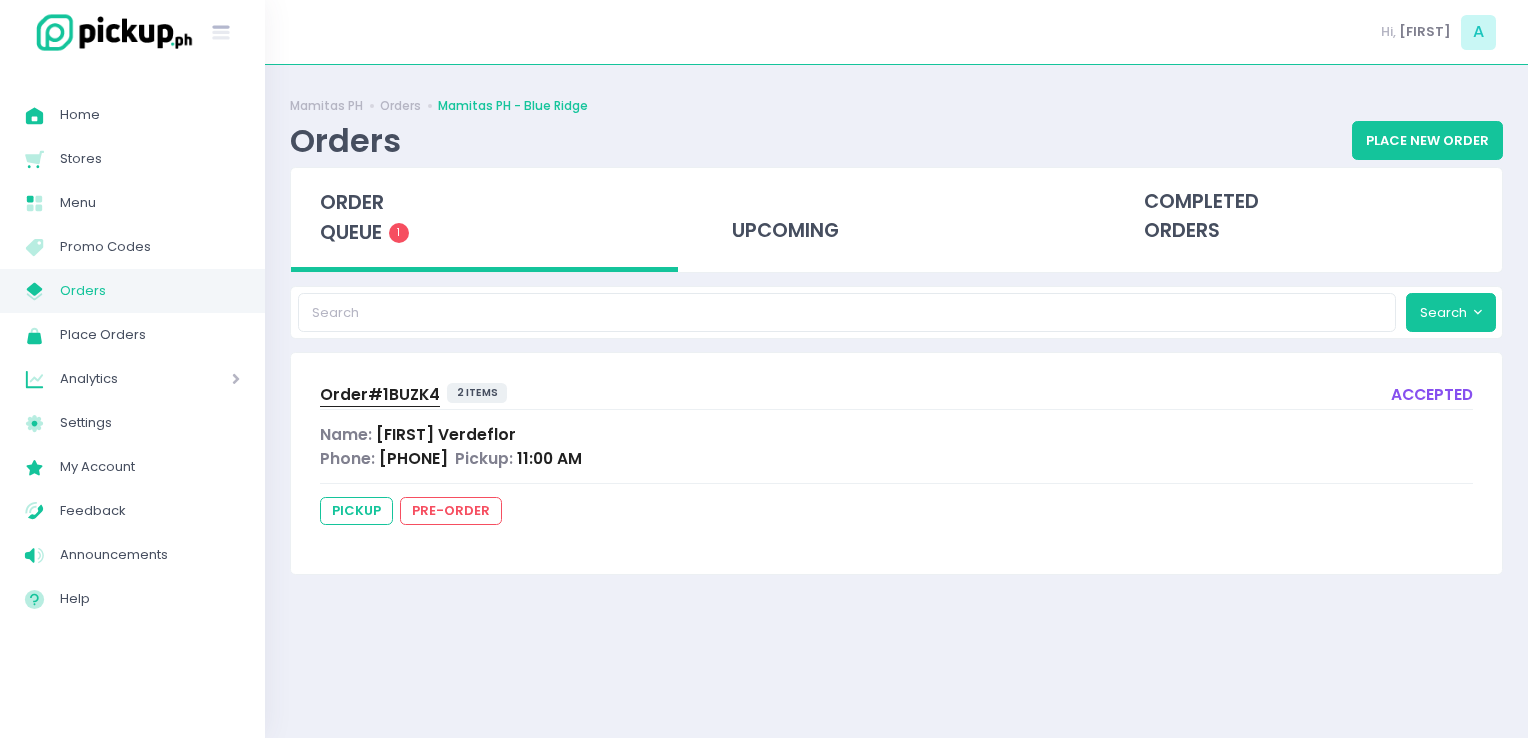 click on "Orders" at bounding box center (150, 291) 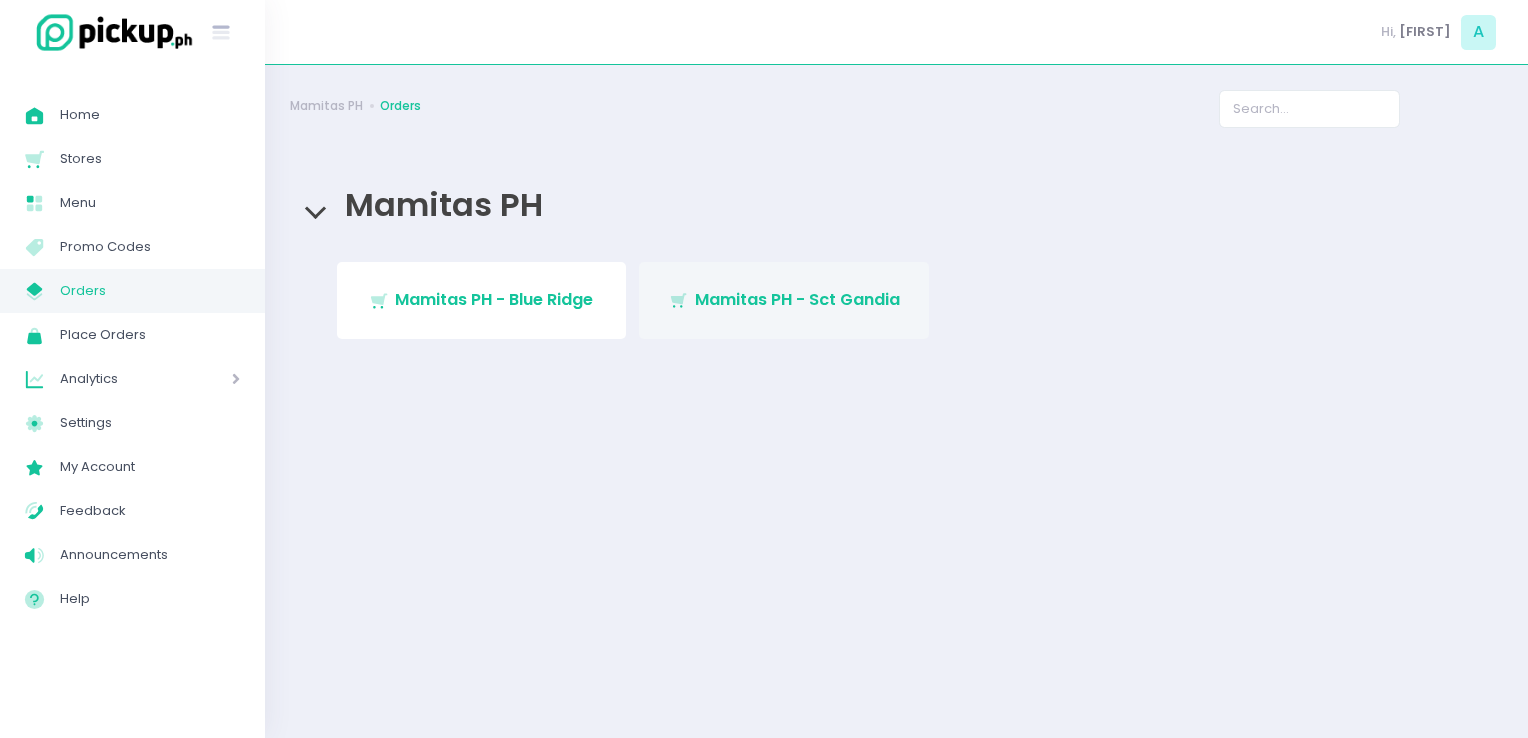 click on "Stockholm-icons / Shopping / Cart1 Created with Sketch. Mamitas PH - Sct Gandia" at bounding box center [784, 300] 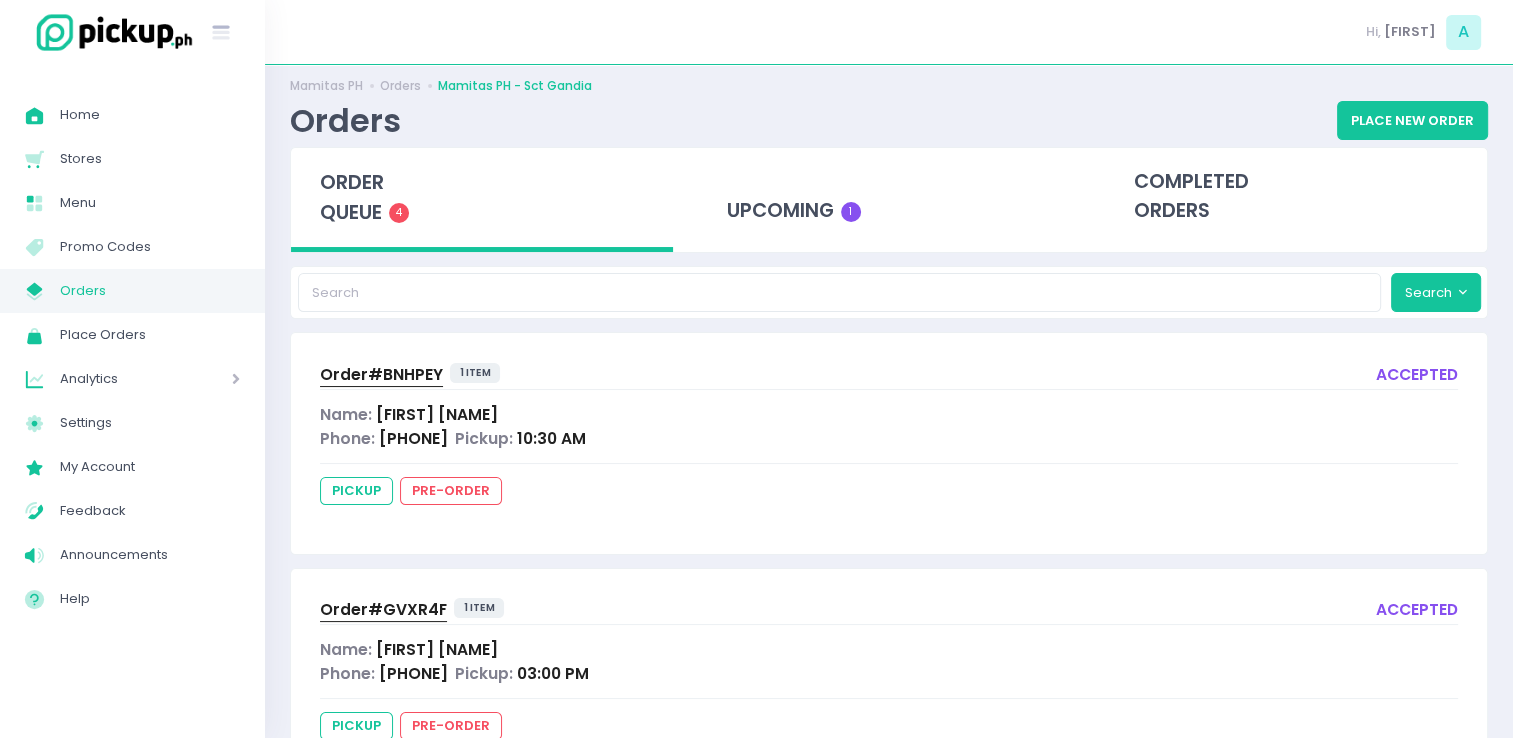 scroll, scrollTop: 0, scrollLeft: 0, axis: both 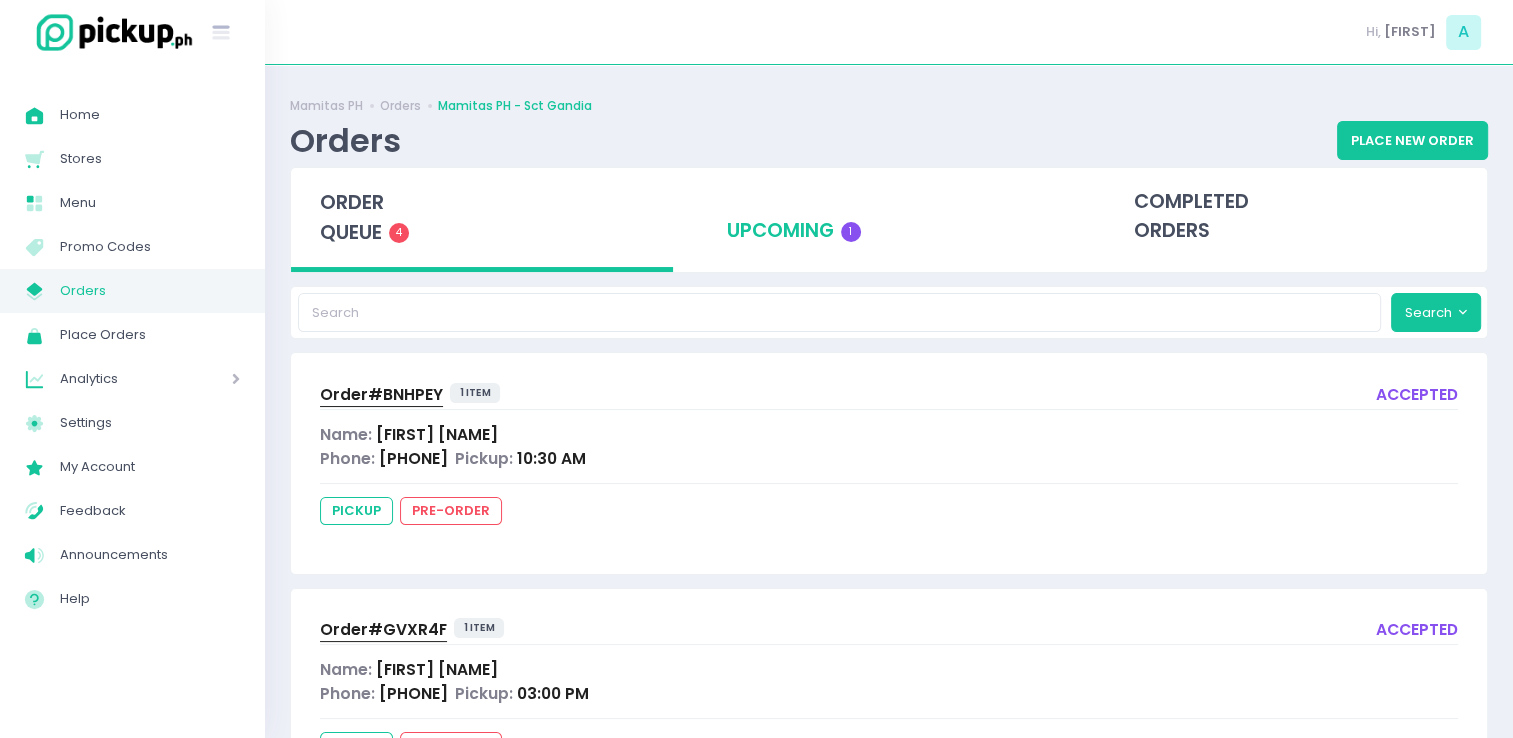click on "upcoming 1" at bounding box center (889, 217) 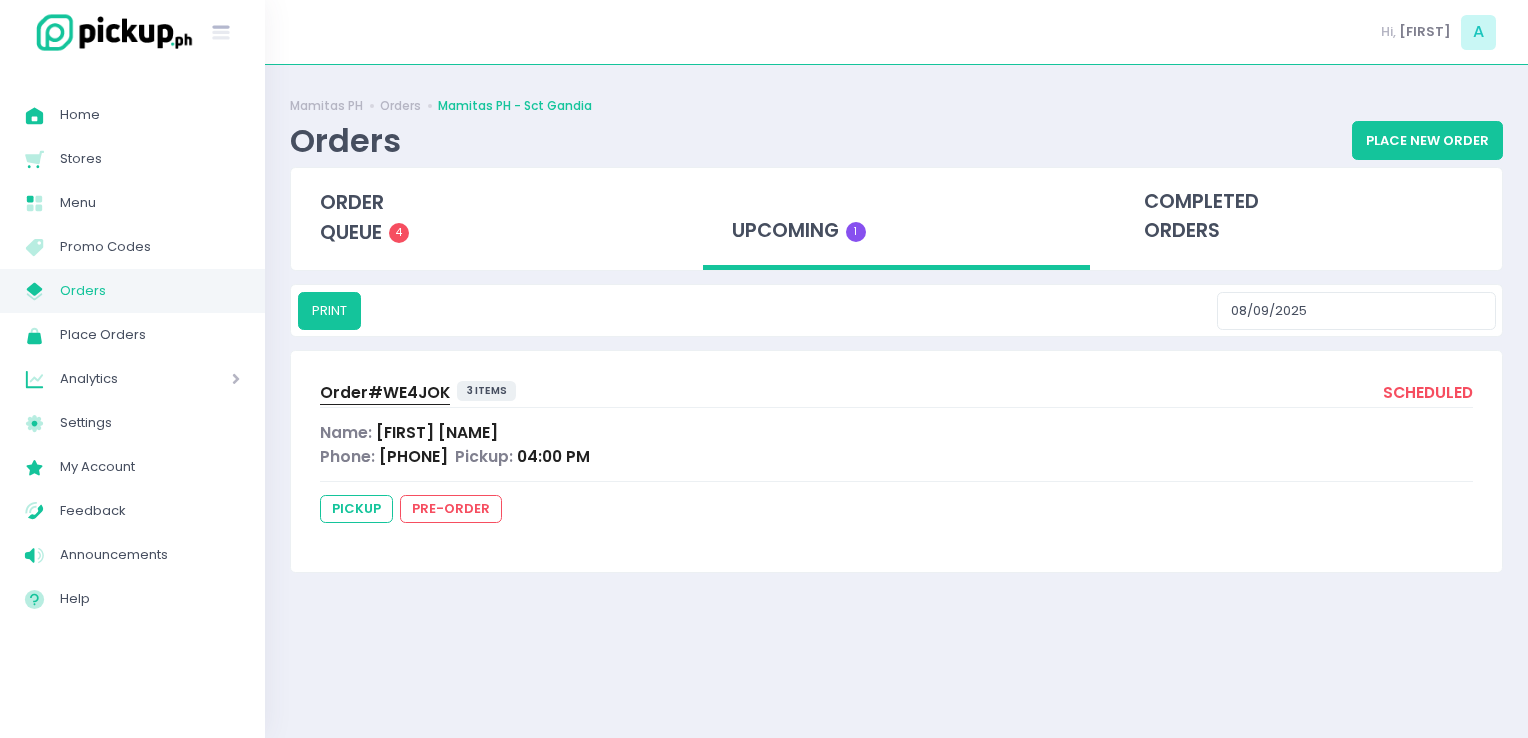 click on "Order# WE4JOK" at bounding box center [385, 392] 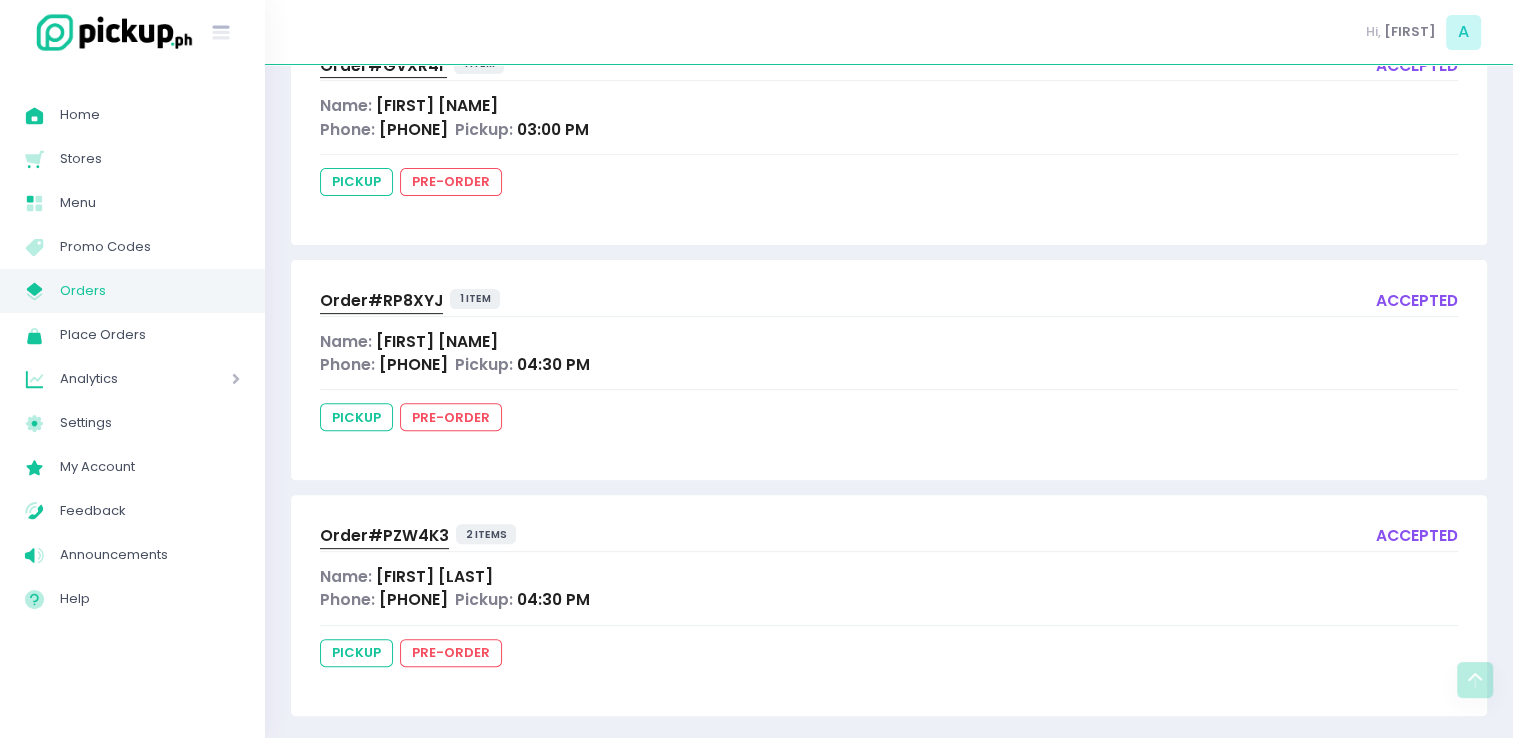 scroll, scrollTop: 575, scrollLeft: 0, axis: vertical 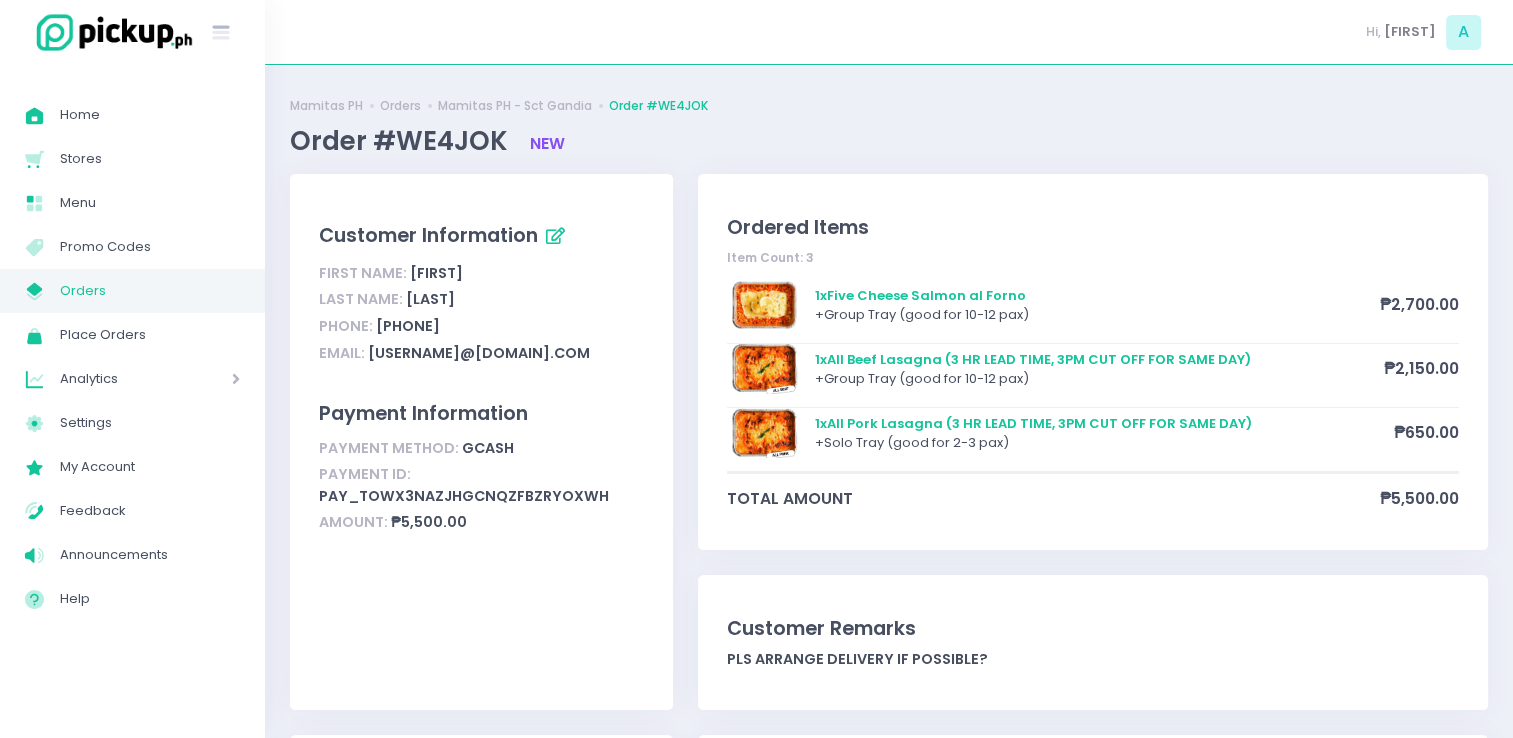 click on "Orders" at bounding box center [150, 291] 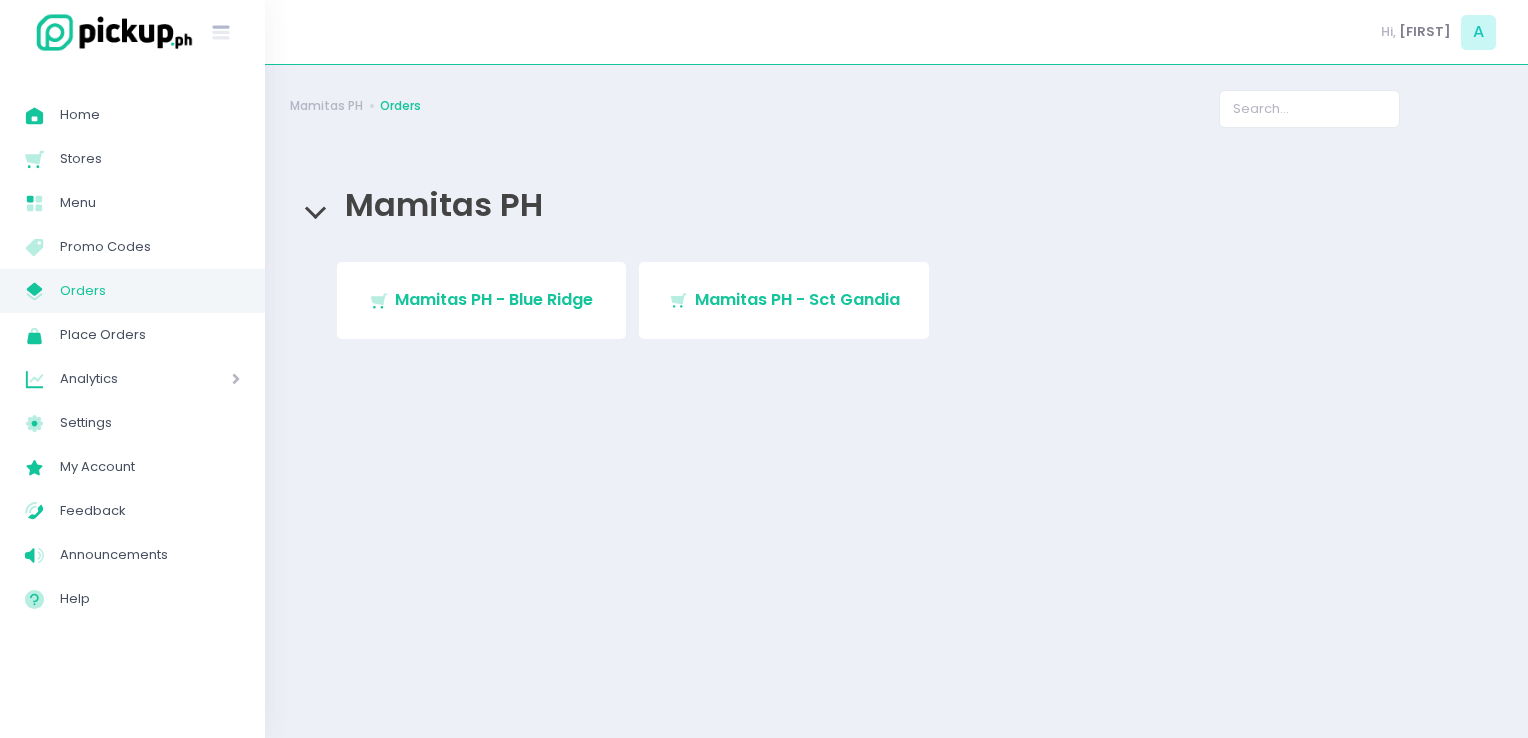 click on "Orders" at bounding box center [150, 291] 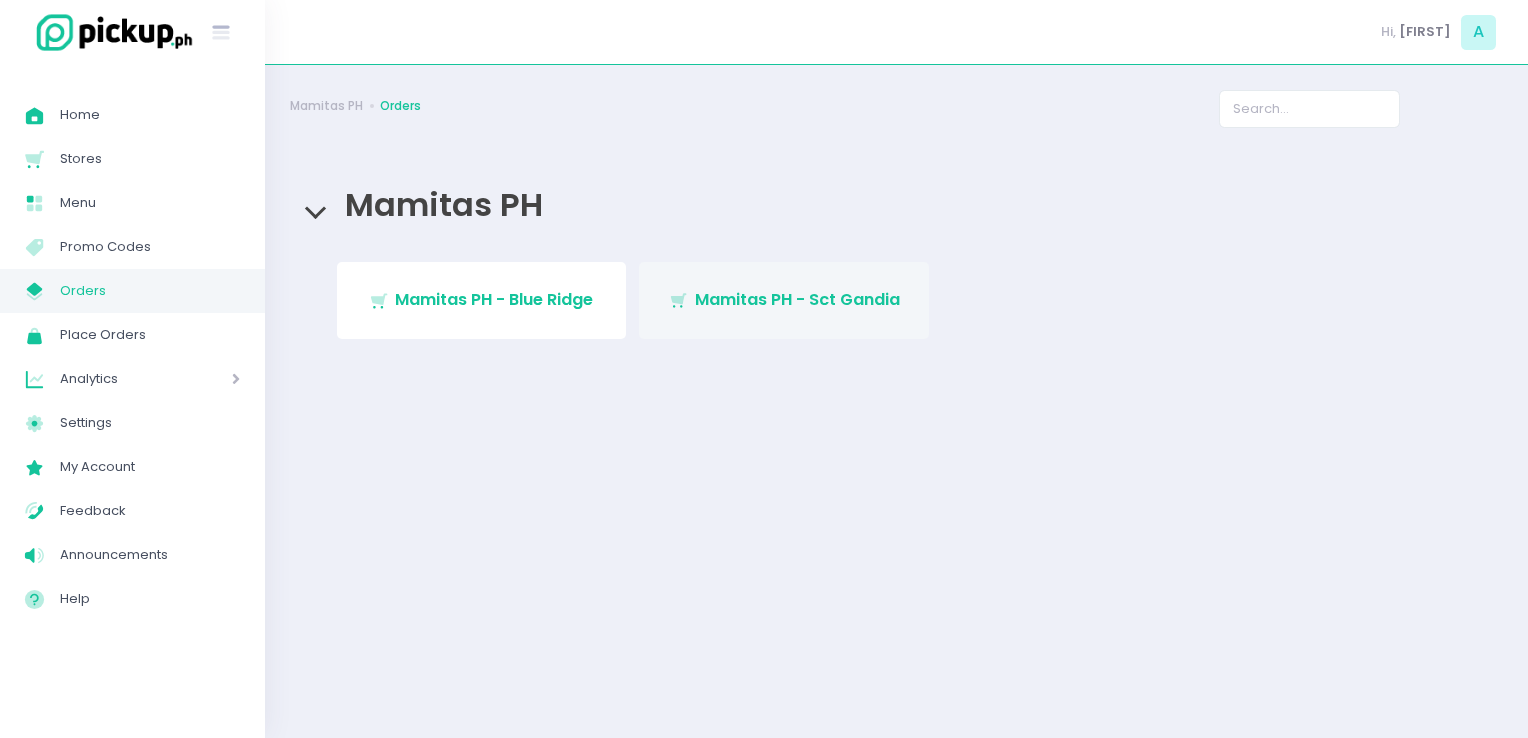 click on "Stockholm-icons / Shopping / Cart1 Created with Sketch. Mamitas PH - Sct Gandia" at bounding box center (784, 300) 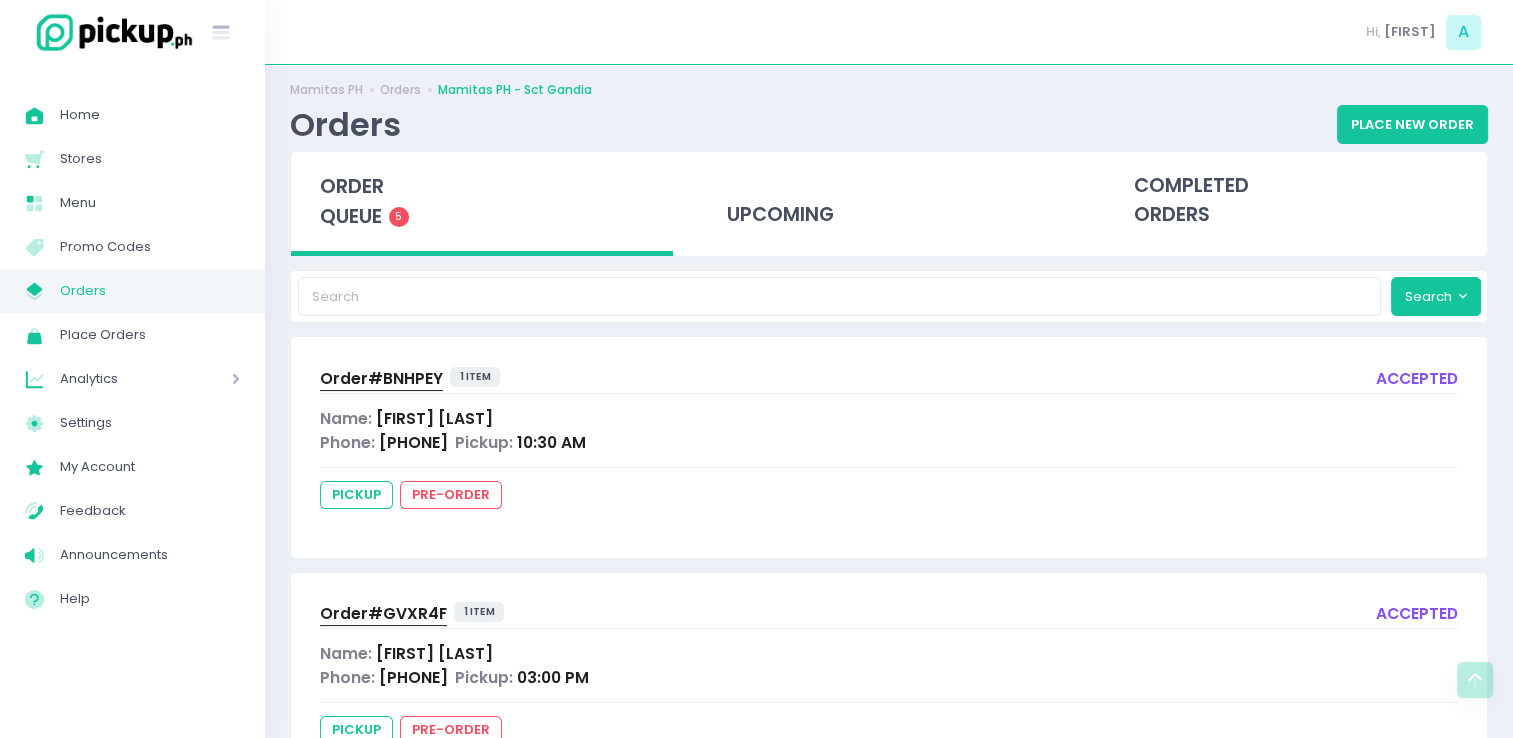 scroll, scrollTop: 0, scrollLeft: 0, axis: both 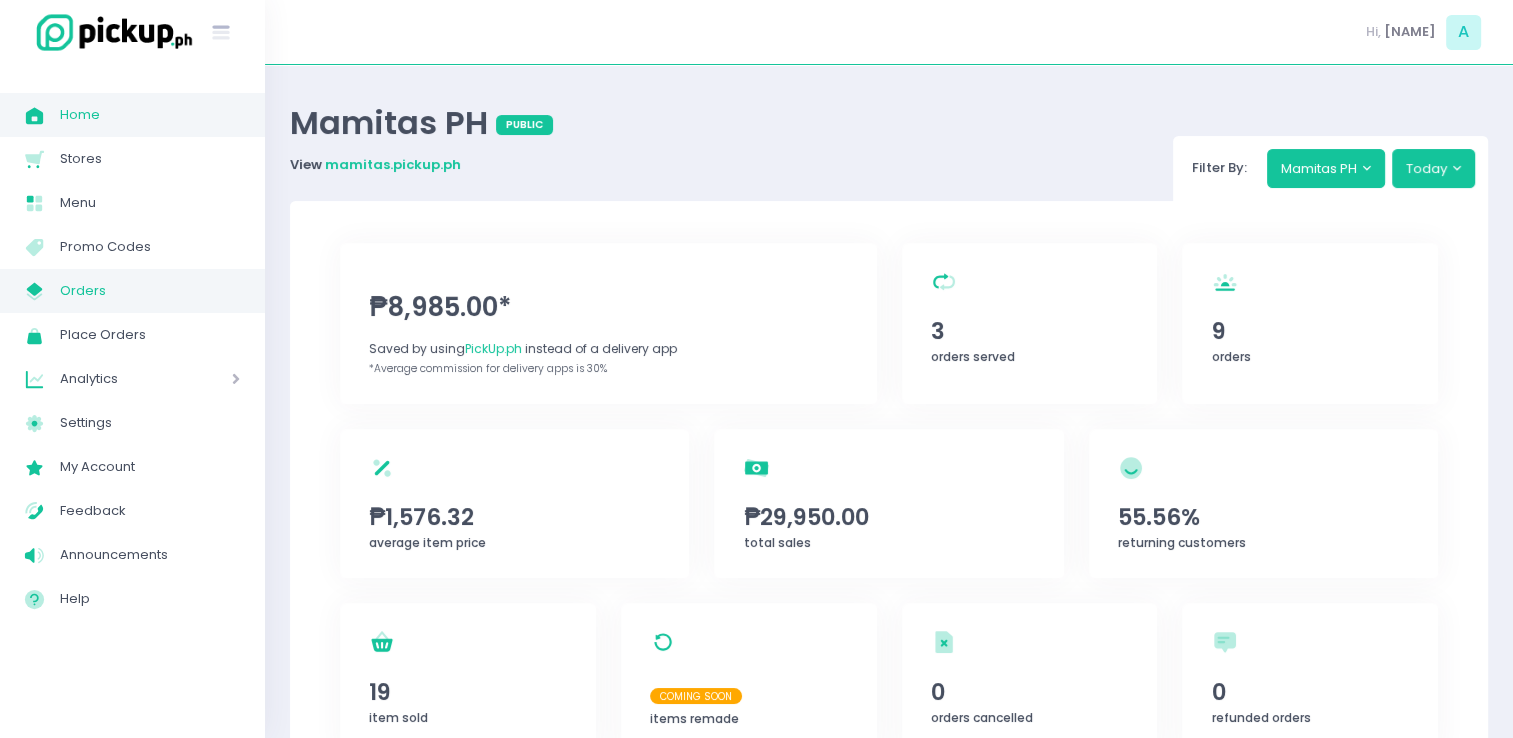 click on "My Store Created with Sketch. Orders" at bounding box center [132, 291] 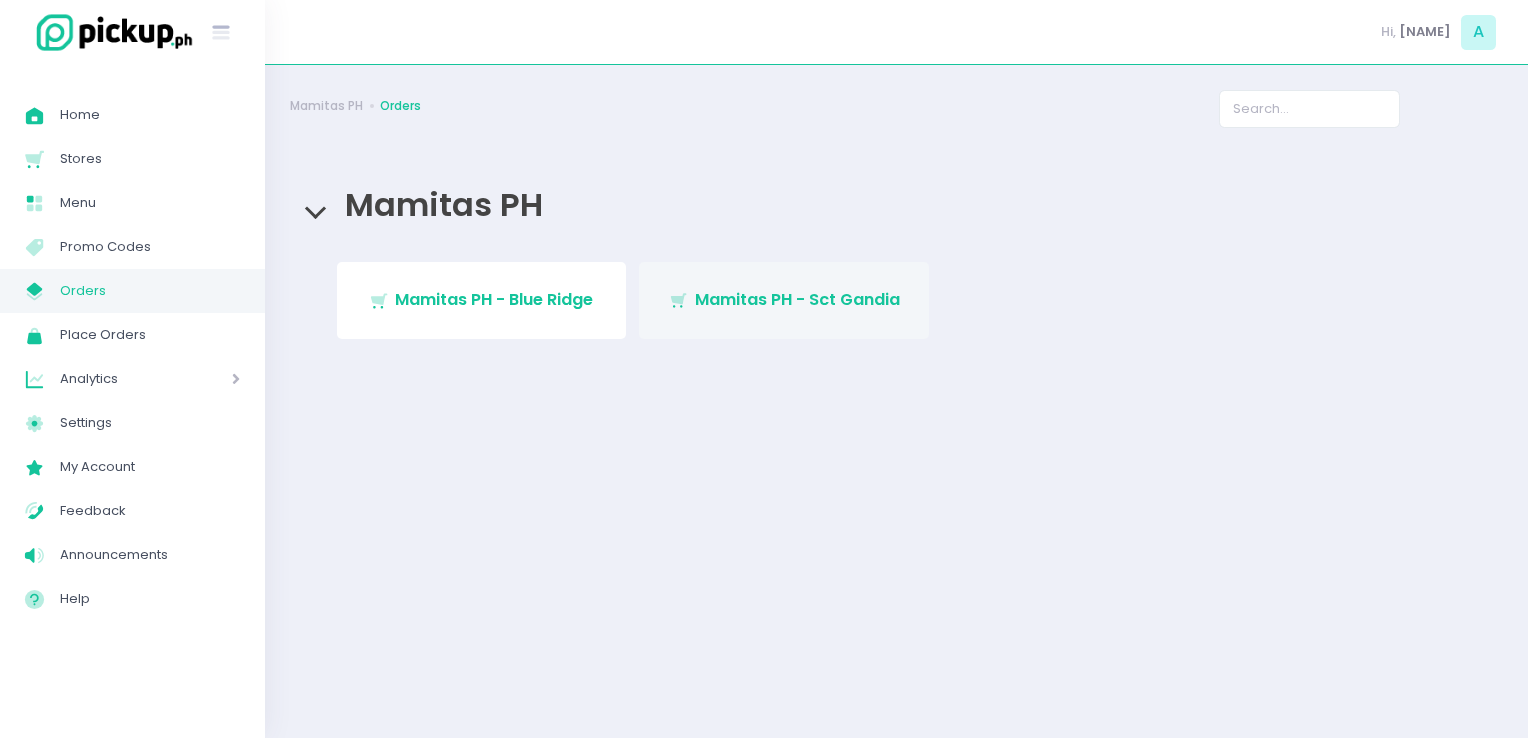 click on "Stockholm-icons / Shopping / Cart1 Created with Sketch. Mamitas PH - Sct Gandia" at bounding box center (784, 300) 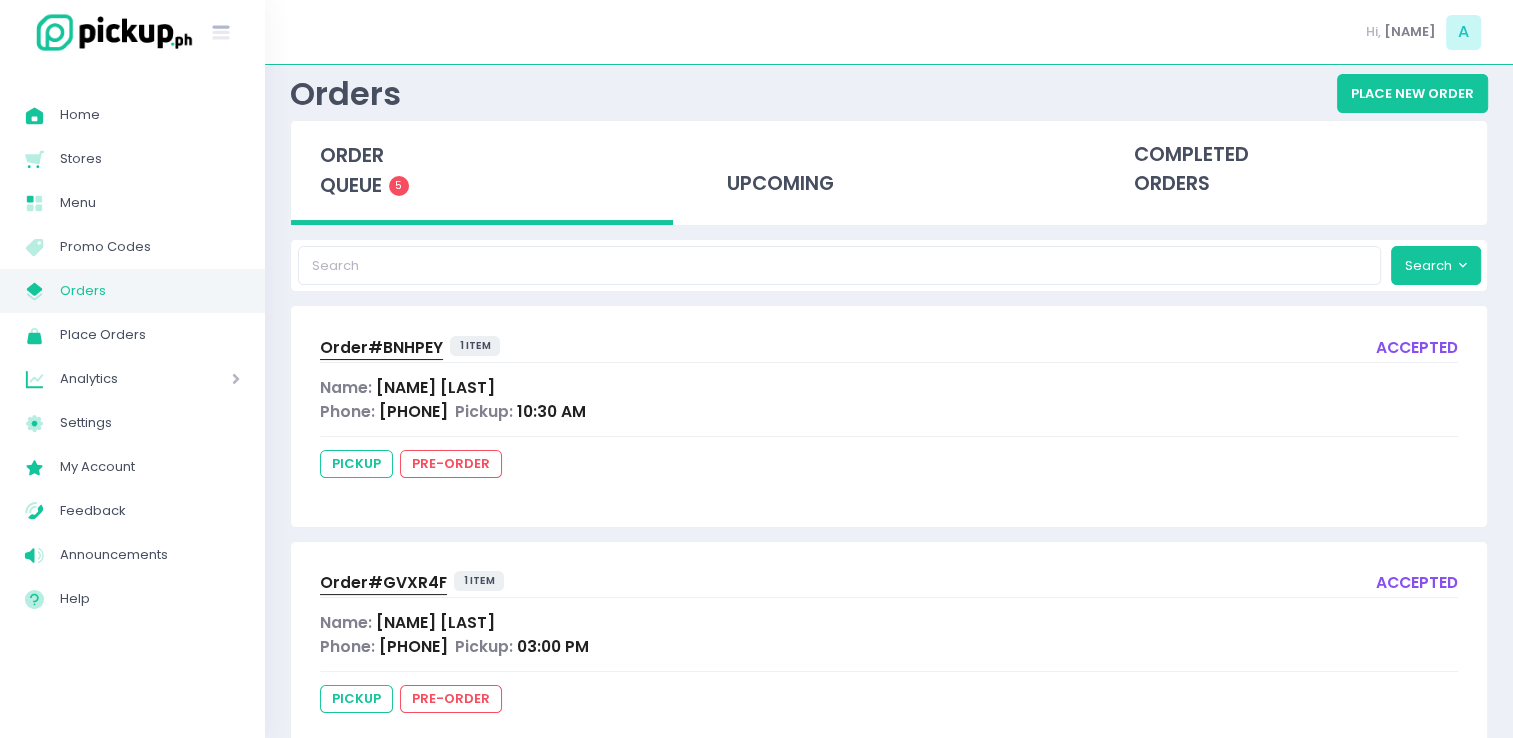 scroll, scrollTop: 0, scrollLeft: 0, axis: both 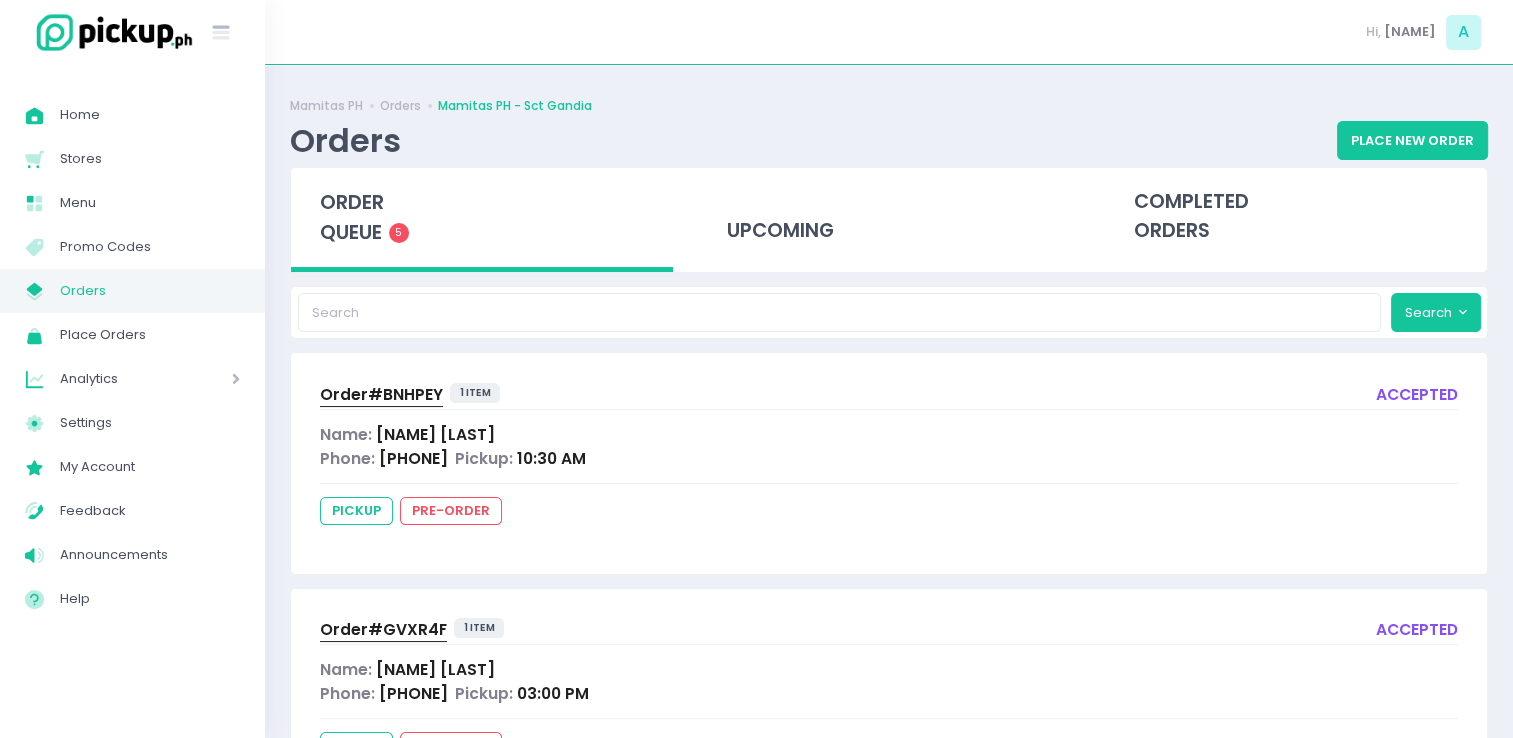 click on "Order# BNHPEY" at bounding box center [381, 394] 